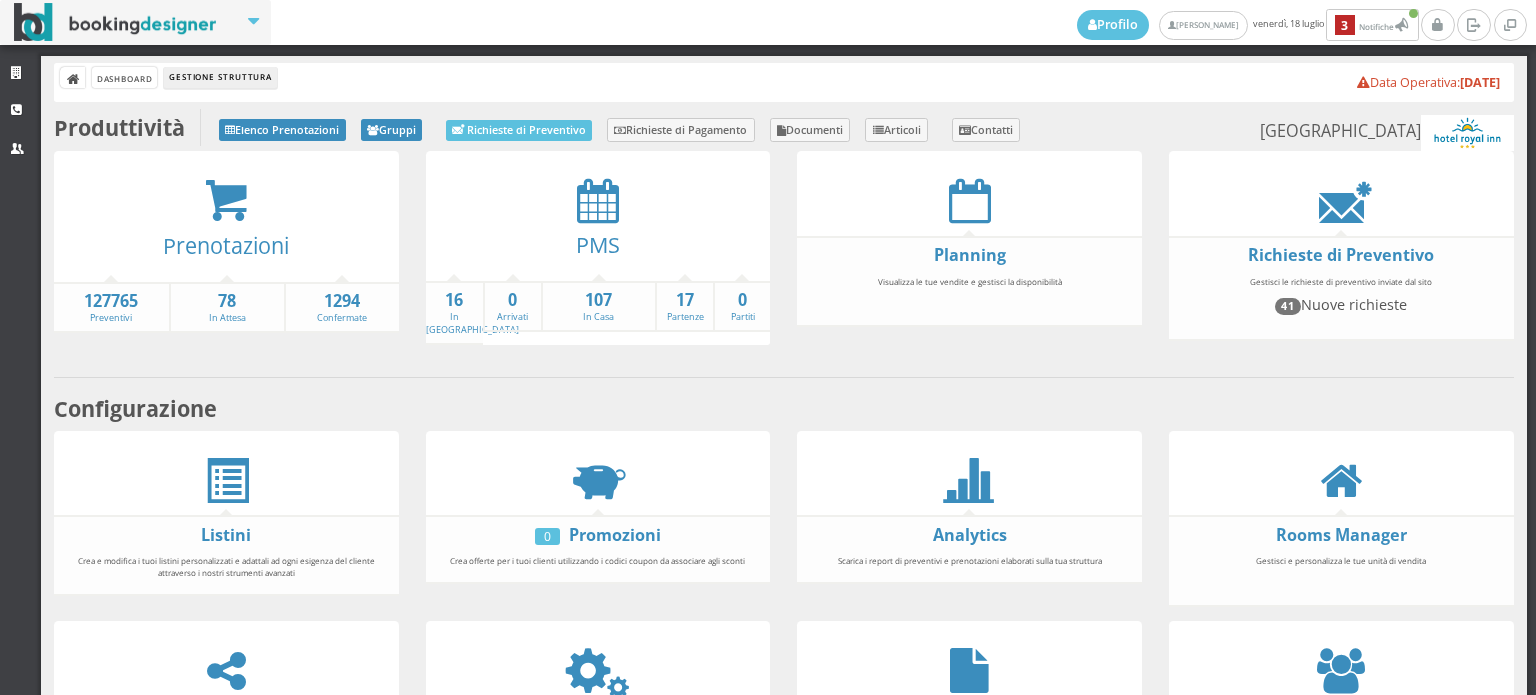 scroll, scrollTop: 0, scrollLeft: 0, axis: both 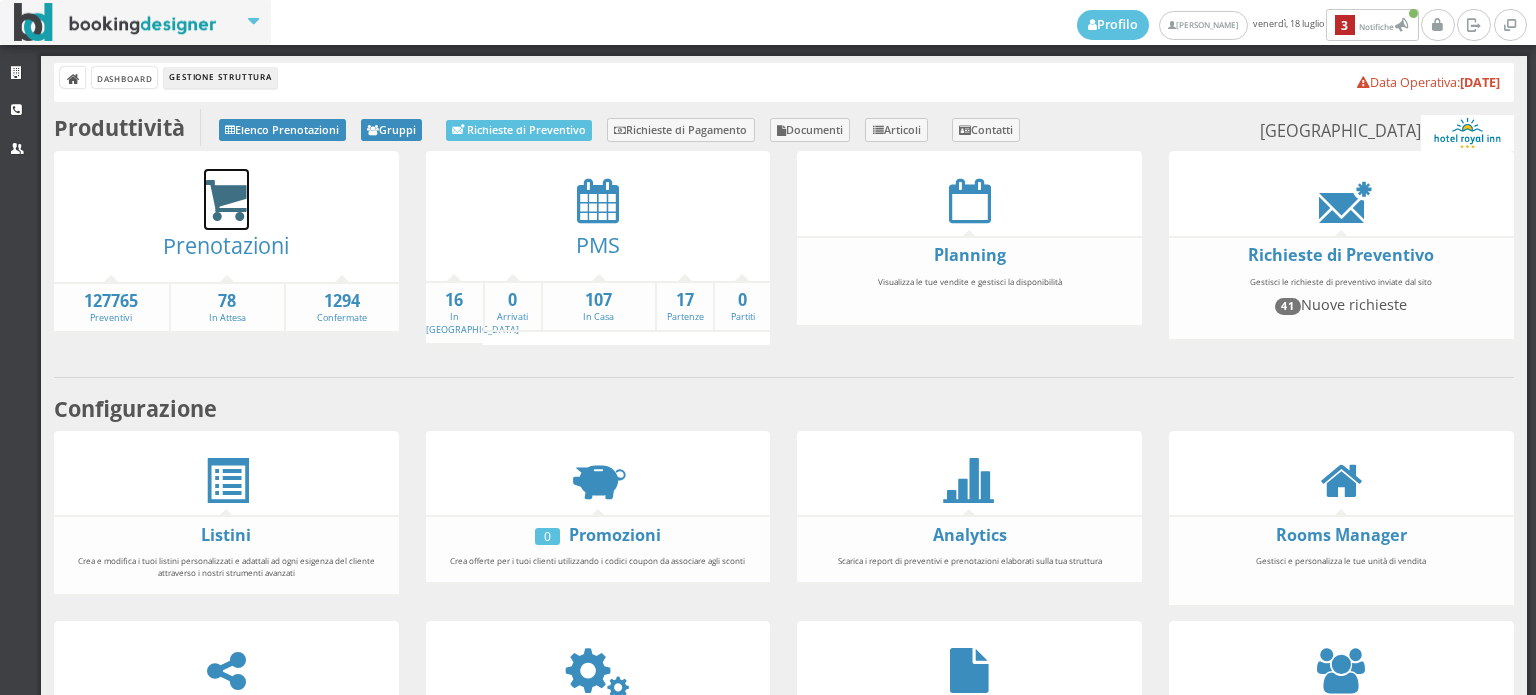 click at bounding box center (226, 201) 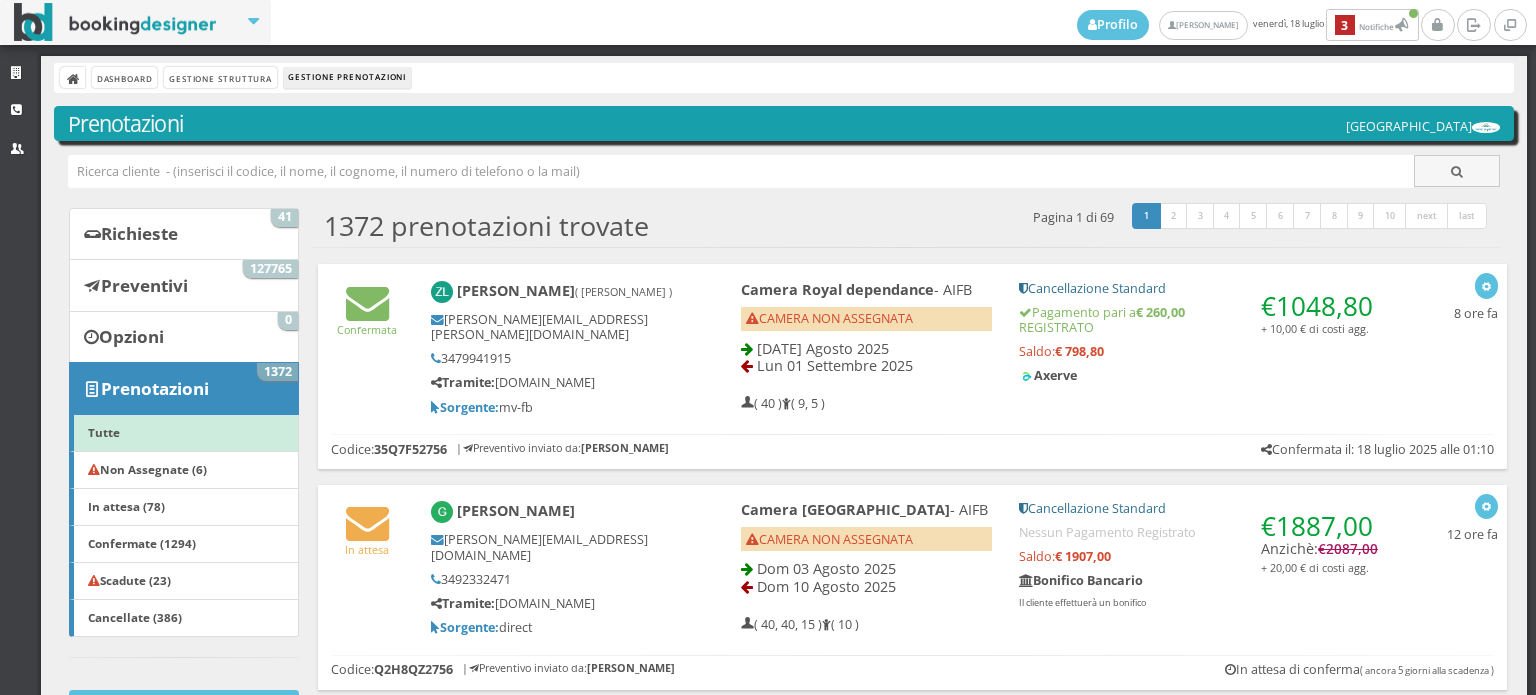 scroll, scrollTop: 0, scrollLeft: 0, axis: both 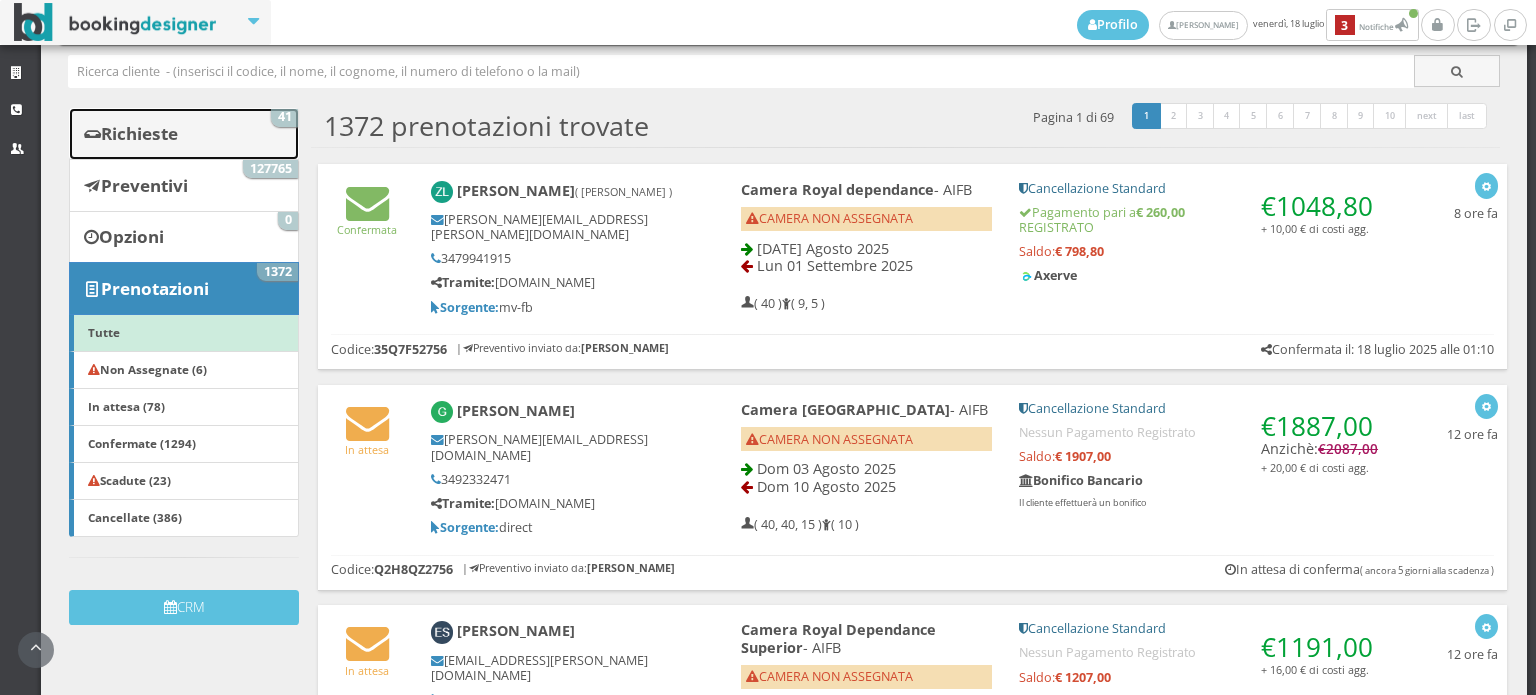 click on "Richieste
41" at bounding box center [184, 134] 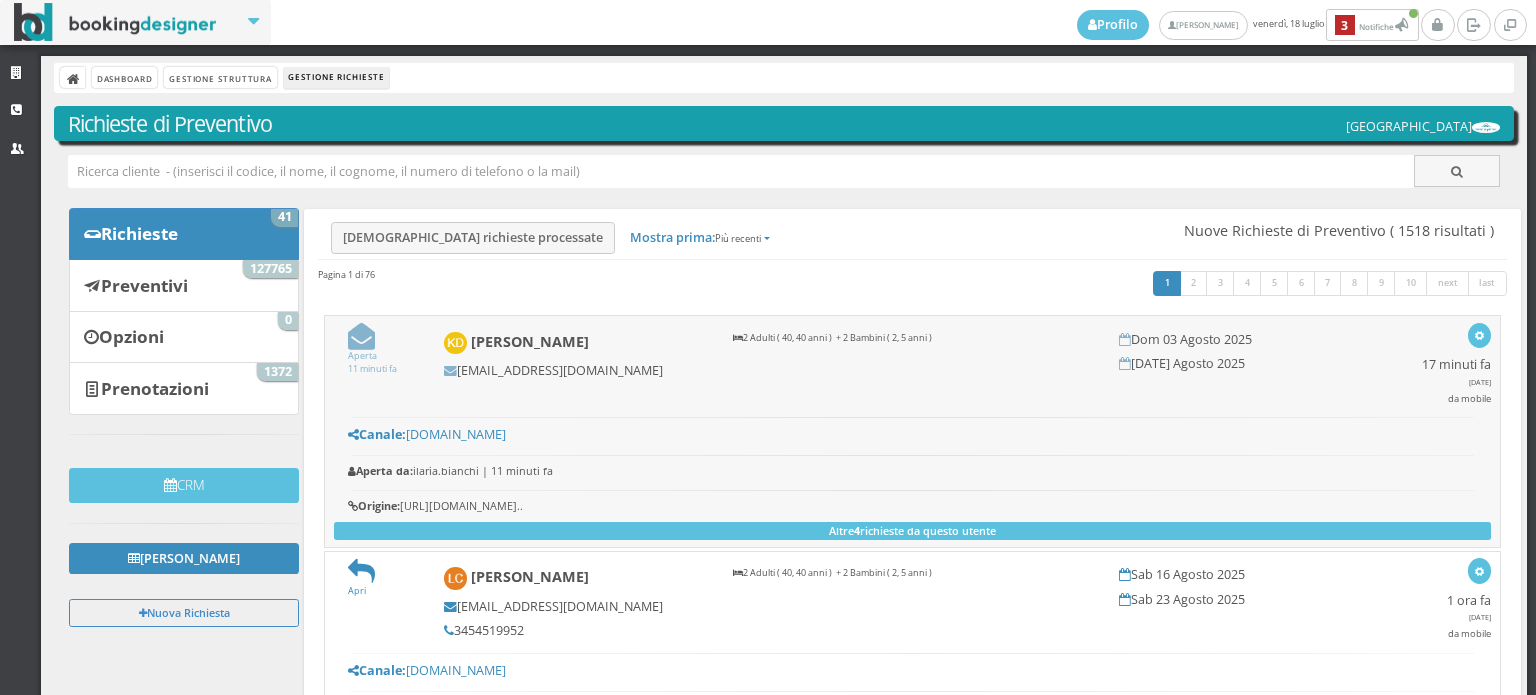 scroll, scrollTop: 0, scrollLeft: 0, axis: both 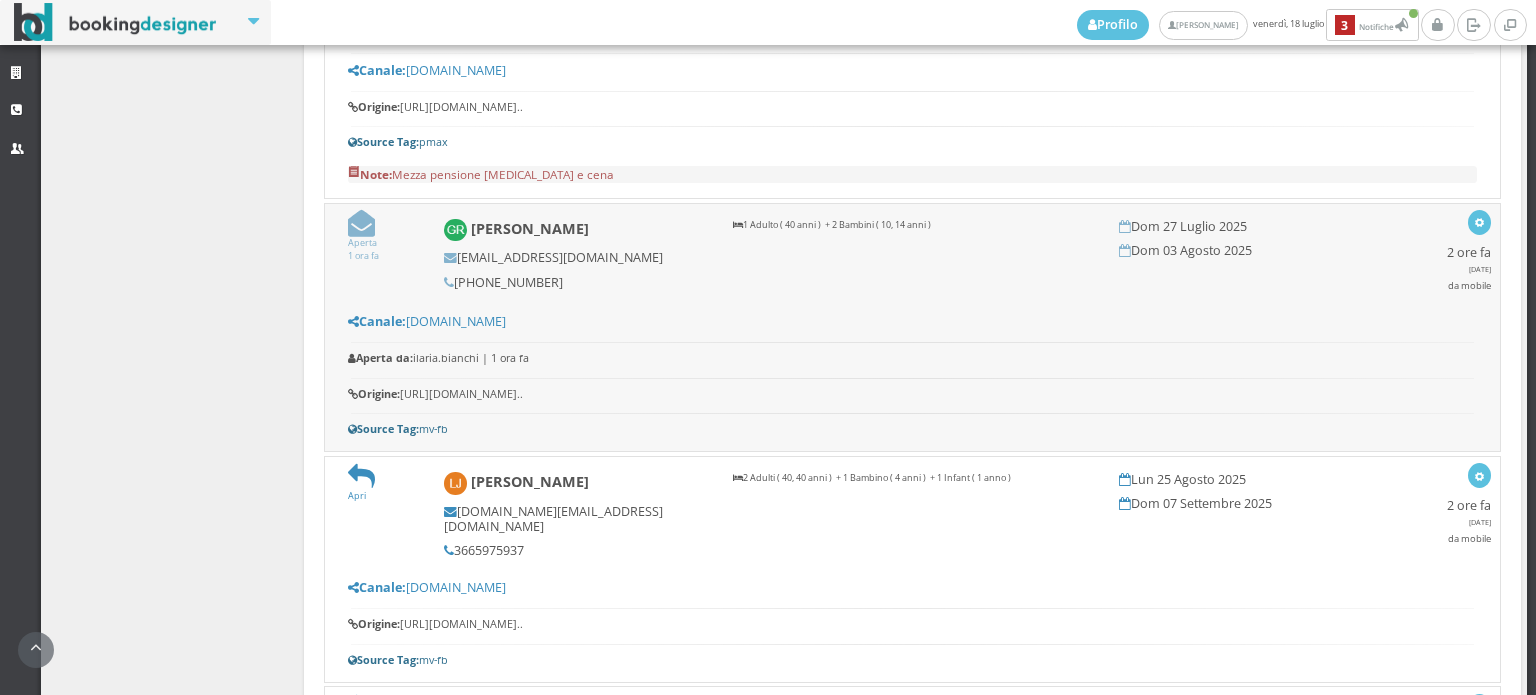 click at bounding box center [361, 223] 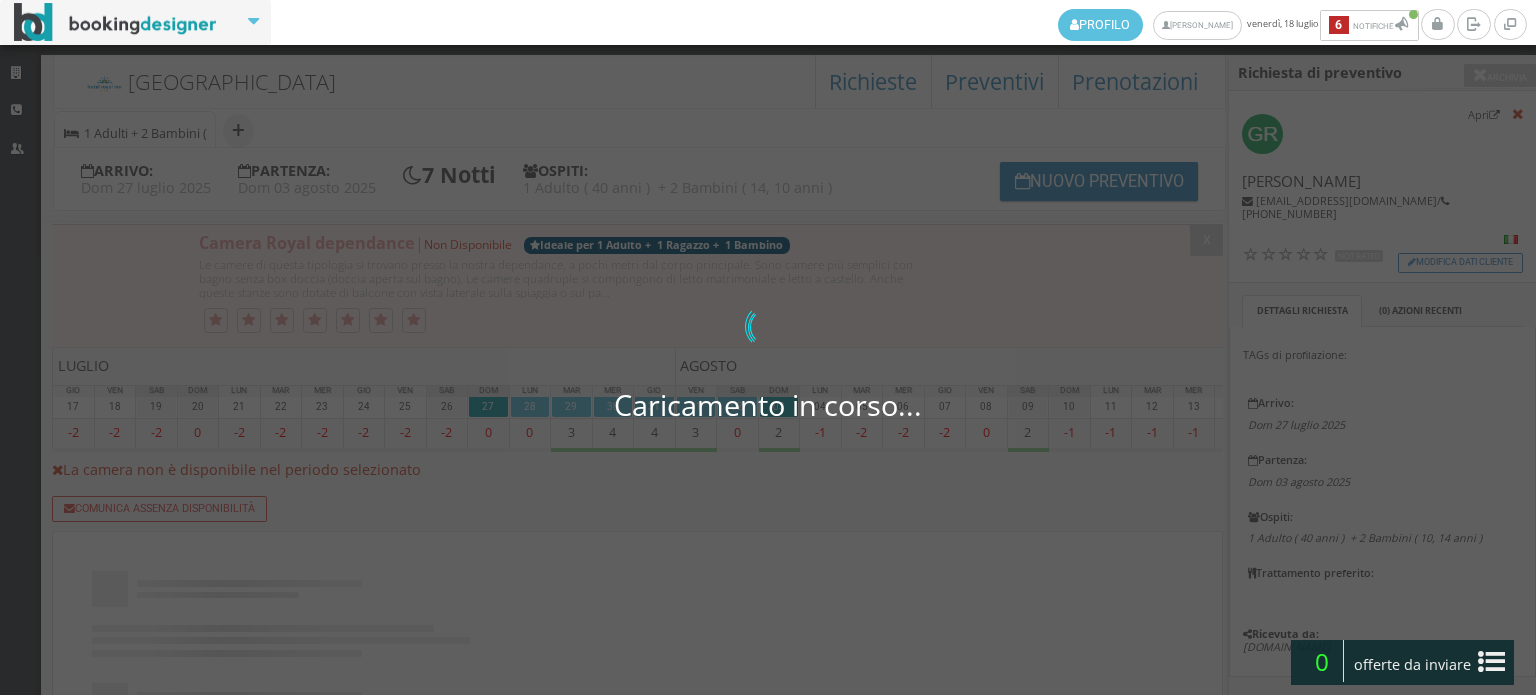 scroll, scrollTop: 0, scrollLeft: 0, axis: both 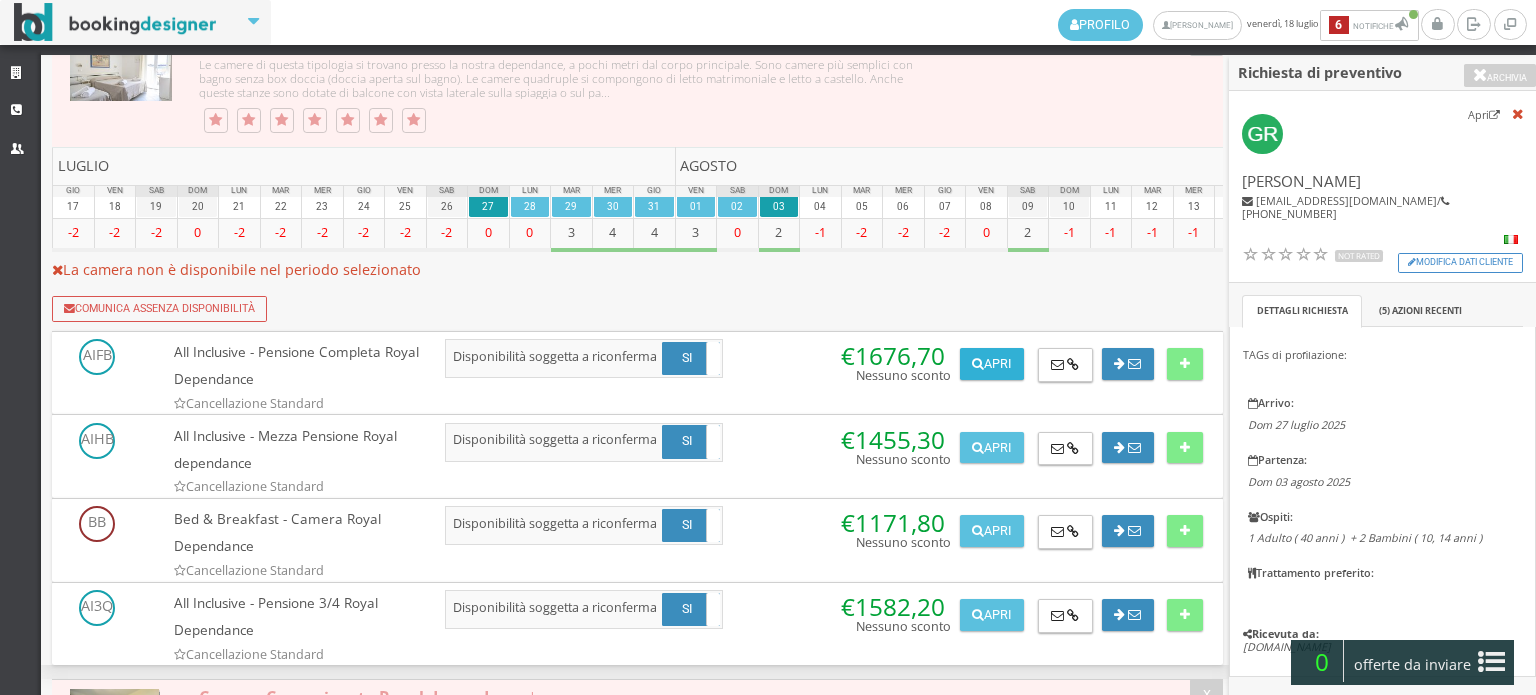 click on "Apri" at bounding box center [992, 364] 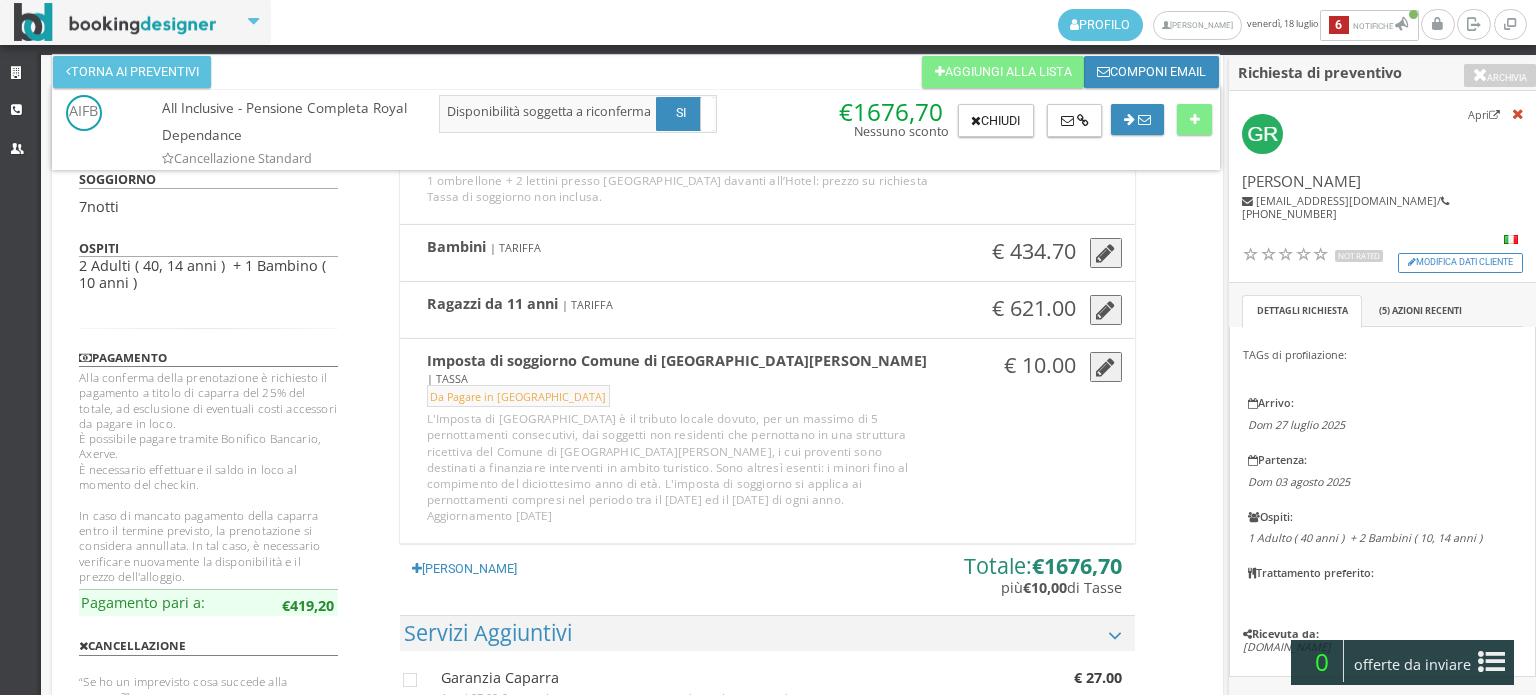 scroll, scrollTop: 444, scrollLeft: 0, axis: vertical 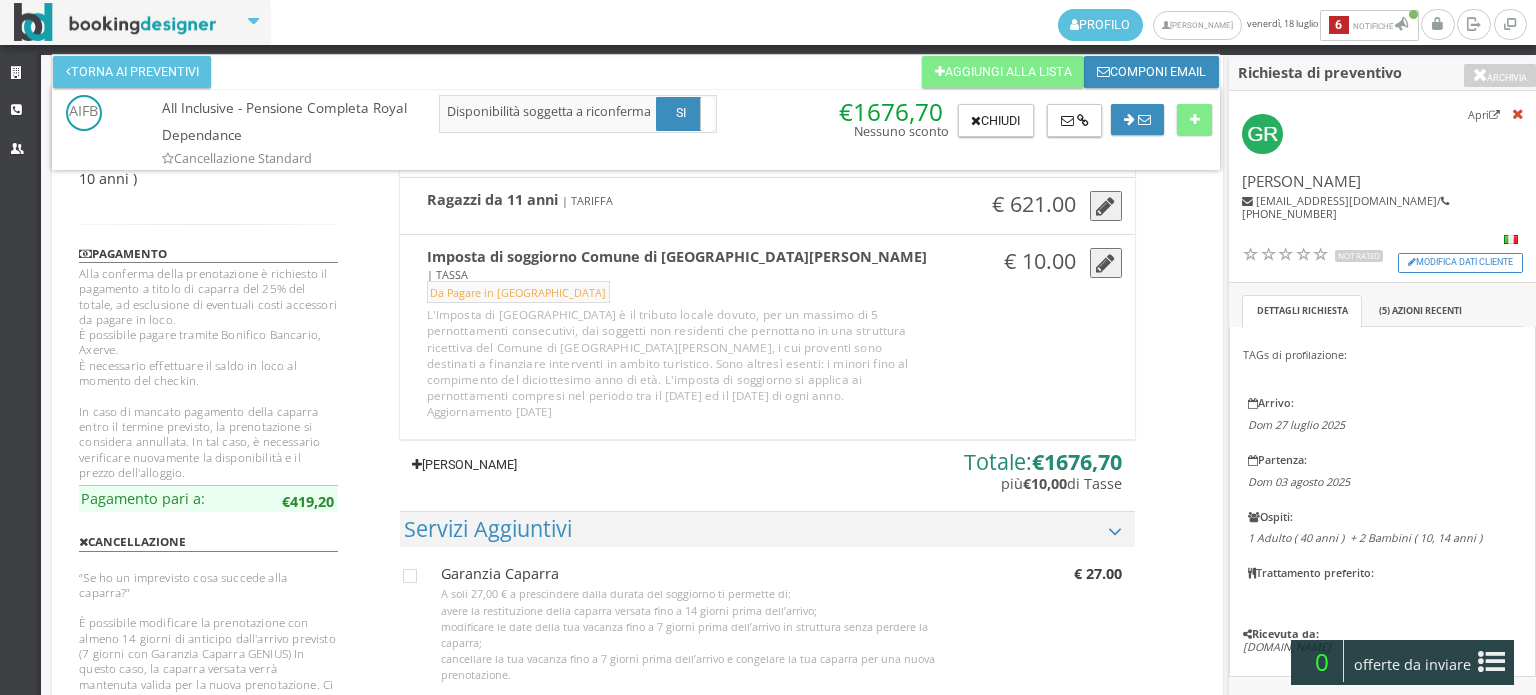 click on "Aggiungi Tariffa" at bounding box center (465, 465) 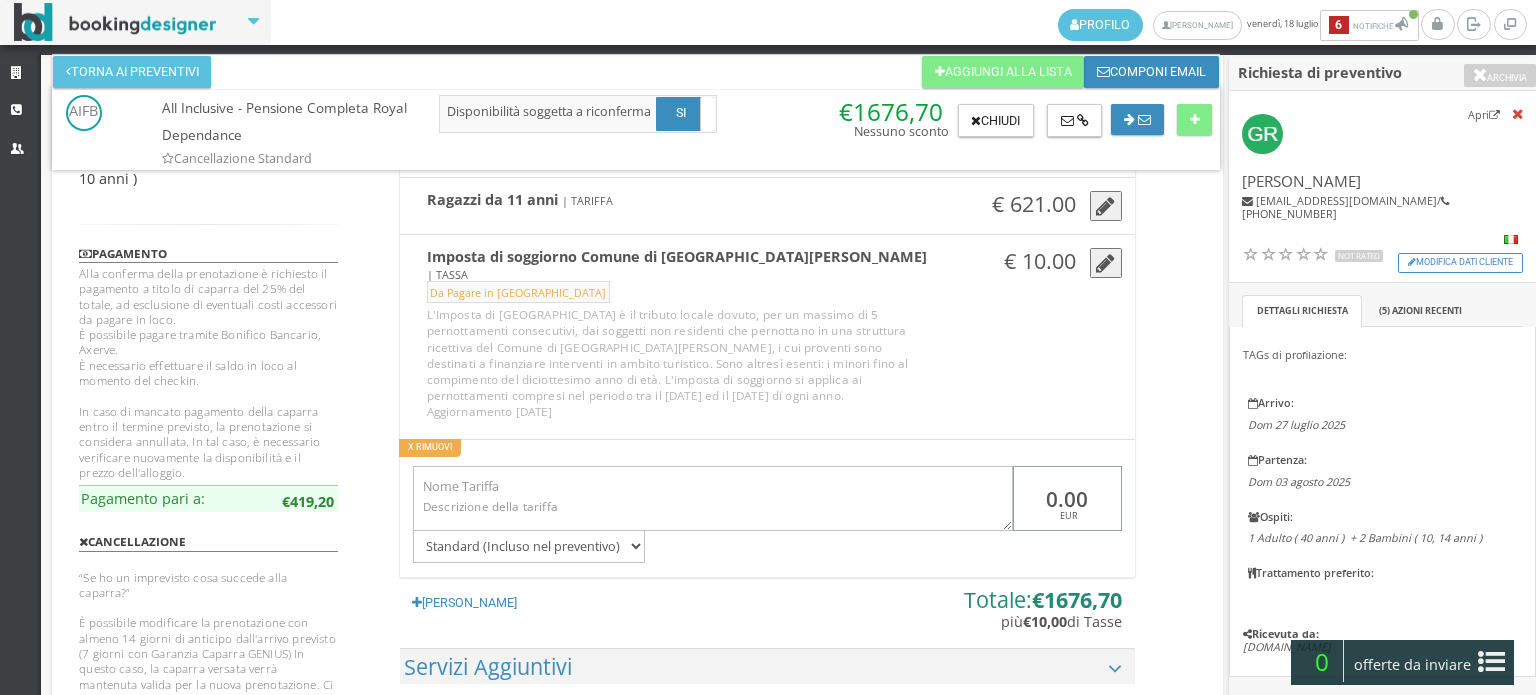 drag, startPoint x: 1041, startPoint y: 461, endPoint x: 1149, endPoint y: 463, distance: 108.01852 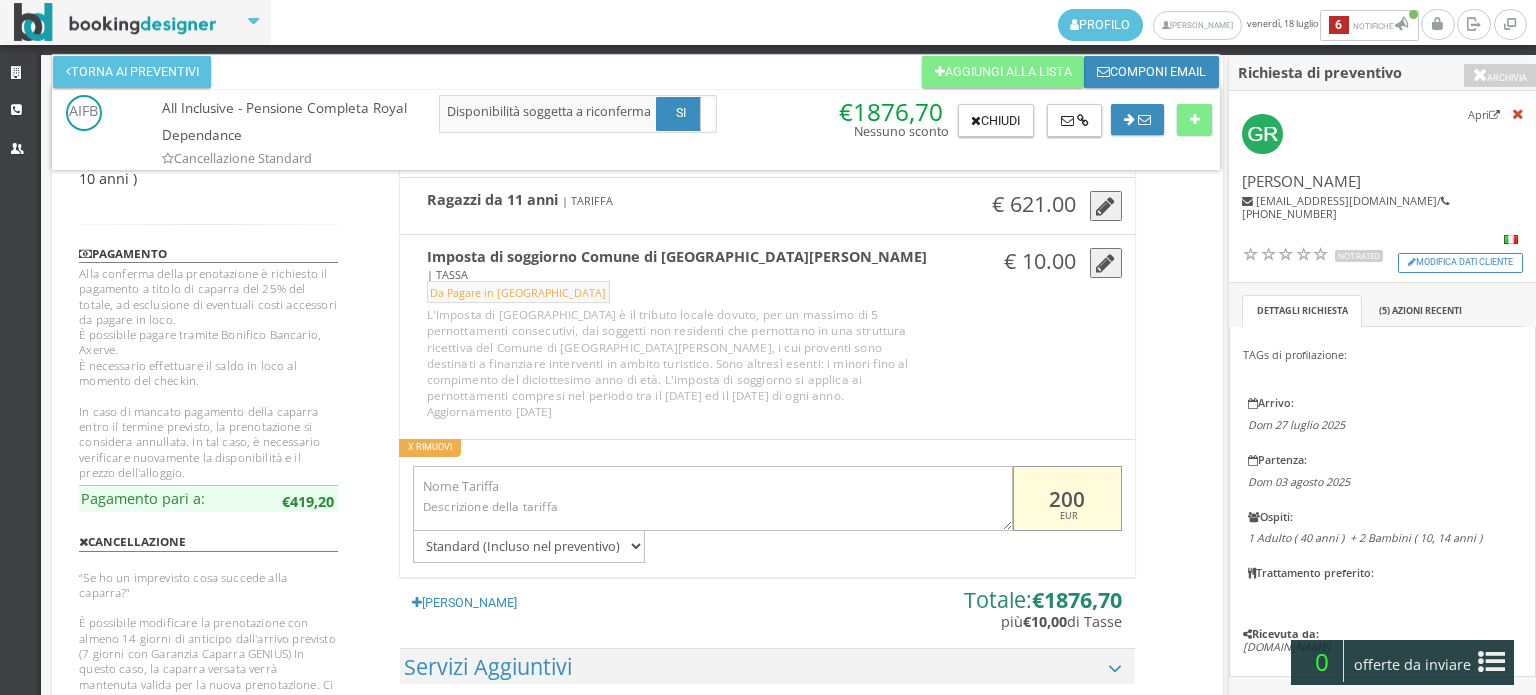 click on "200" at bounding box center [1067, 498] 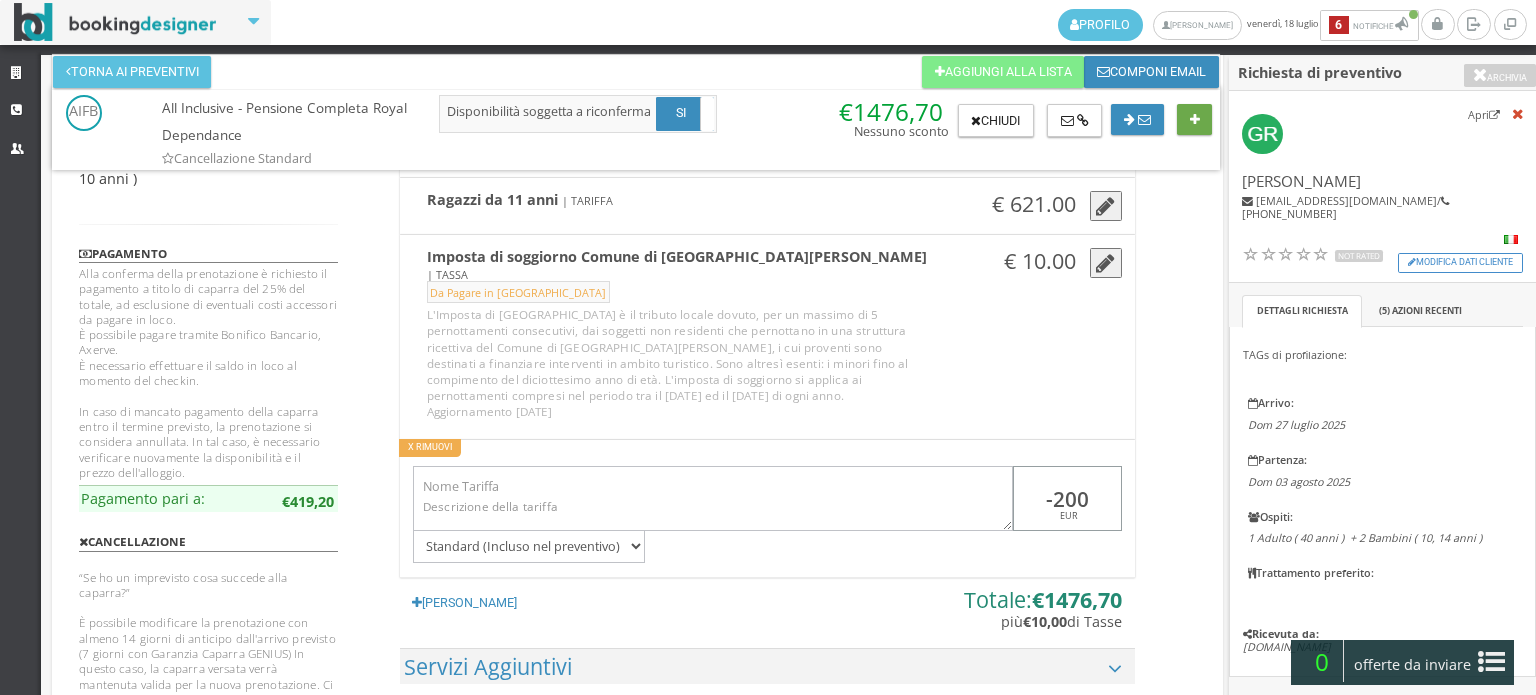 type on "-200" 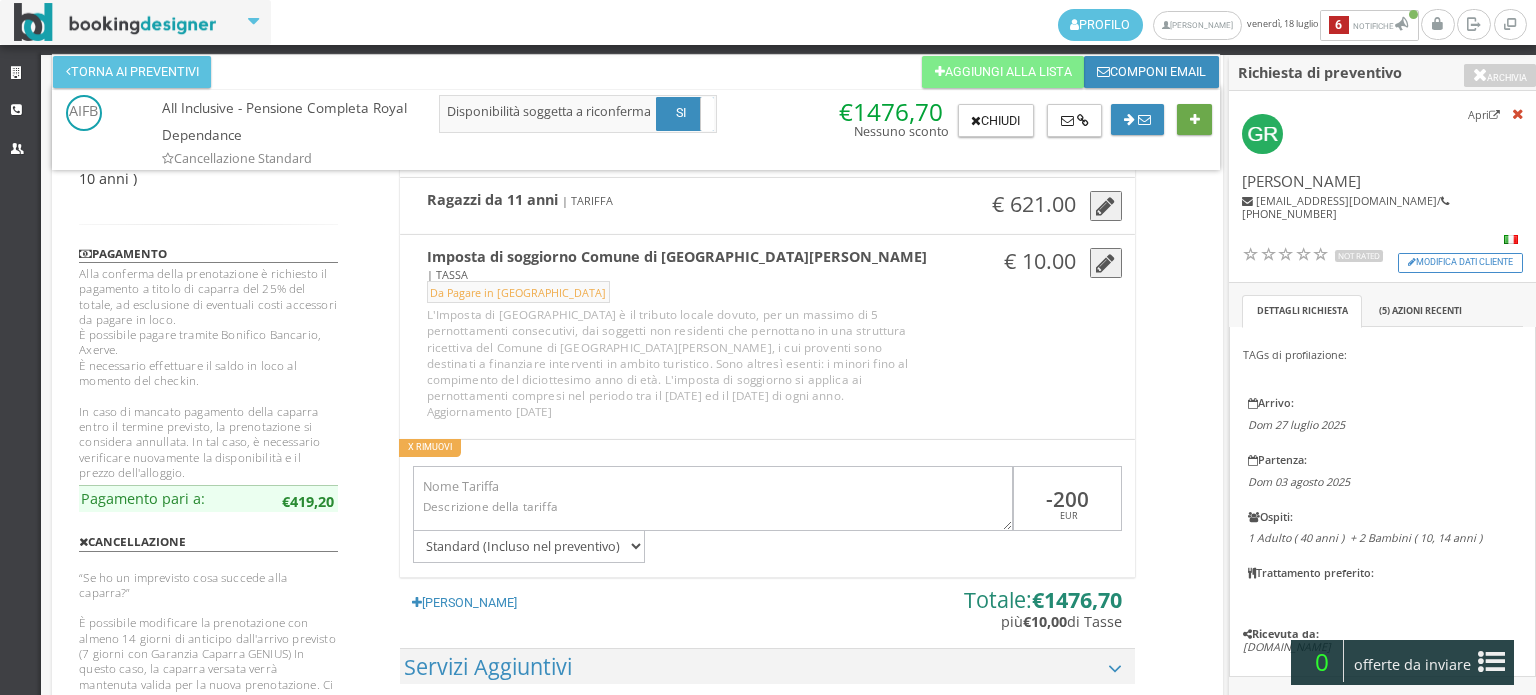 click at bounding box center [1194, 120] 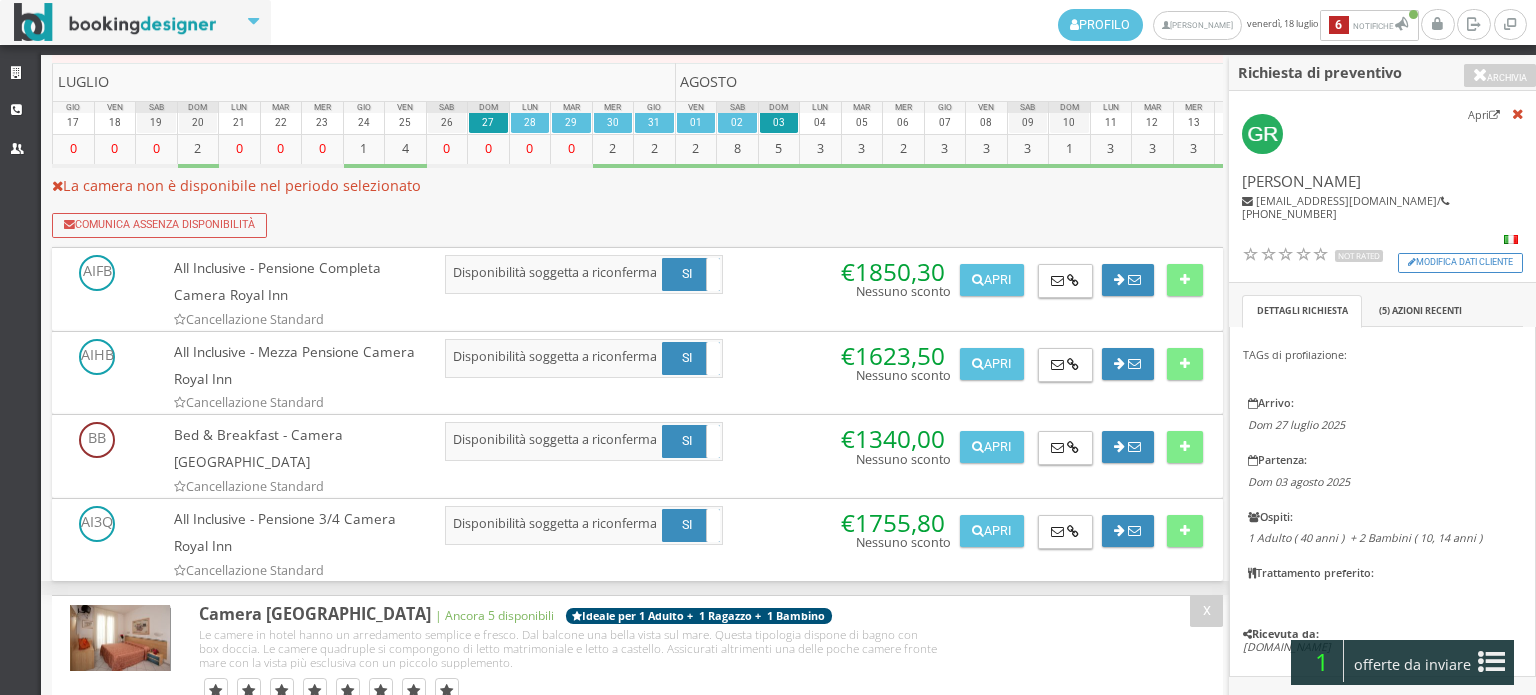 scroll, scrollTop: 3111, scrollLeft: 0, axis: vertical 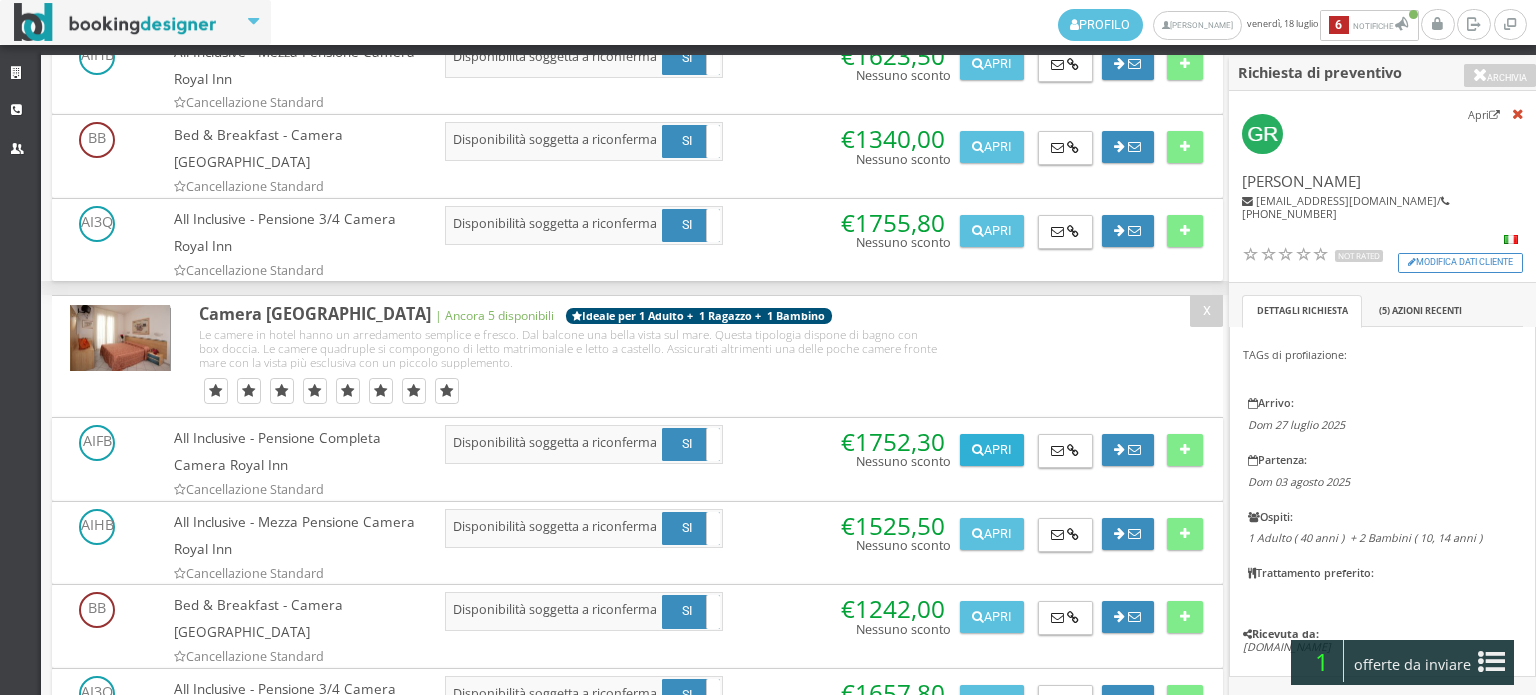 click on "Apri" at bounding box center [992, 450] 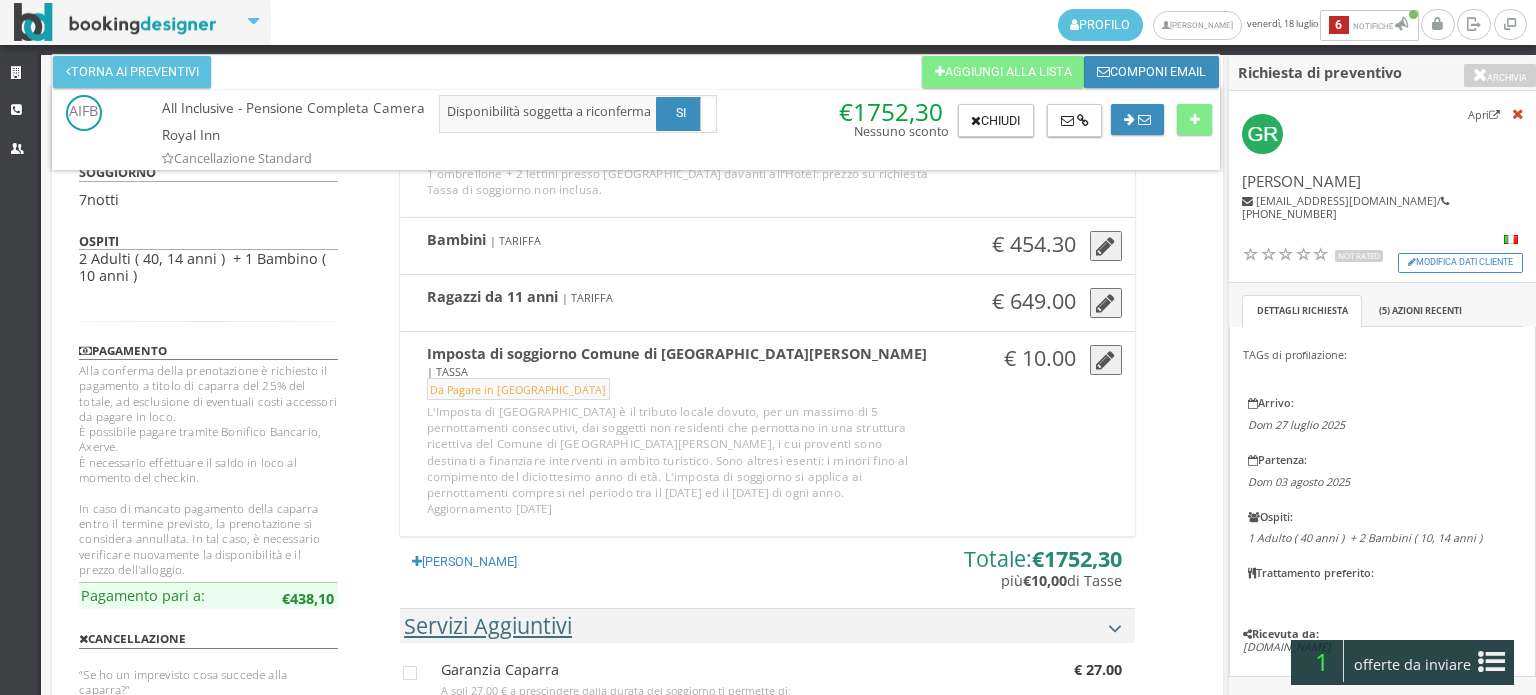 scroll, scrollTop: 444, scrollLeft: 0, axis: vertical 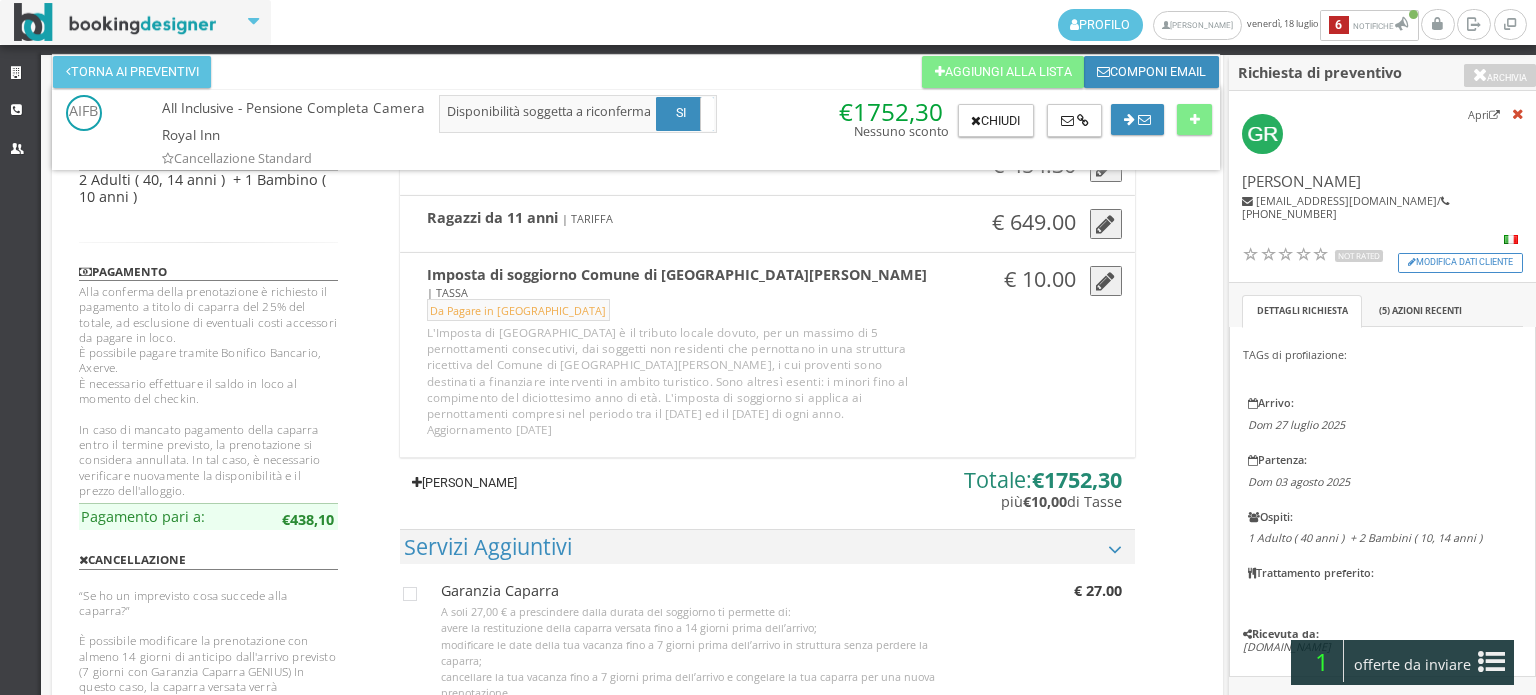 click on "Aggiungi Tariffa" at bounding box center [465, 483] 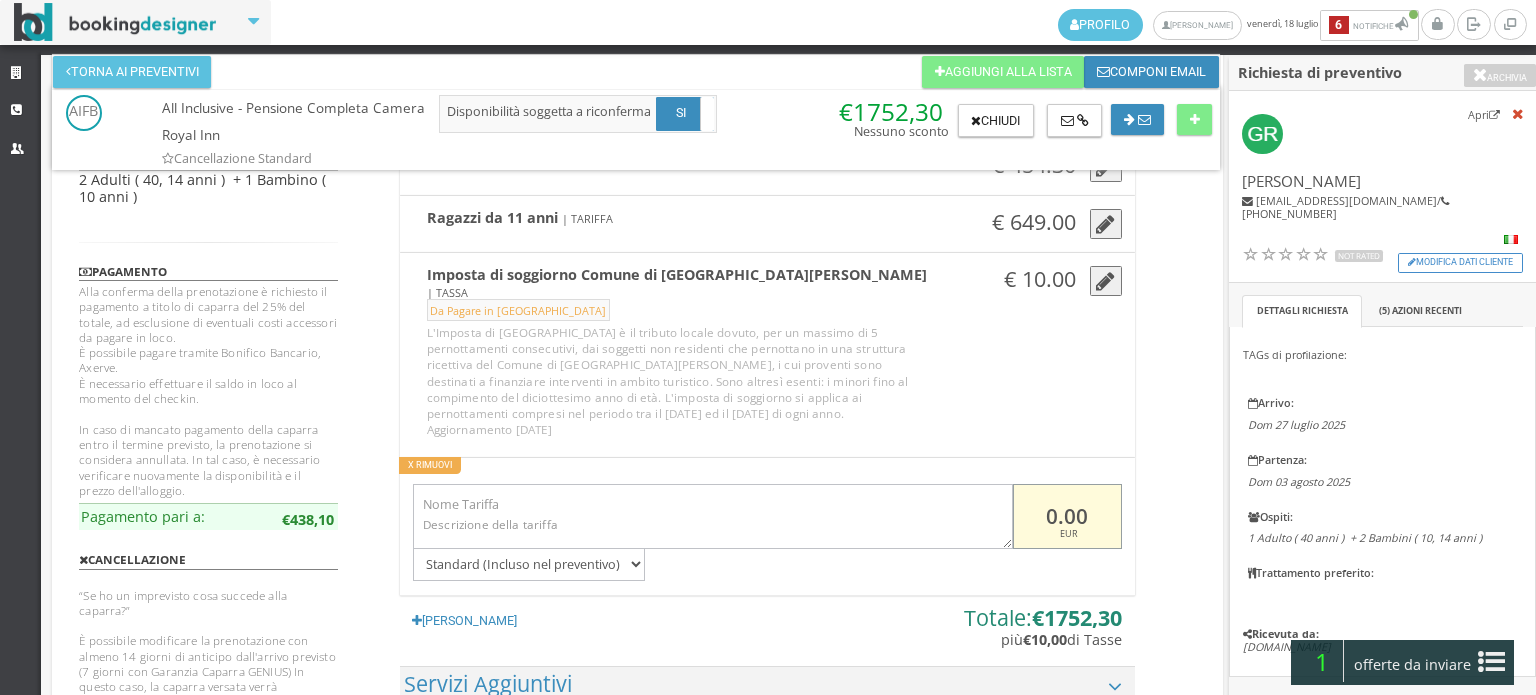 drag, startPoint x: 1025, startPoint y: 478, endPoint x: 1093, endPoint y: 488, distance: 68.73136 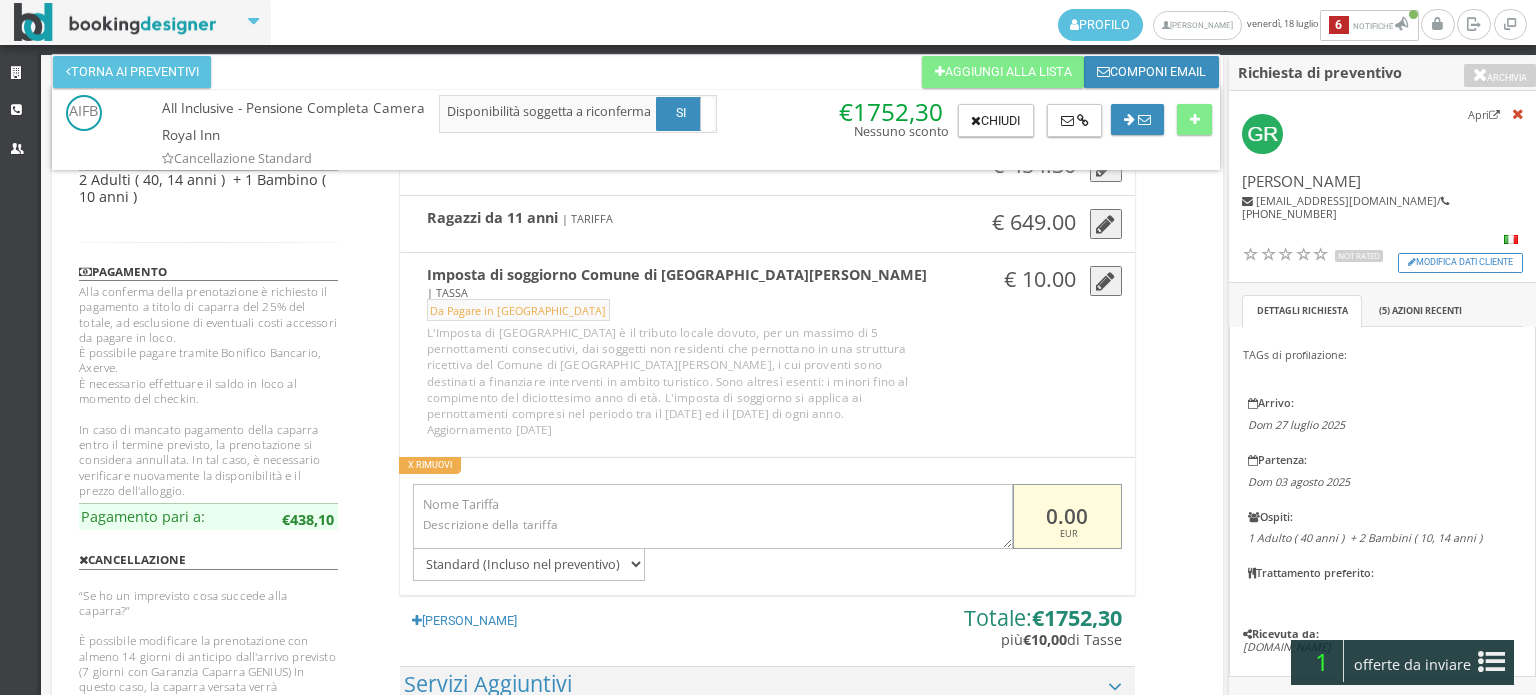 click on "0.00" at bounding box center (1067, 516) 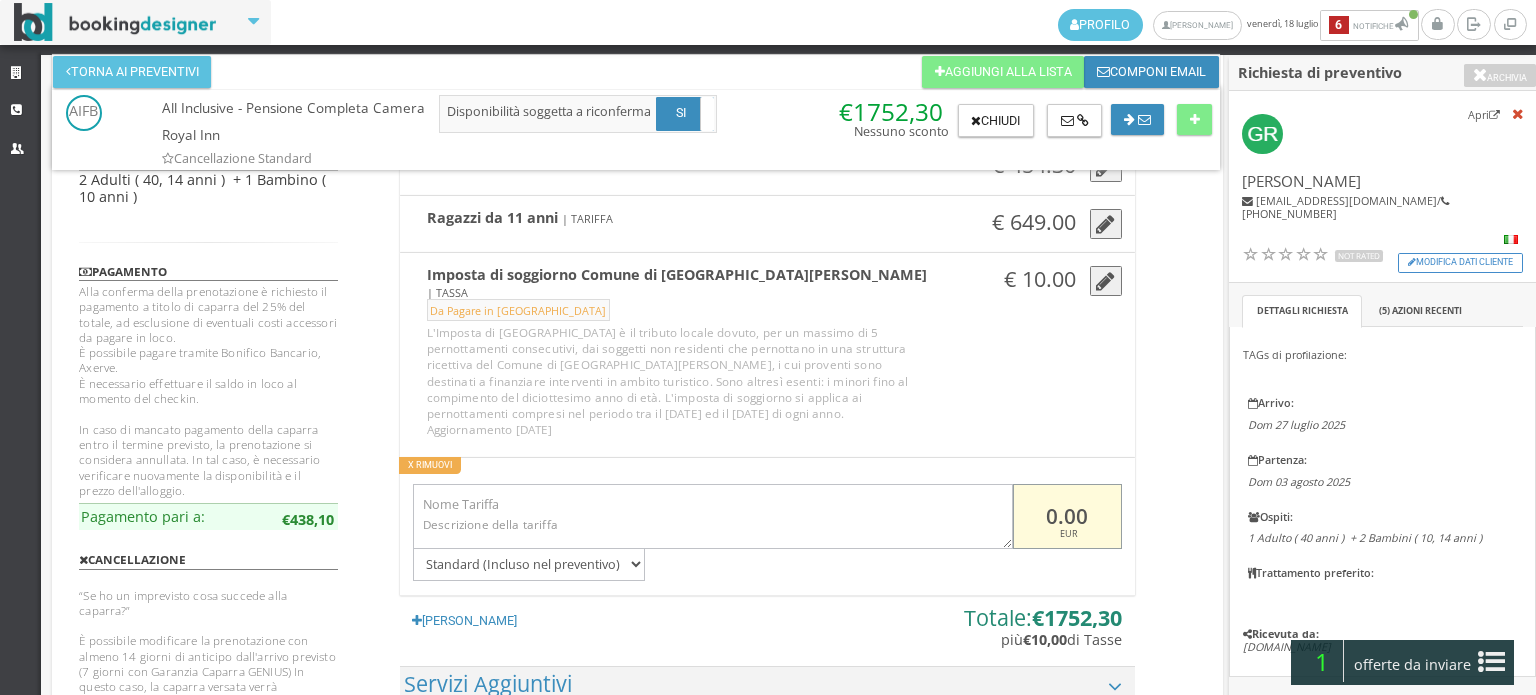 drag, startPoint x: 1039, startPoint y: 480, endPoint x: 1102, endPoint y: 484, distance: 63.126858 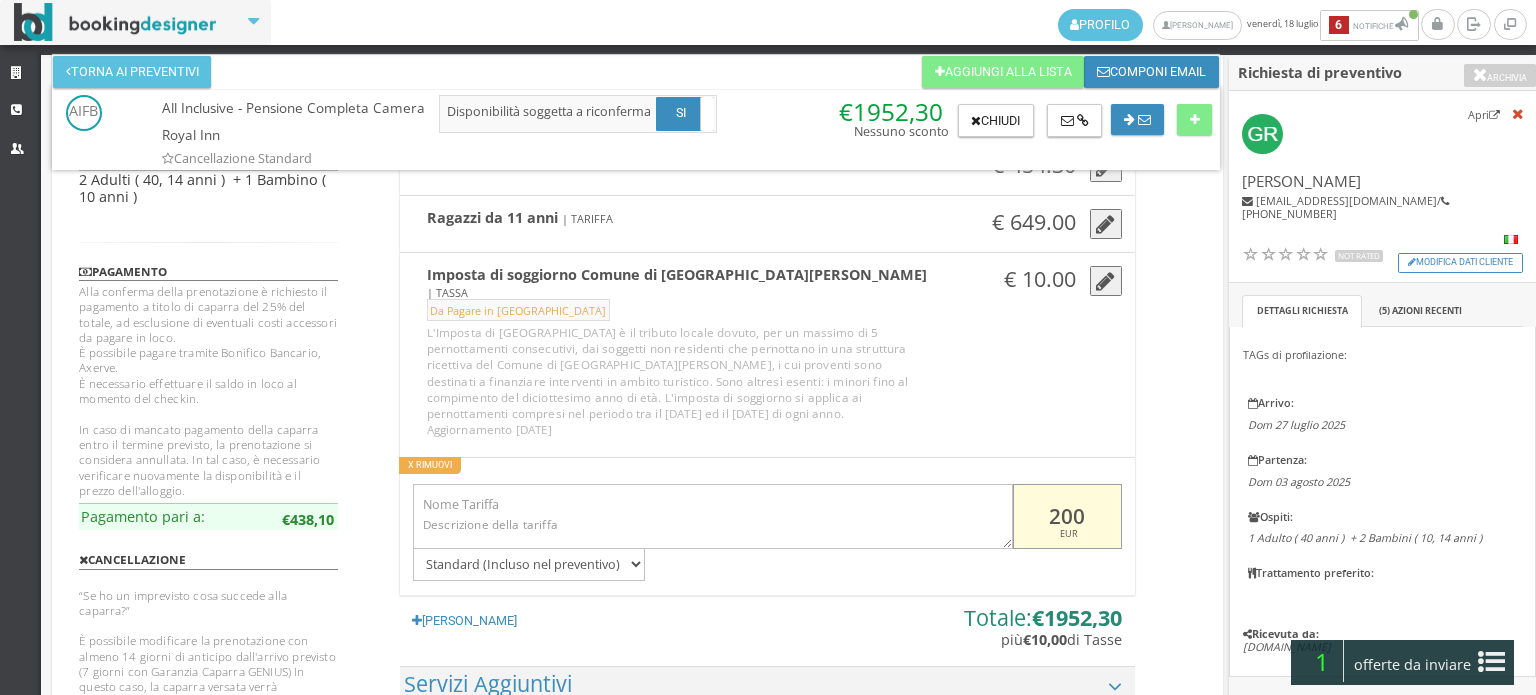 click on "200" at bounding box center [1067, 516] 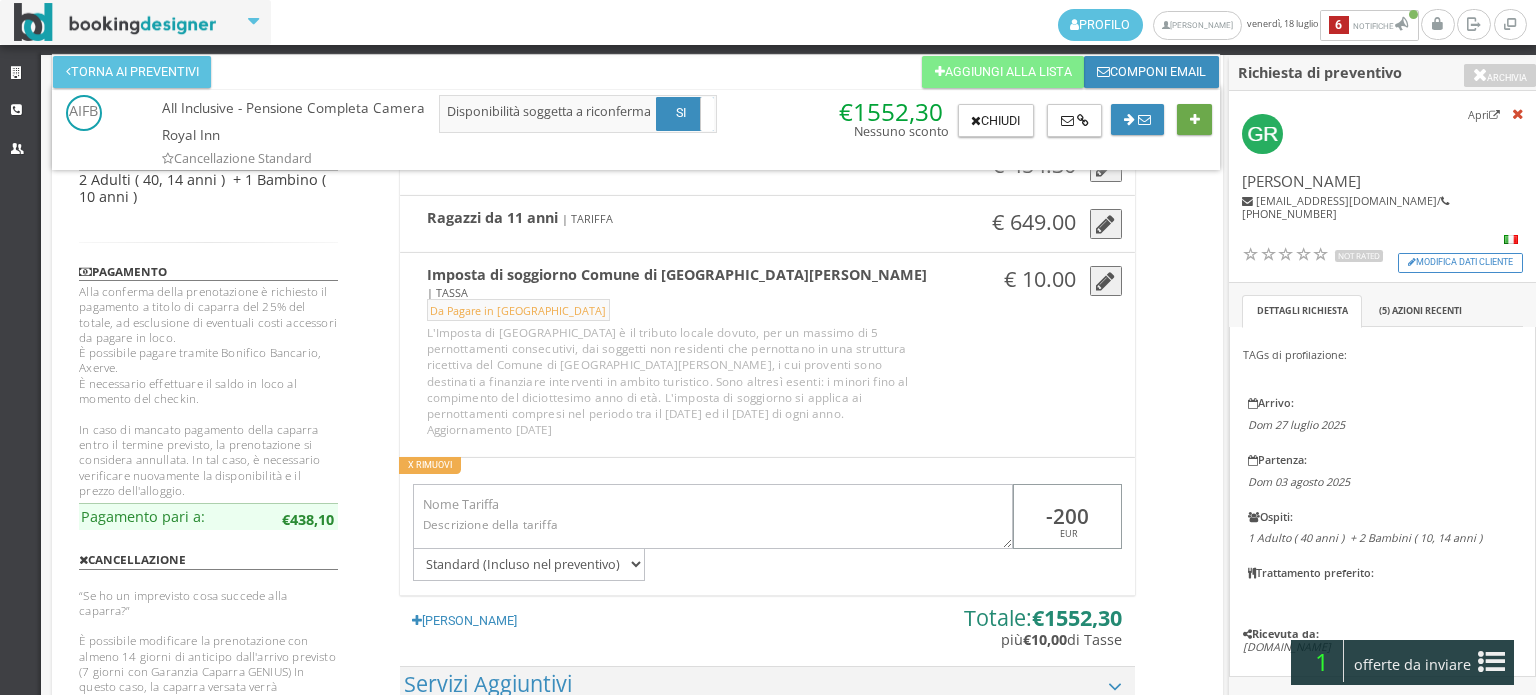 type on "-200" 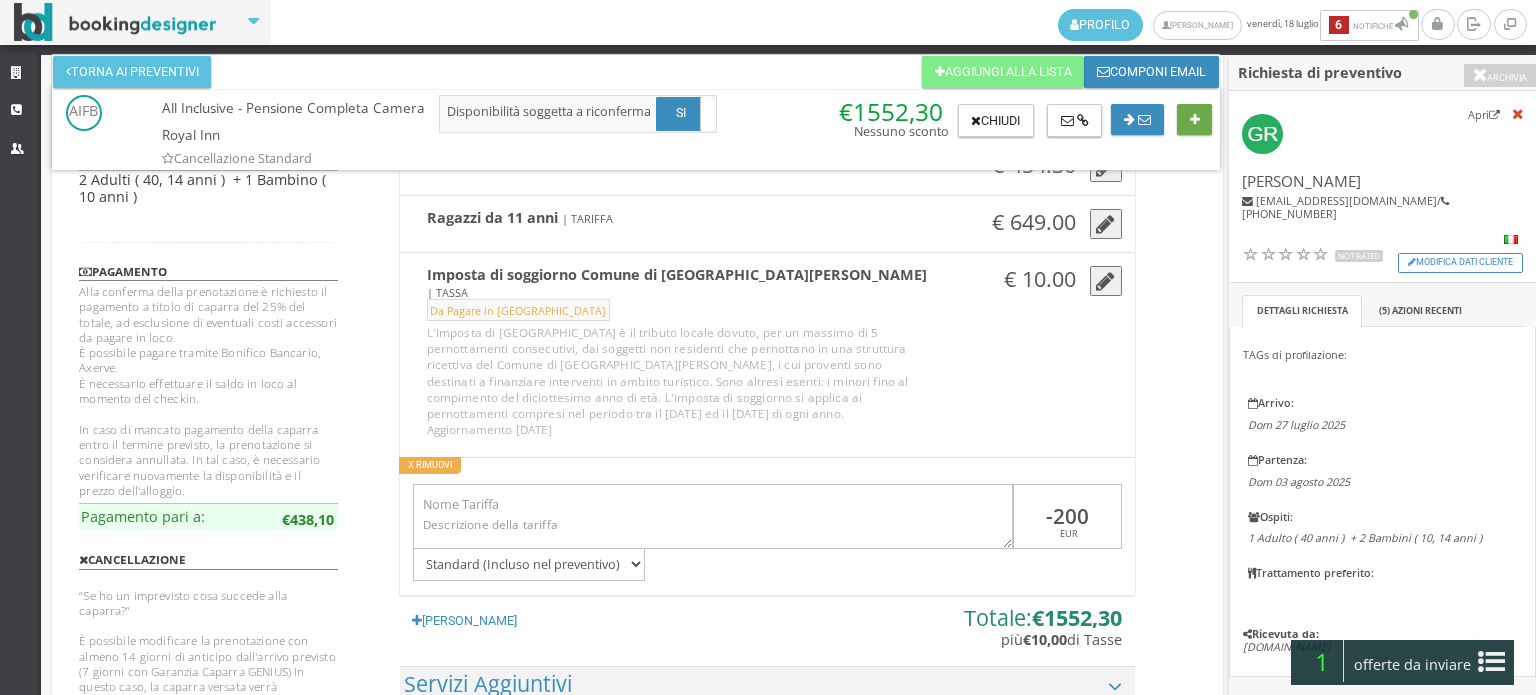 click at bounding box center (1195, 120) 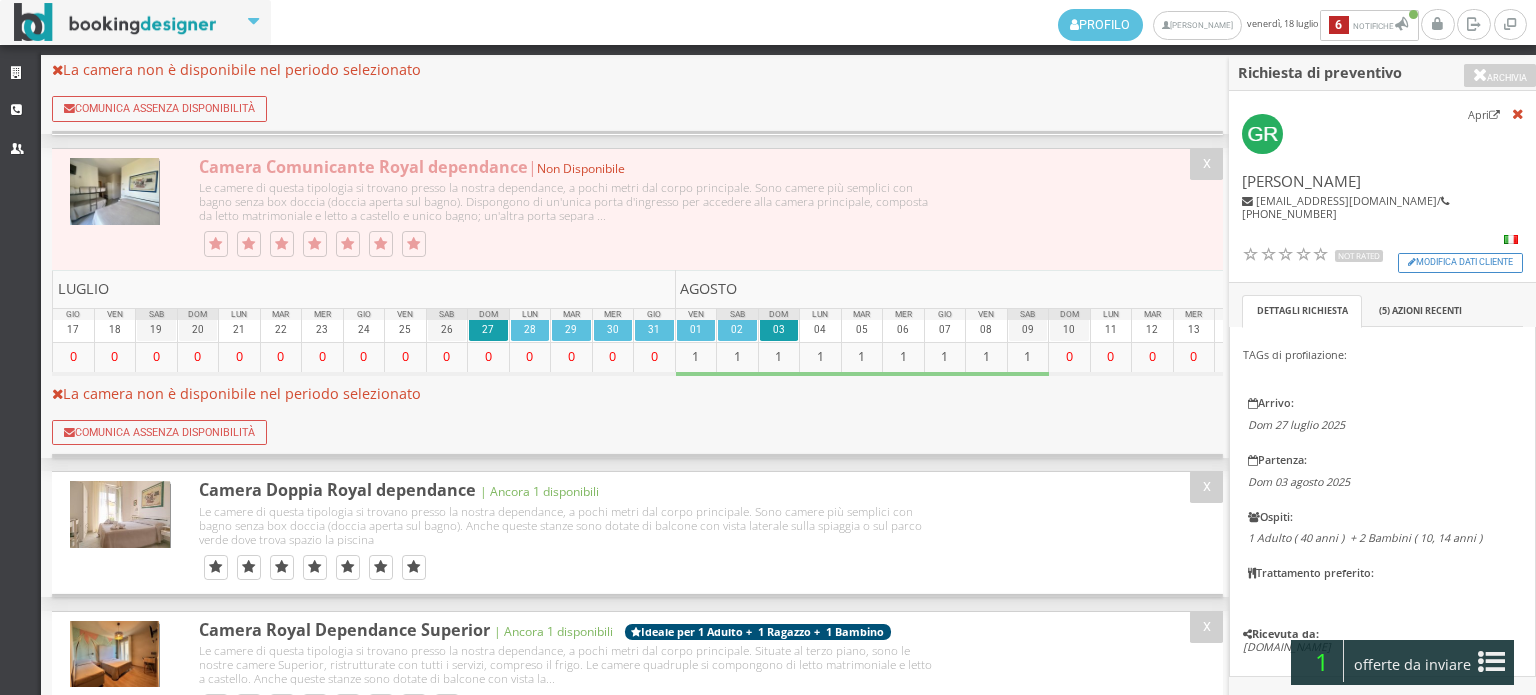 scroll, scrollTop: 0, scrollLeft: 0, axis: both 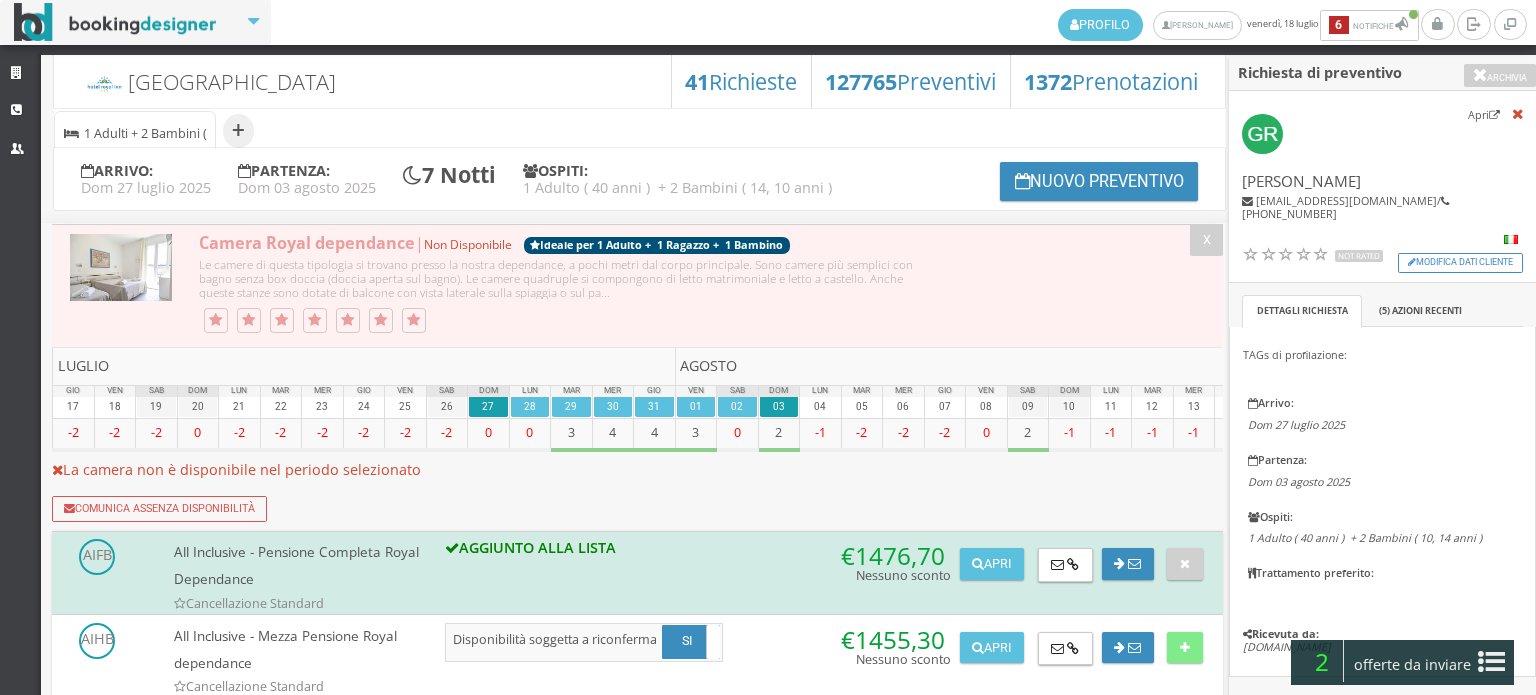 click on "offerte da inviare" at bounding box center [1413, 665] 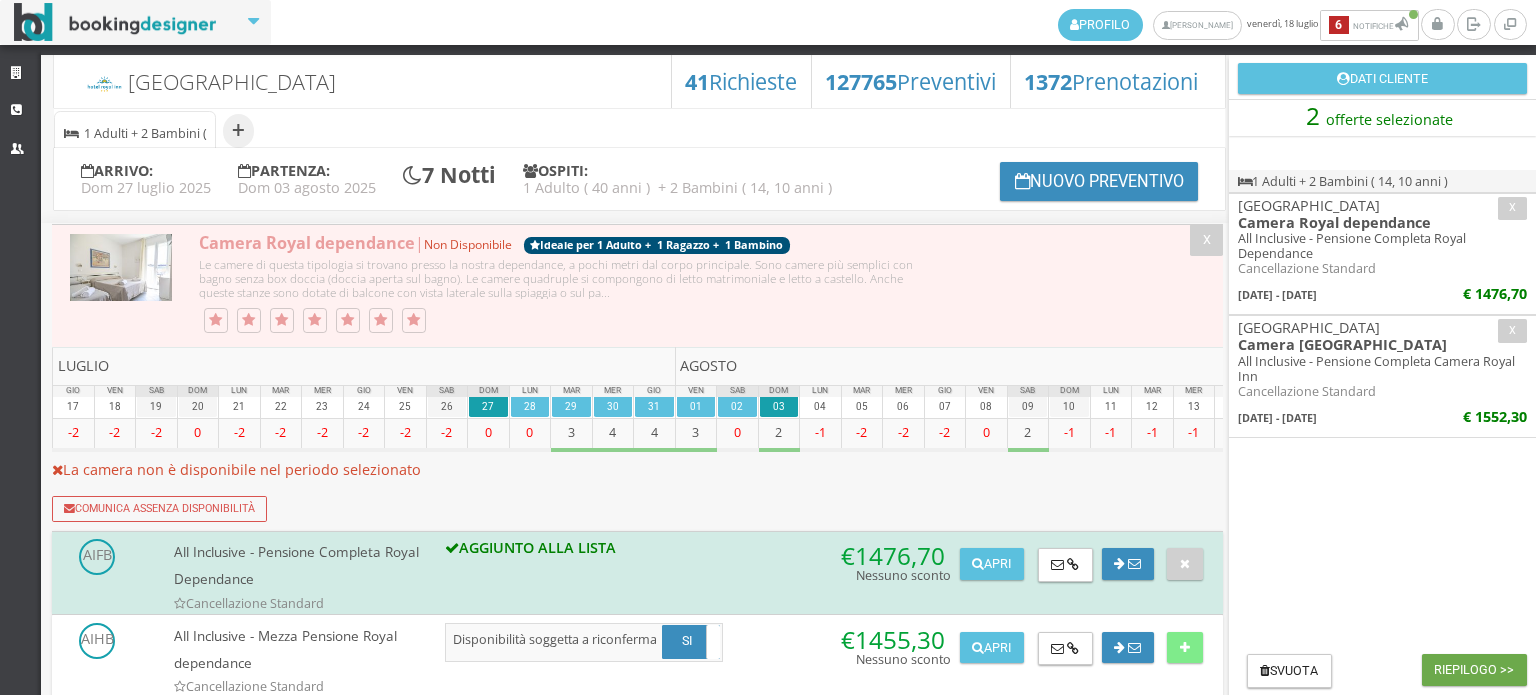 click on "Riepilogo >>" at bounding box center [1474, 670] 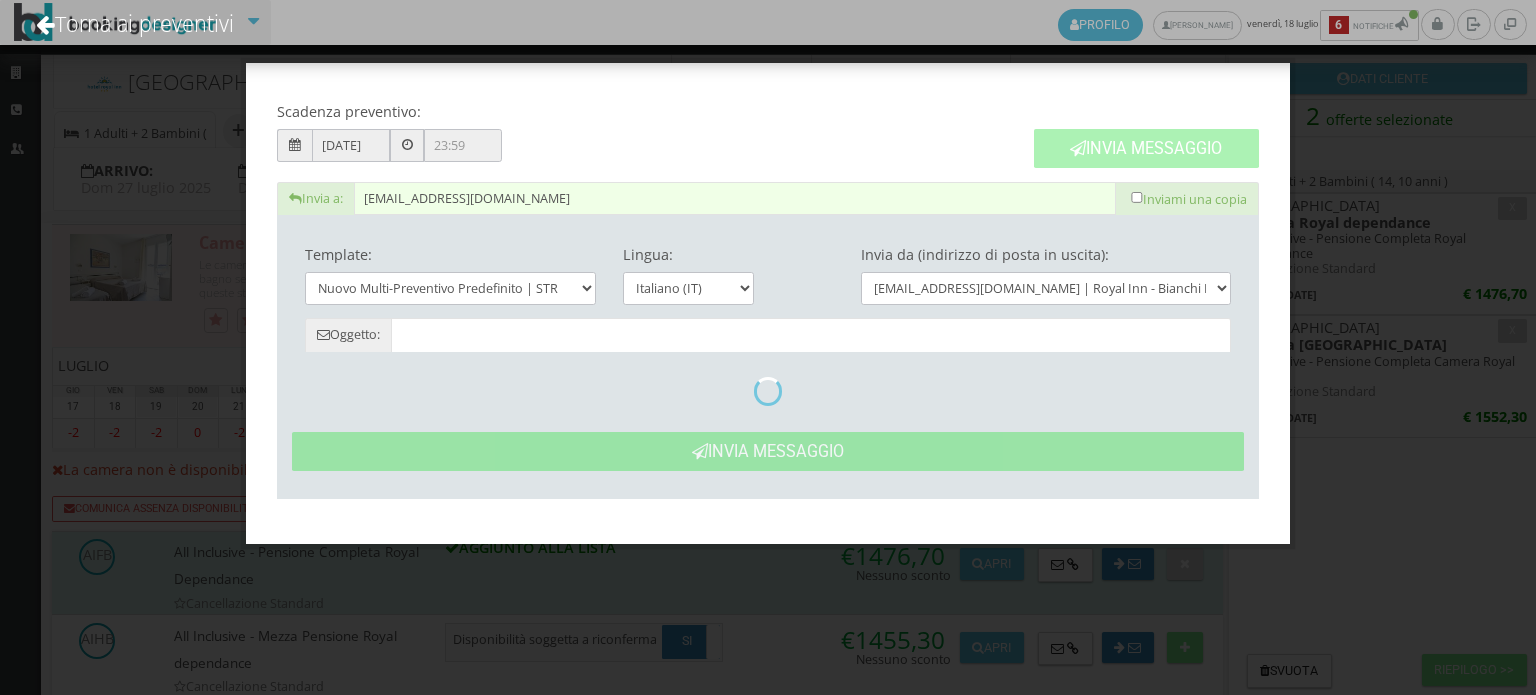 type on "Nuovo Preventivo - Giuseppina Richichi dal 27/07/2025 al 03/08/2025" 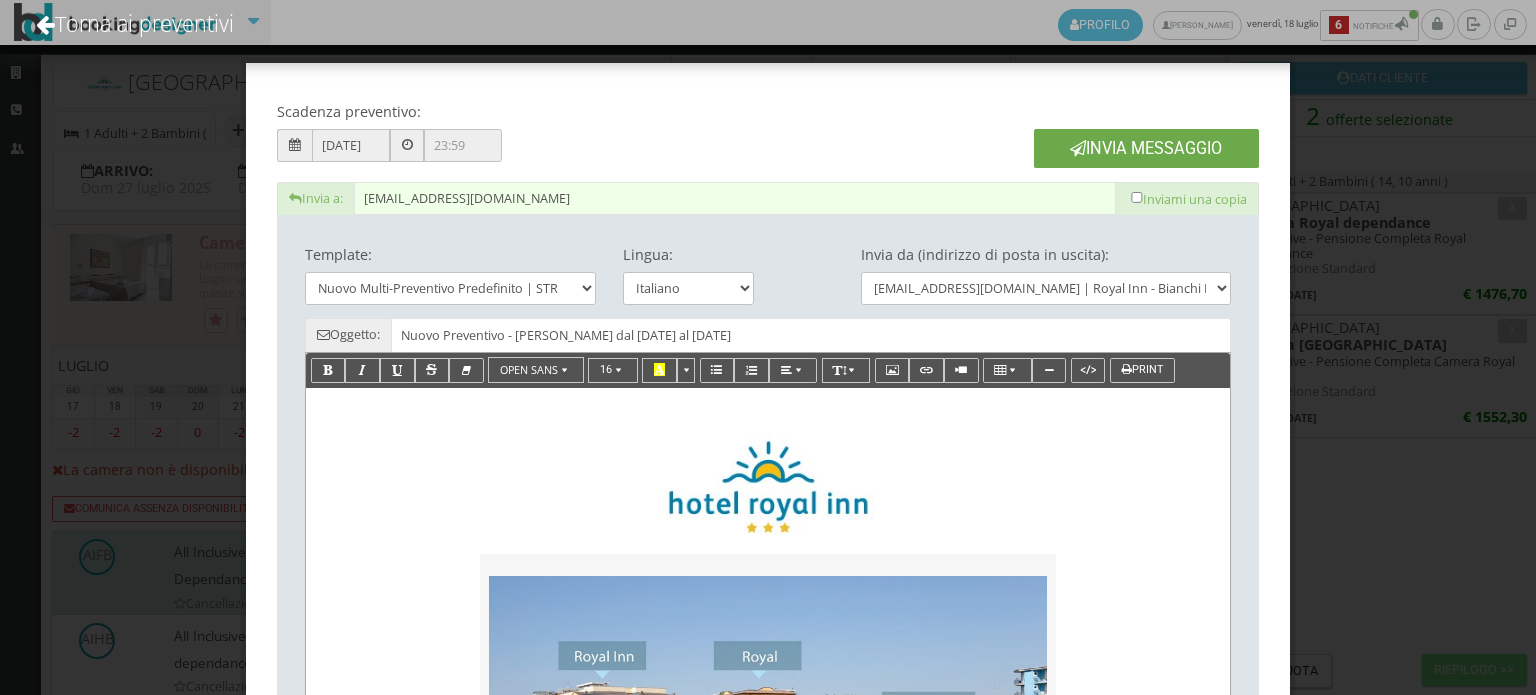 click on "Invia Messaggio" at bounding box center [1146, 148] 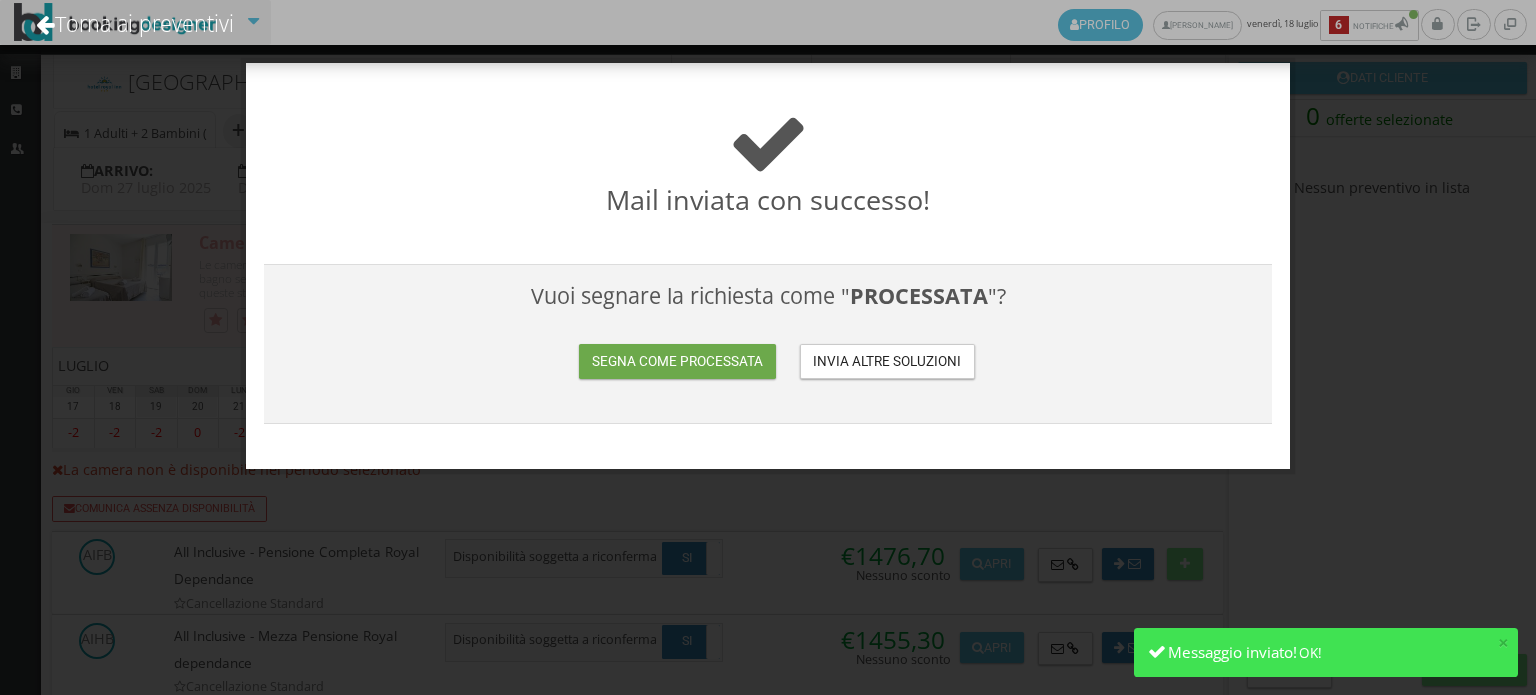 click on "Segna come processata" at bounding box center [677, 361] 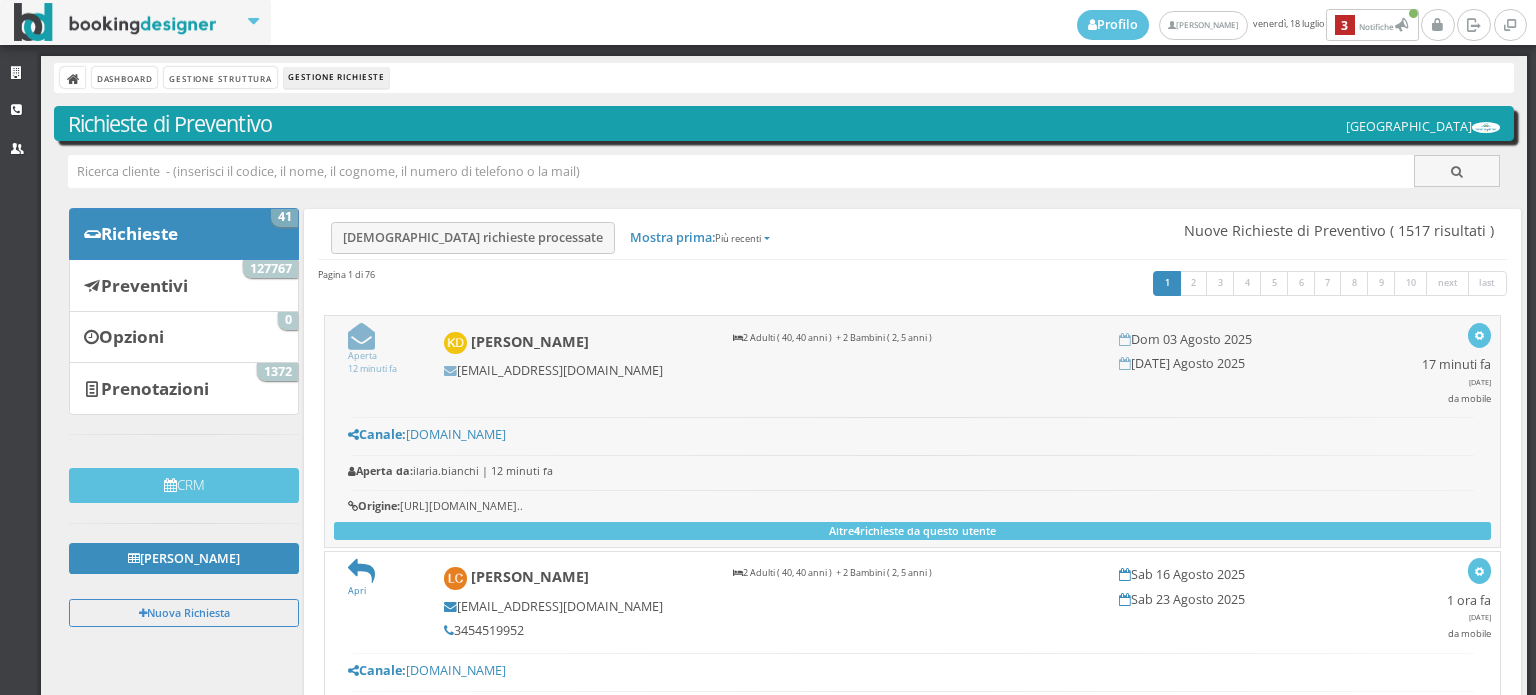 scroll, scrollTop: 0, scrollLeft: 0, axis: both 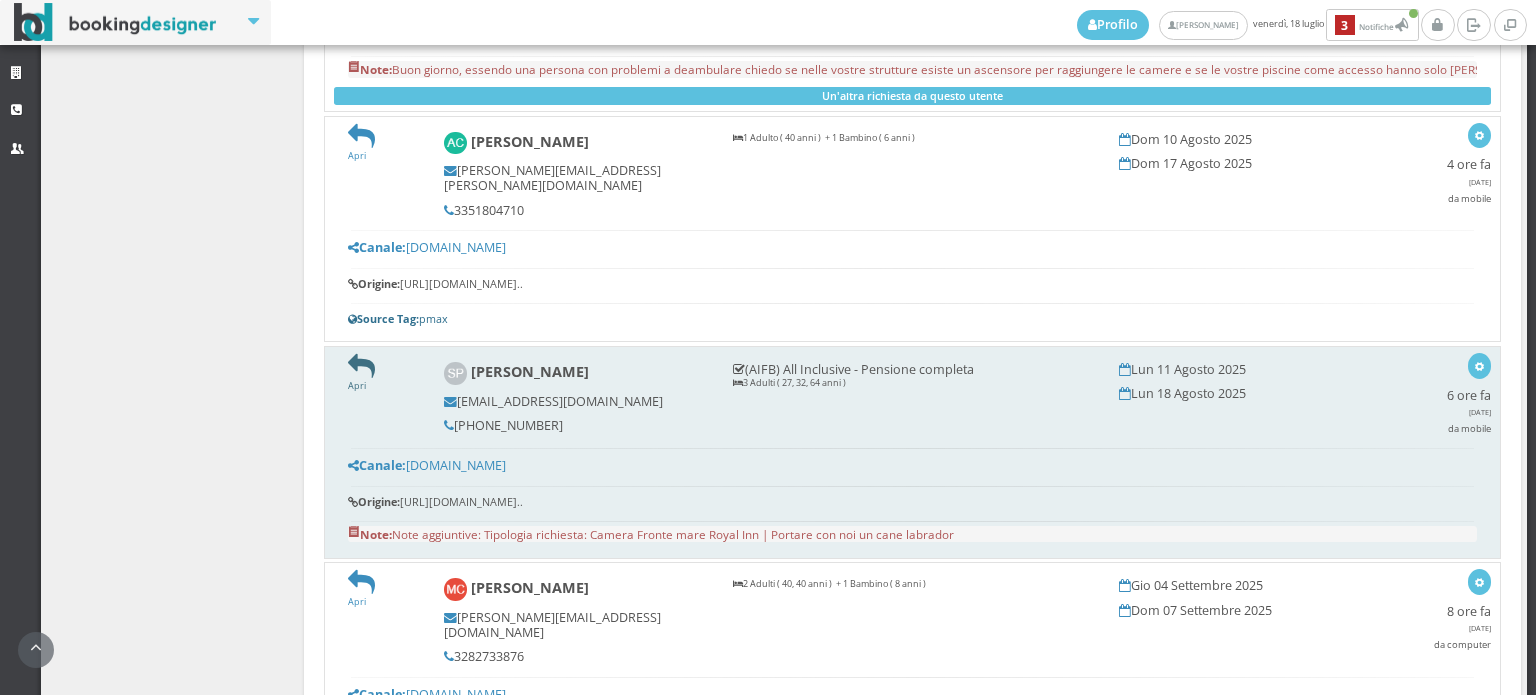 click at bounding box center [361, 366] 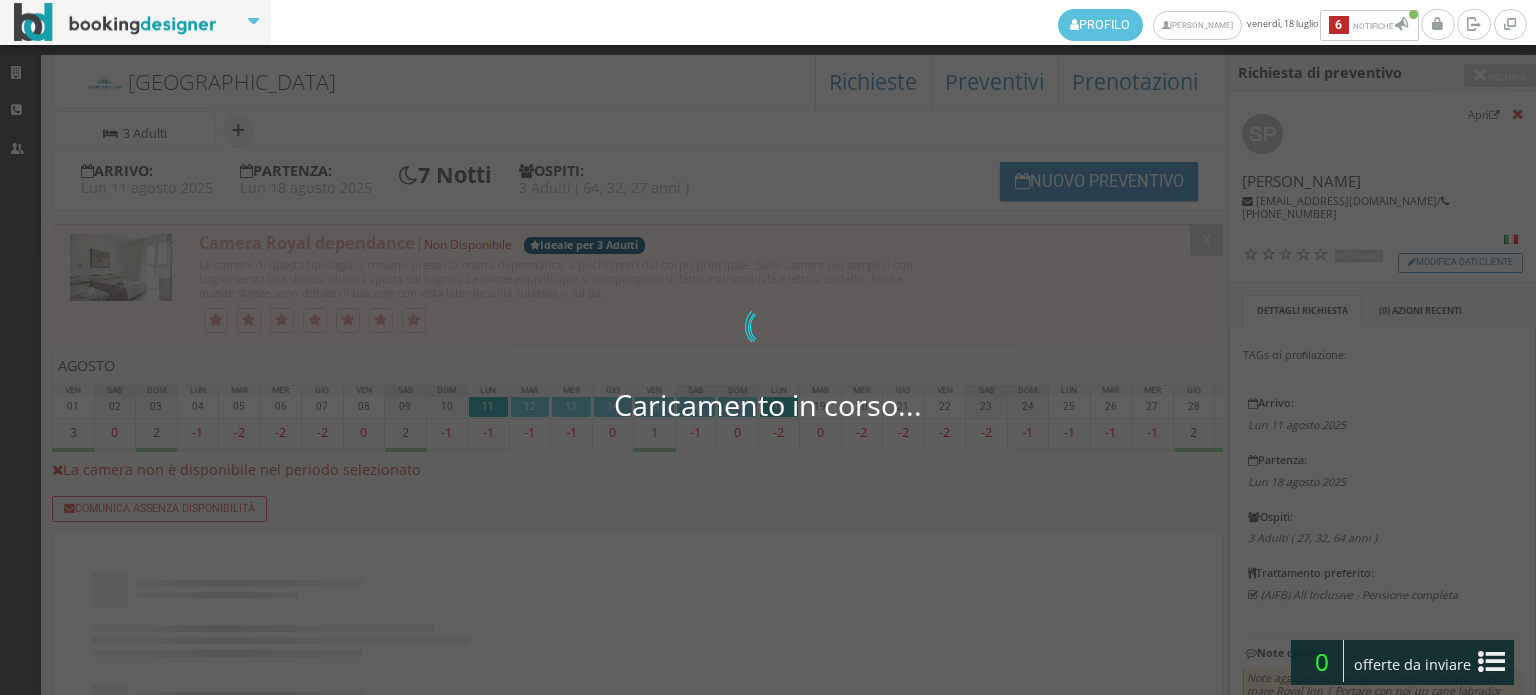 scroll, scrollTop: 0, scrollLeft: 0, axis: both 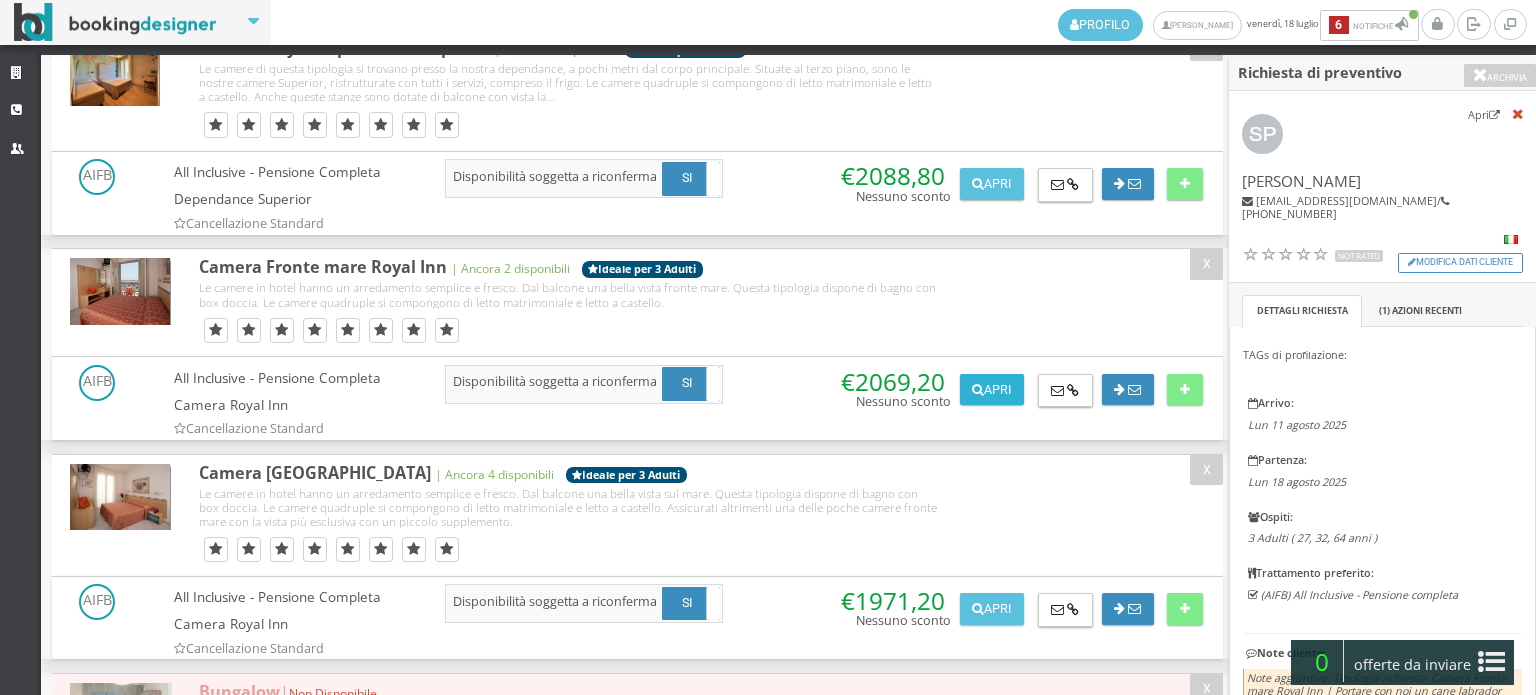 click at bounding box center [978, 390] 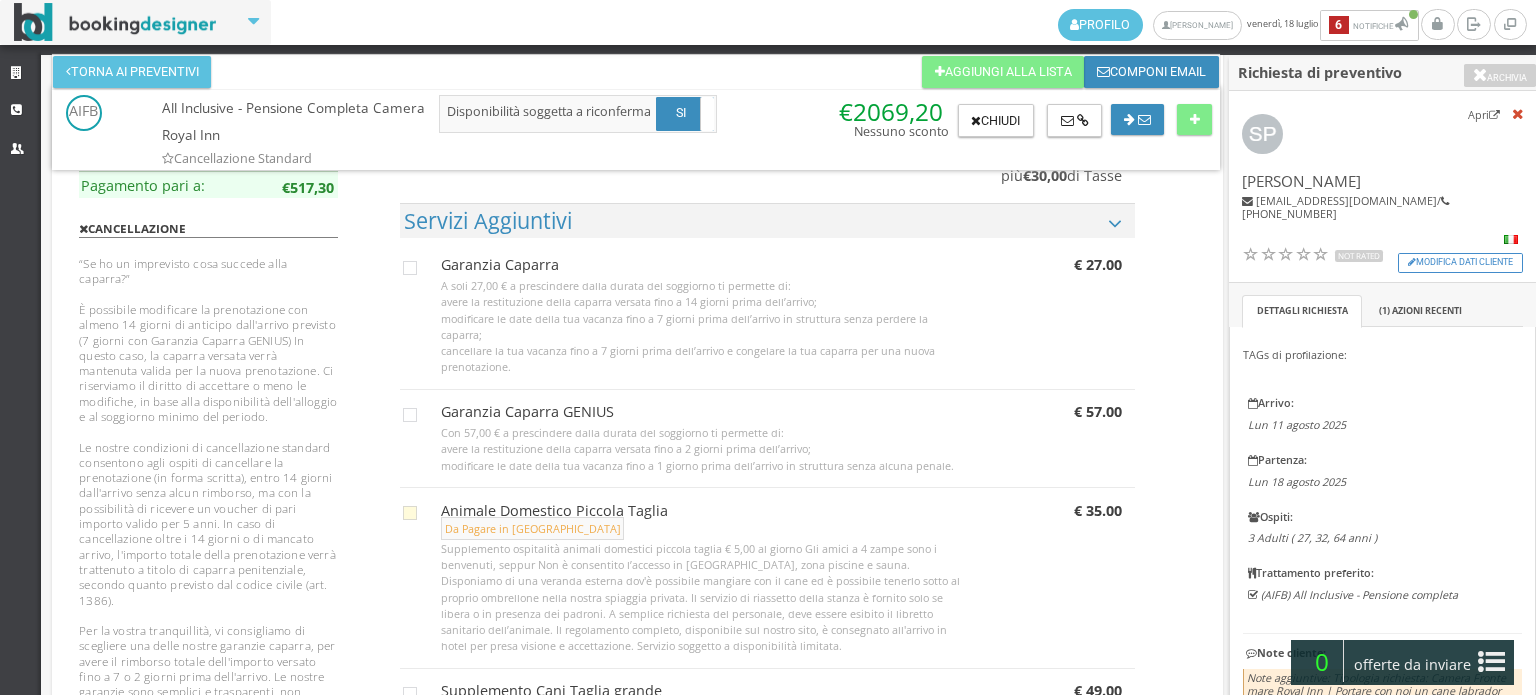 scroll, scrollTop: 1000, scrollLeft: 0, axis: vertical 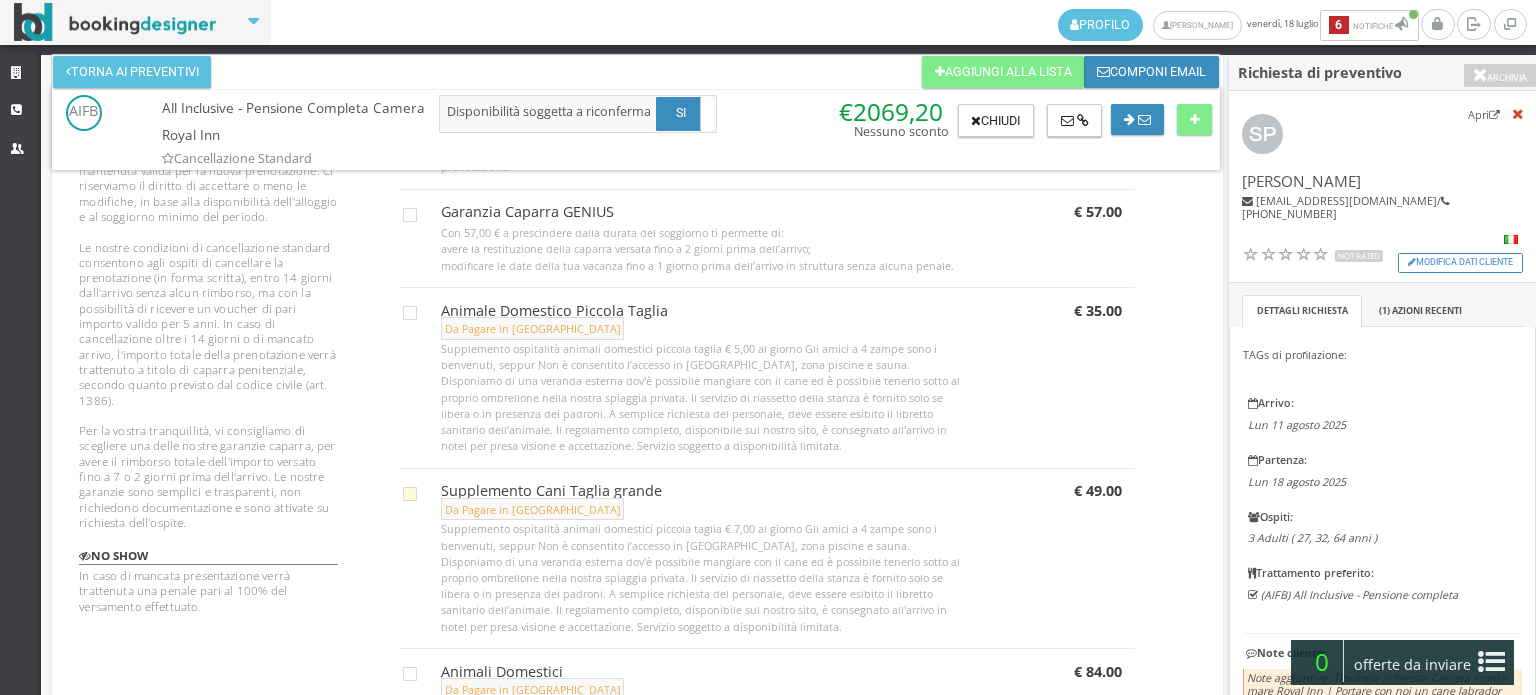 click at bounding box center [410, 494] 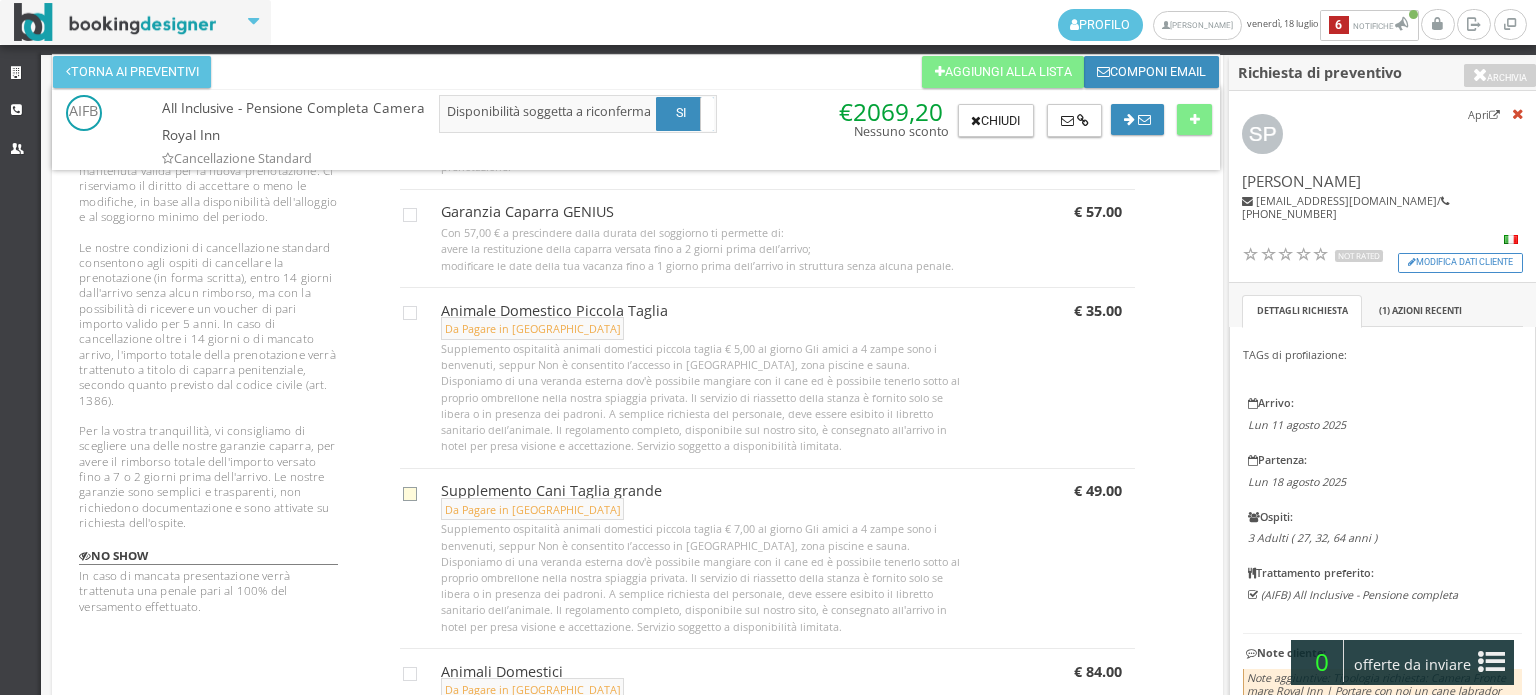 click on "Supplemento Cani Taglia grande
Da Pagare in Loco 														 Supplemento ospitalità animali domestici piccola taglia € 7,00 al giorno
Gli amici a 4 zampe sono i benvenuti, seppur Non è consentito l’accesso in sala da pranzo, zona piscine e sauna.
Disponiamo di una veranda esterna dov'è possibile mangiare con il cane ed è possibile tenerlo sotto al proprio ombrellone nella nostra spiaggia privata.
Il servizio di riassetto della stanza è fornito solo se libera o in presenza dei padroni.
A semplice richiesta del personale, deve essere esibito il libretto sanitario dell’animale.
Il regolamento completo, disponibile sul nostro sito, è consegnato all'arrivo in hotel per presa visione e accettazione.
Servizio soggetto a disponibilità limitata.
€ 49.00" at bounding box center [-8608, 492] 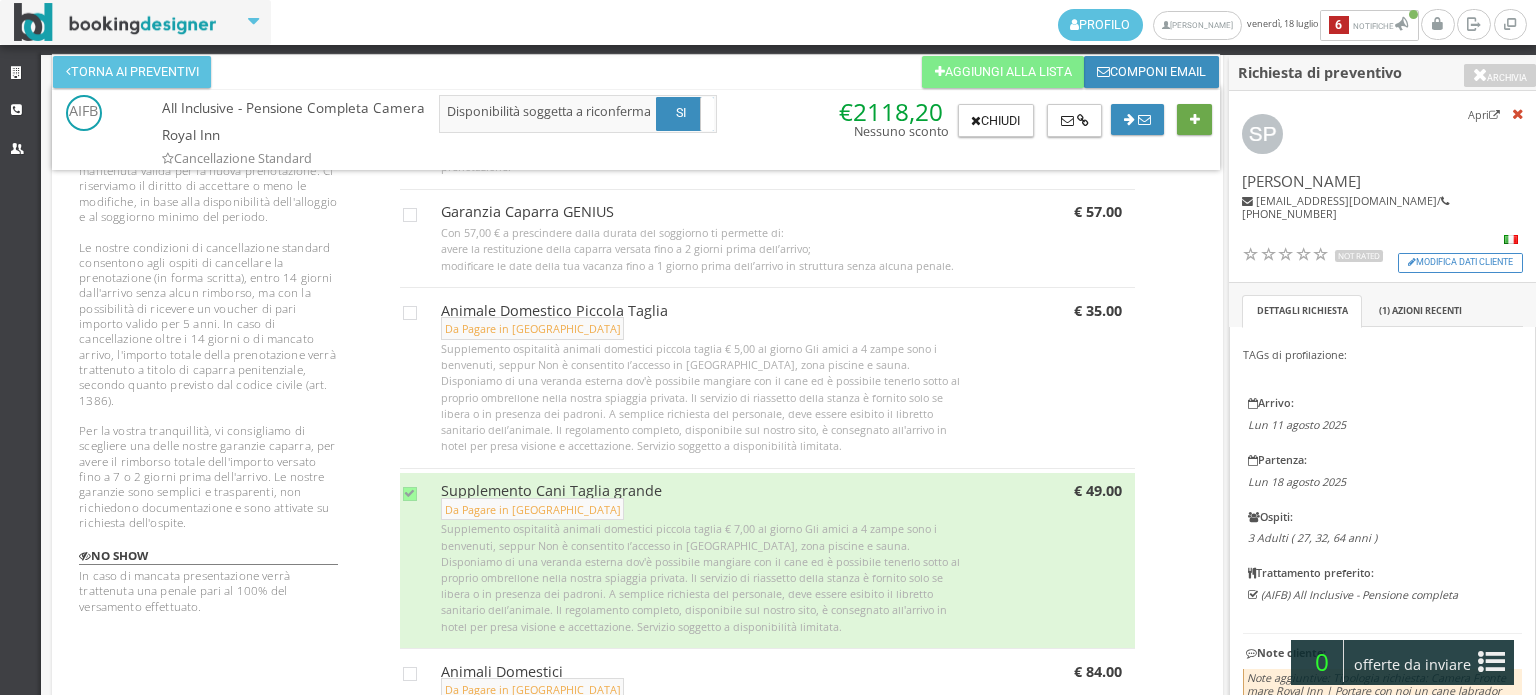 drag, startPoint x: 1193, startPoint y: 125, endPoint x: 1309, endPoint y: 571, distance: 460.83838 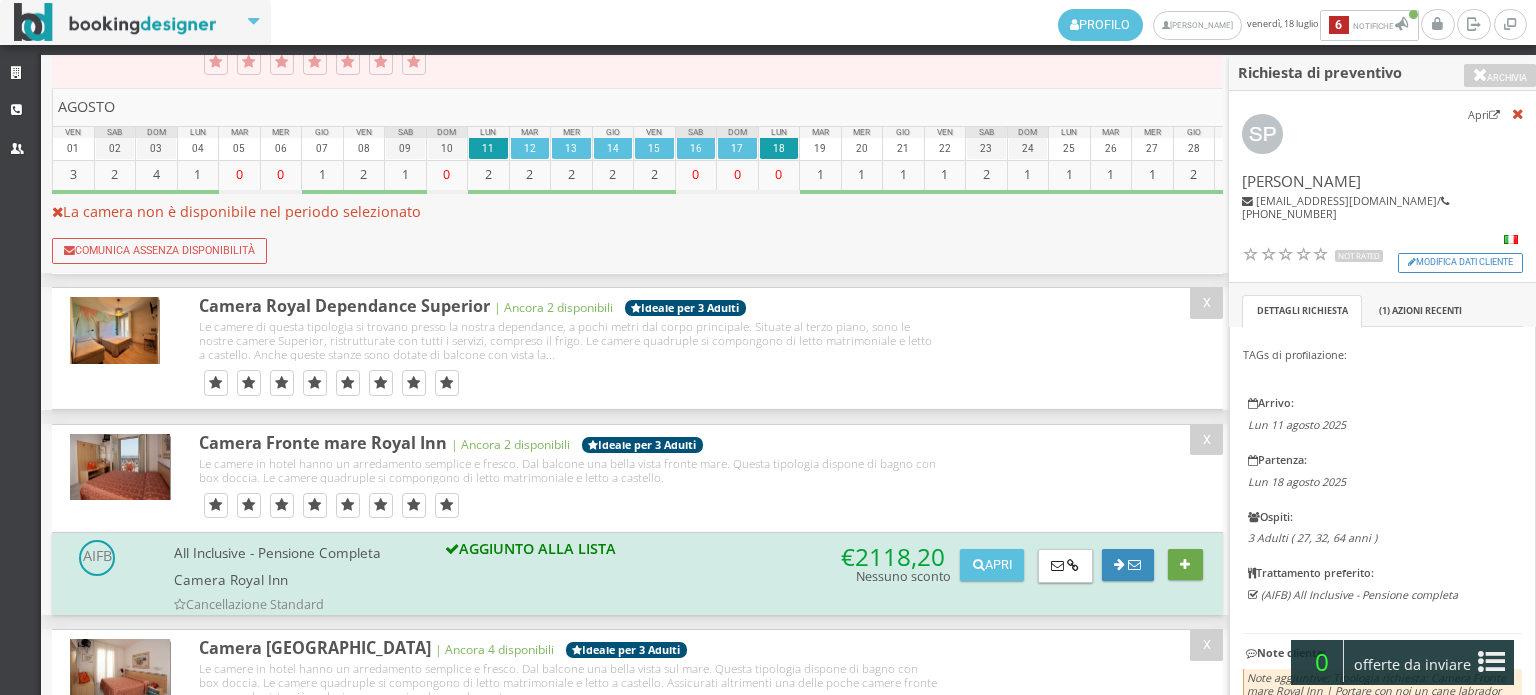 scroll, scrollTop: 0, scrollLeft: 0, axis: both 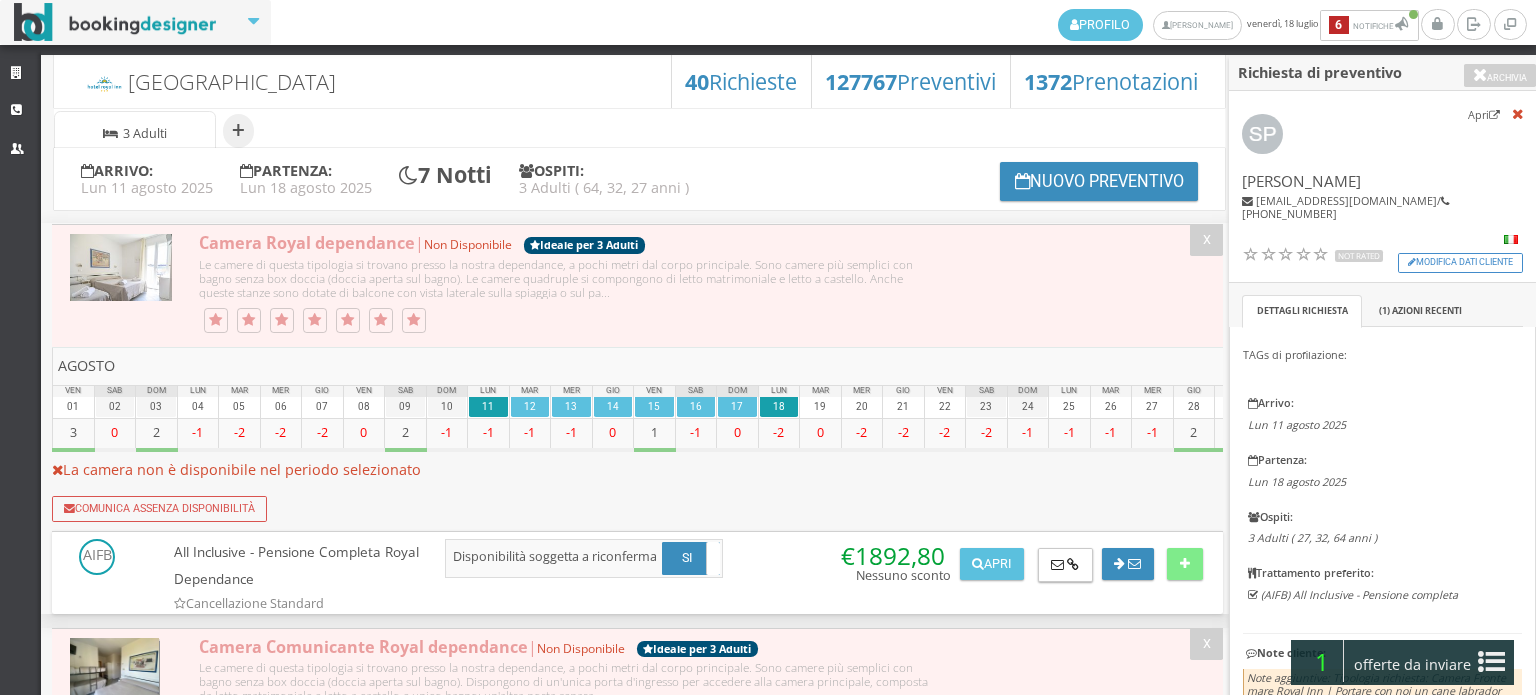 click on "offerte da inviare" at bounding box center (1413, 665) 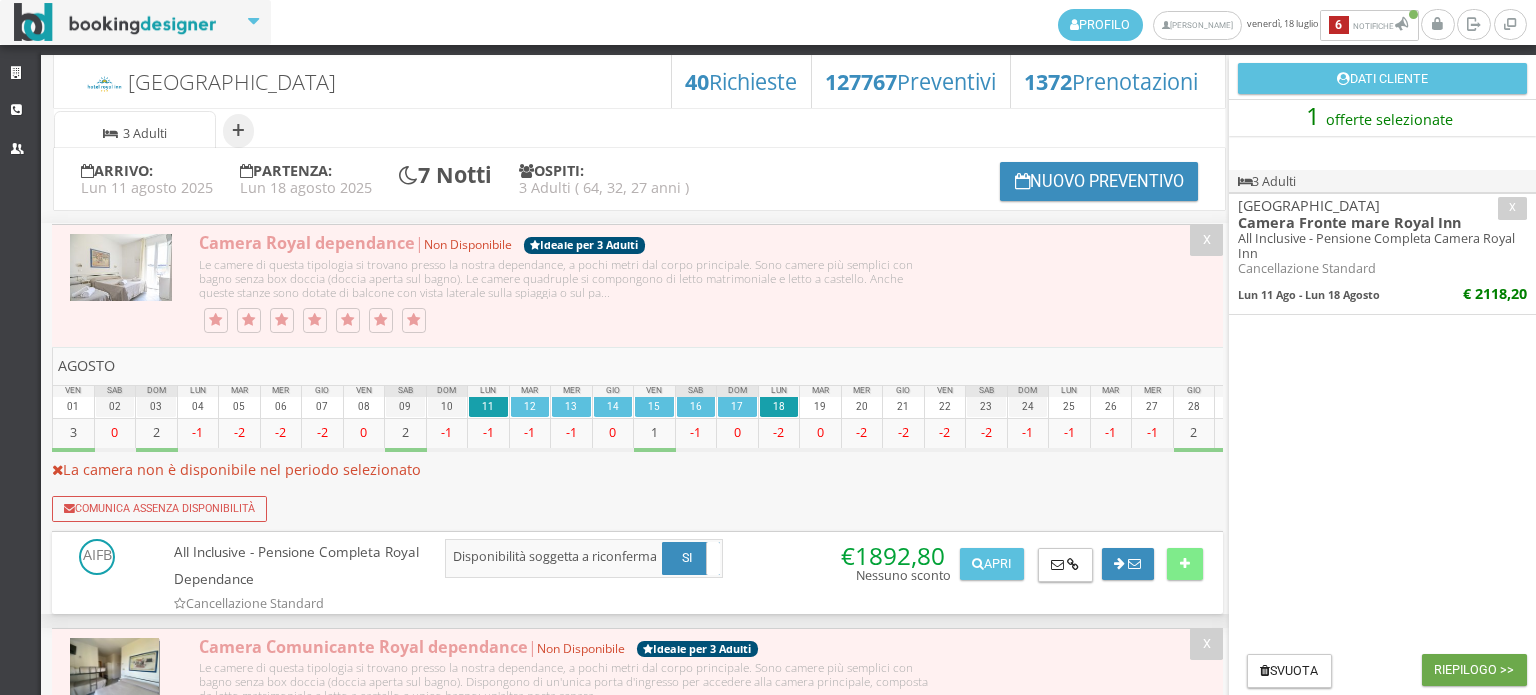 click on "Riepilogo >>" at bounding box center [1474, 670] 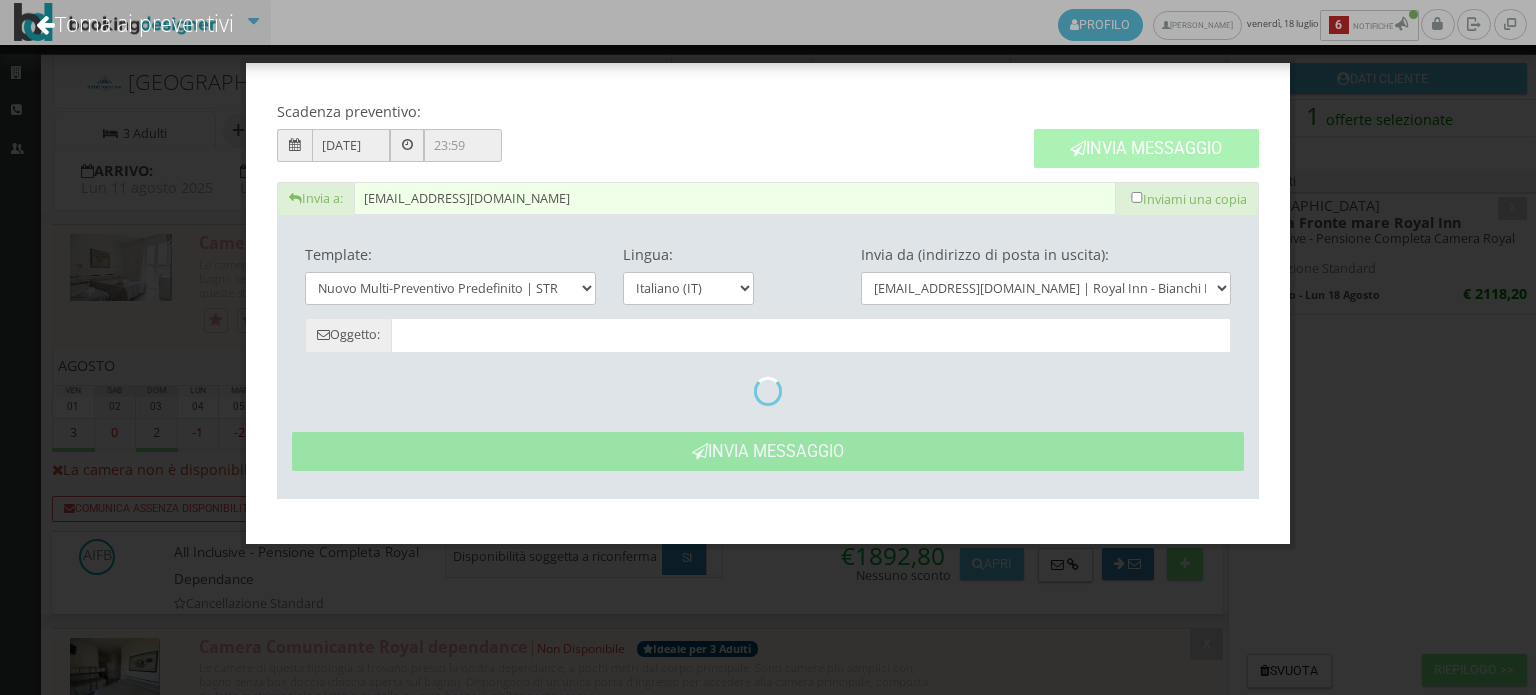 type on "Nuovo Preventivo - Stefania Pascoli dal 11/08/2025 al 18/08/2025" 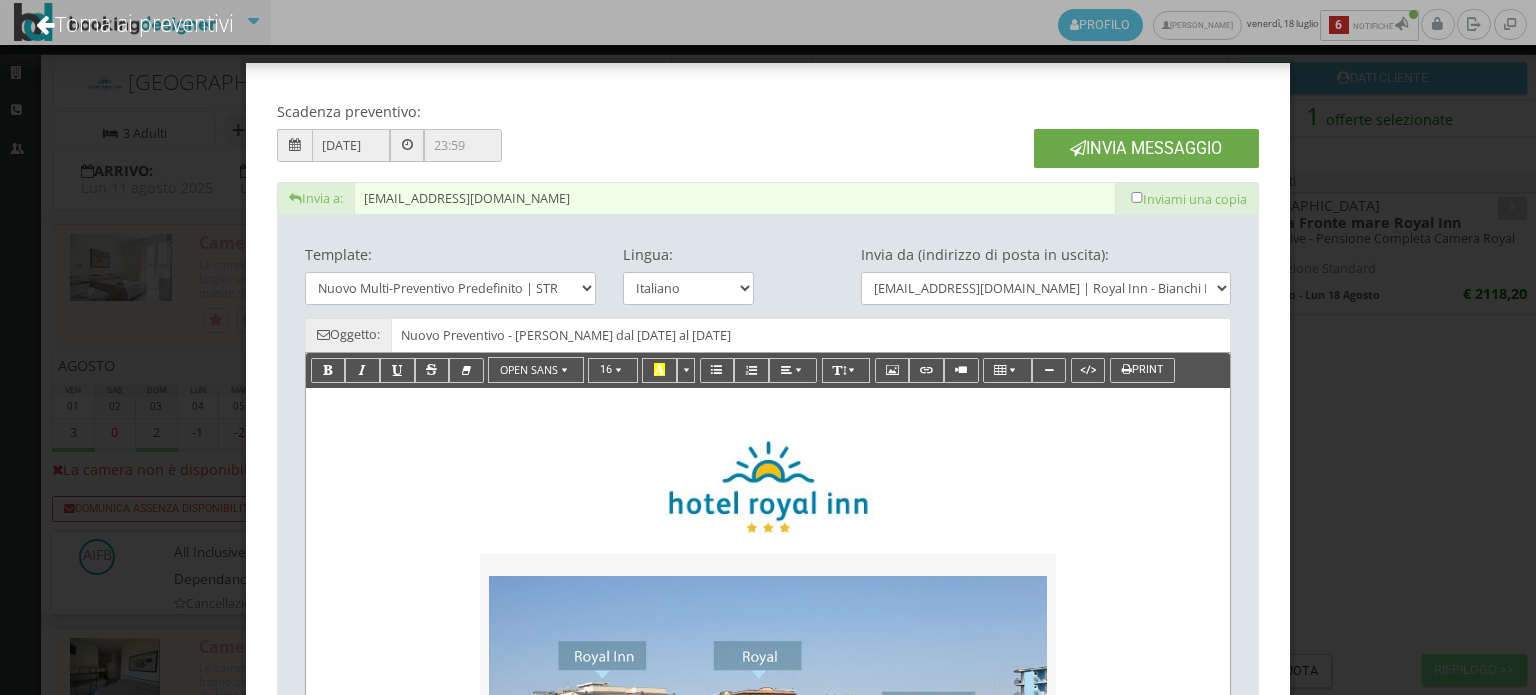 click on "Invia Messaggio" at bounding box center (1146, 148) 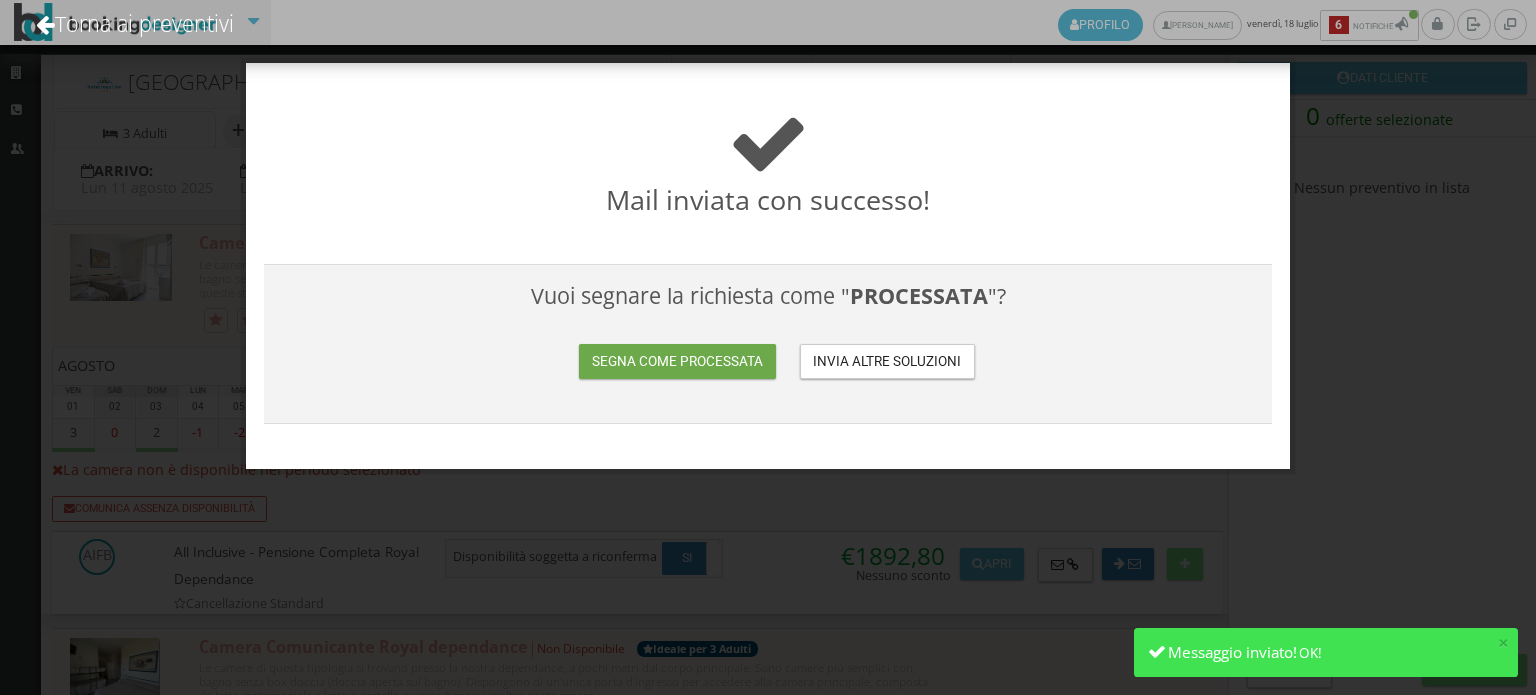 click on "Segna come processata" at bounding box center [677, 361] 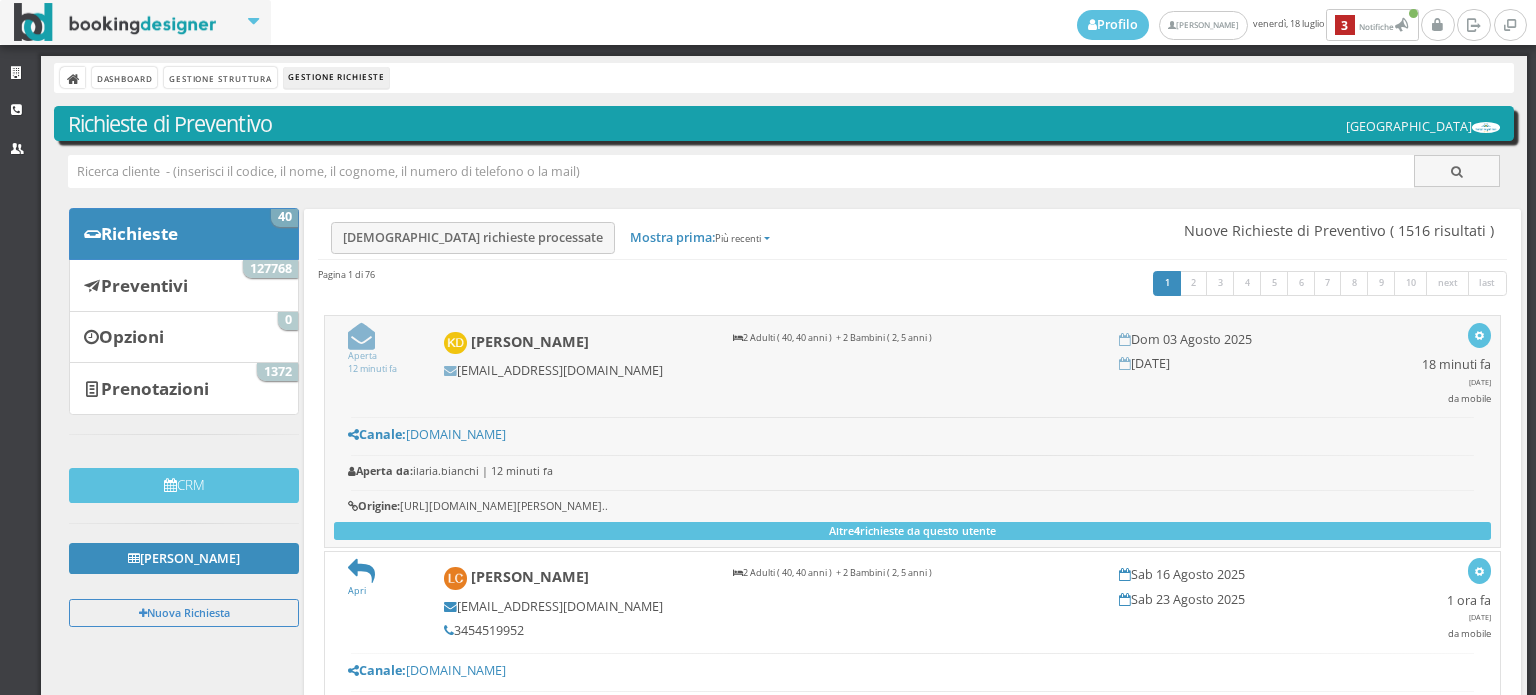 scroll, scrollTop: 0, scrollLeft: 0, axis: both 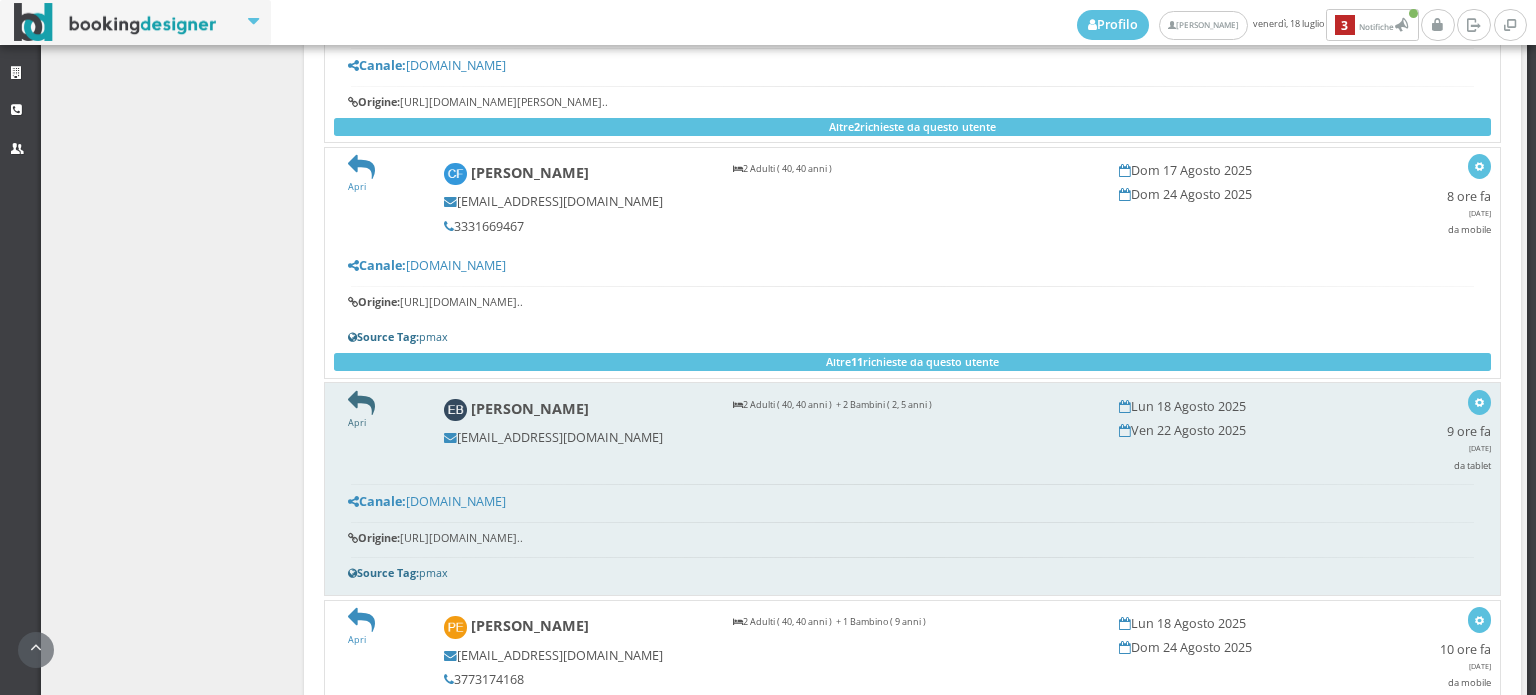 click at bounding box center (361, 403) 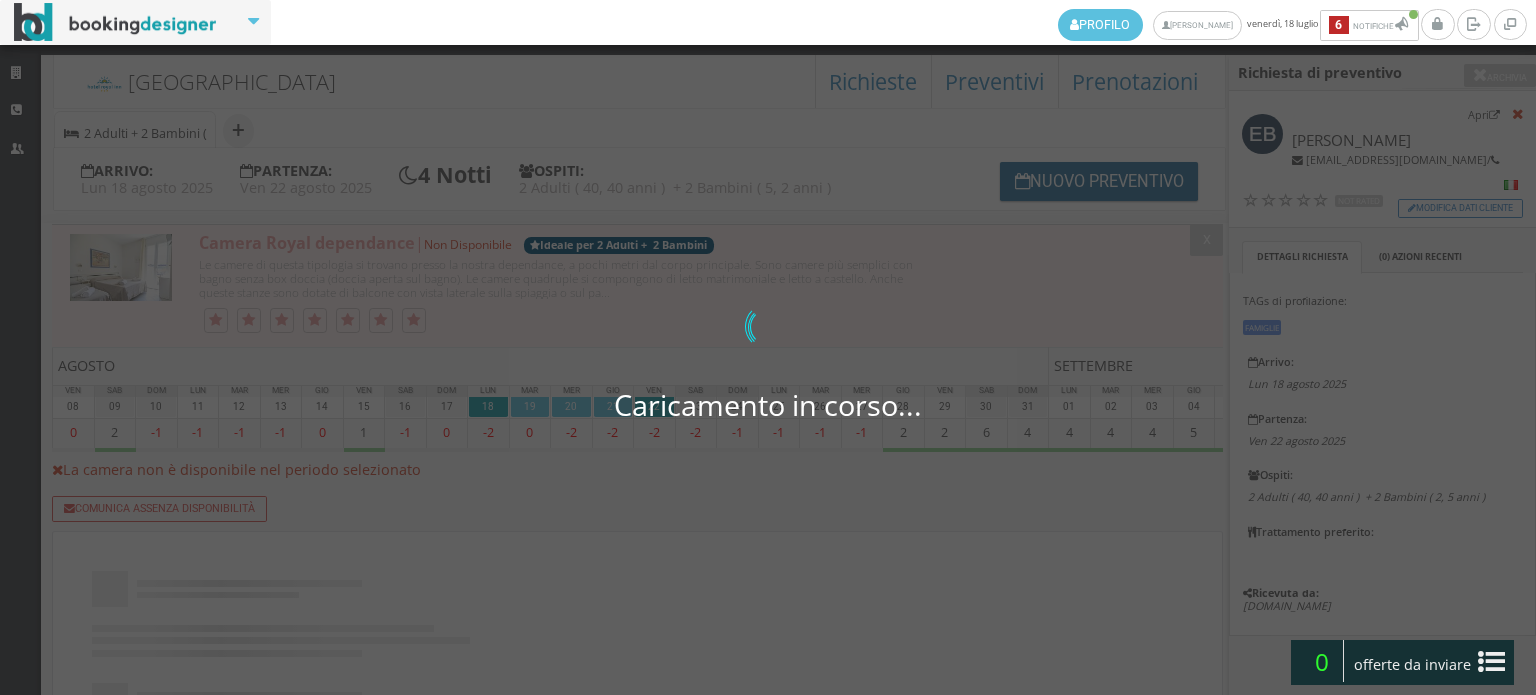 scroll, scrollTop: 0, scrollLeft: 0, axis: both 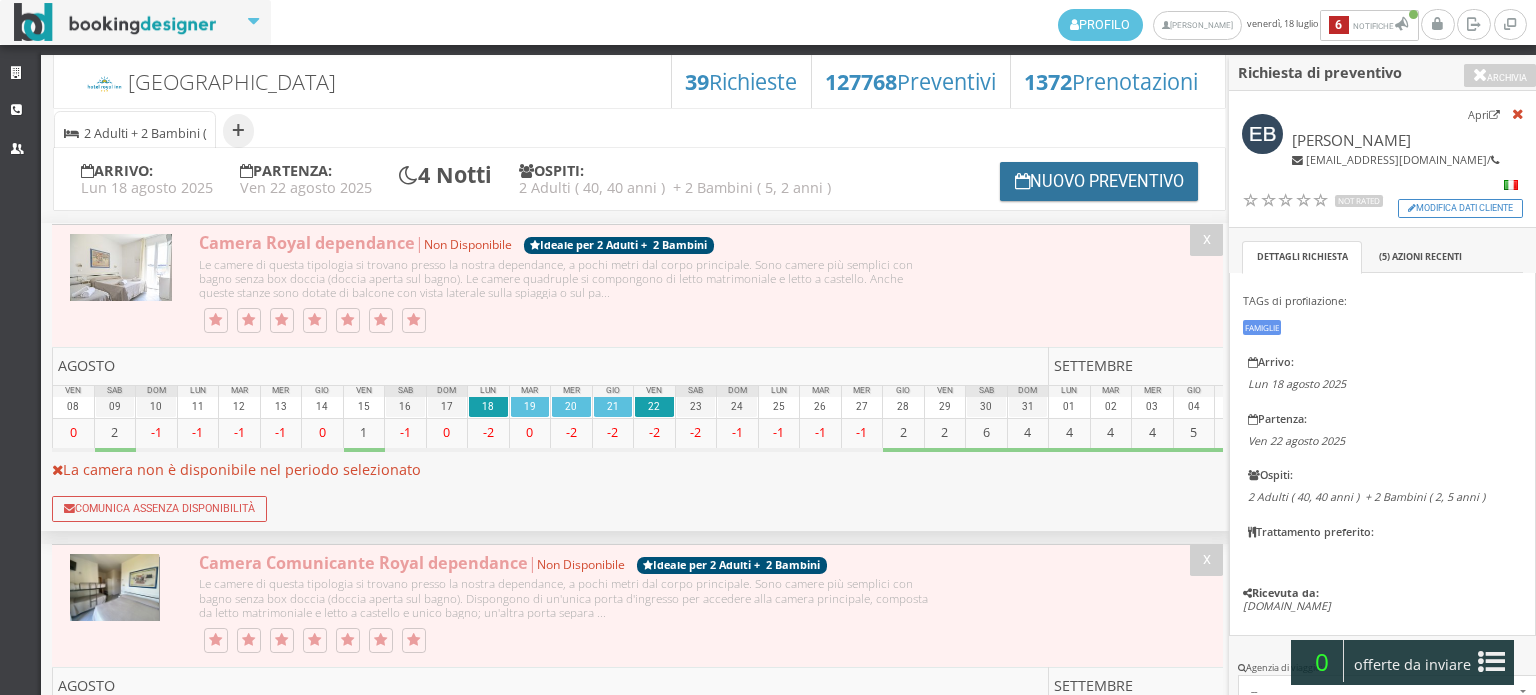 drag, startPoint x: 1069, startPoint y: 183, endPoint x: 1050, endPoint y: 189, distance: 19.924858 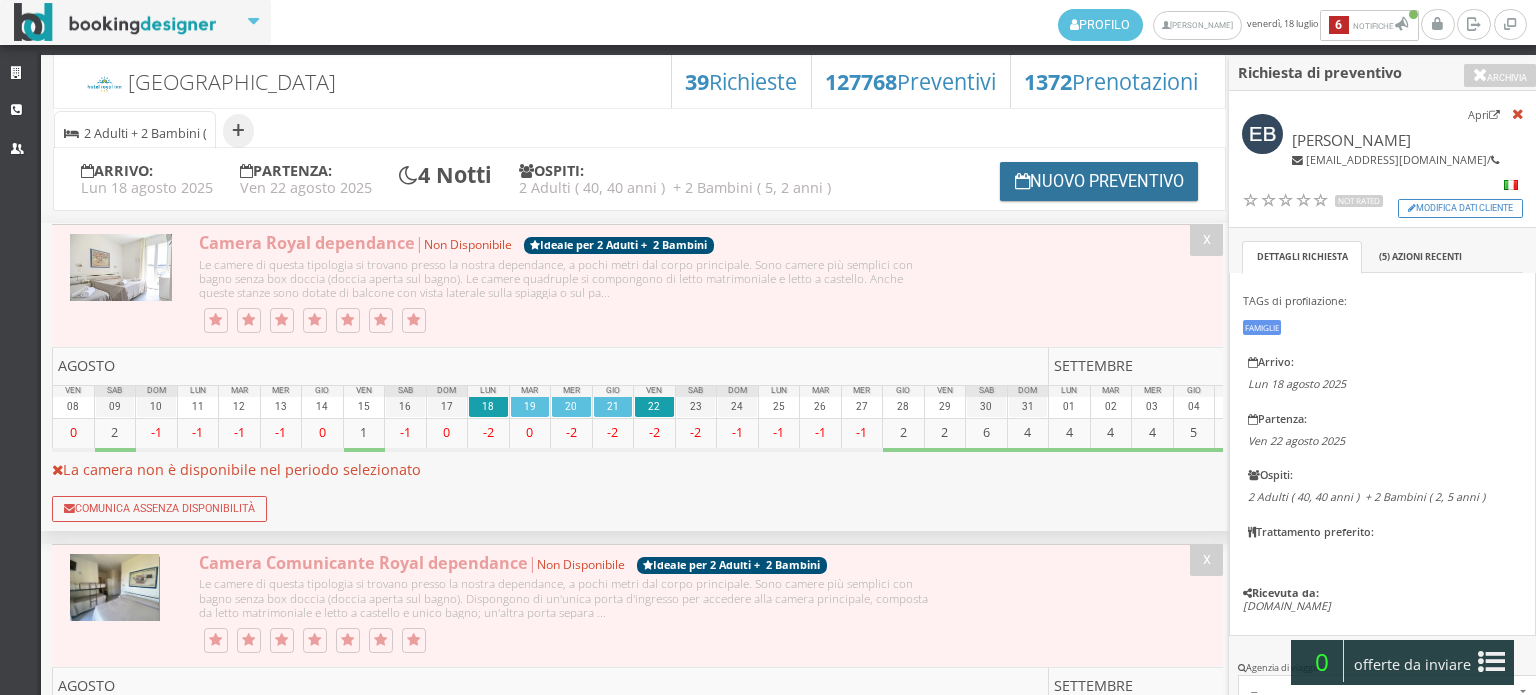 click on "Nuovo Preventivo" at bounding box center [1099, 181] 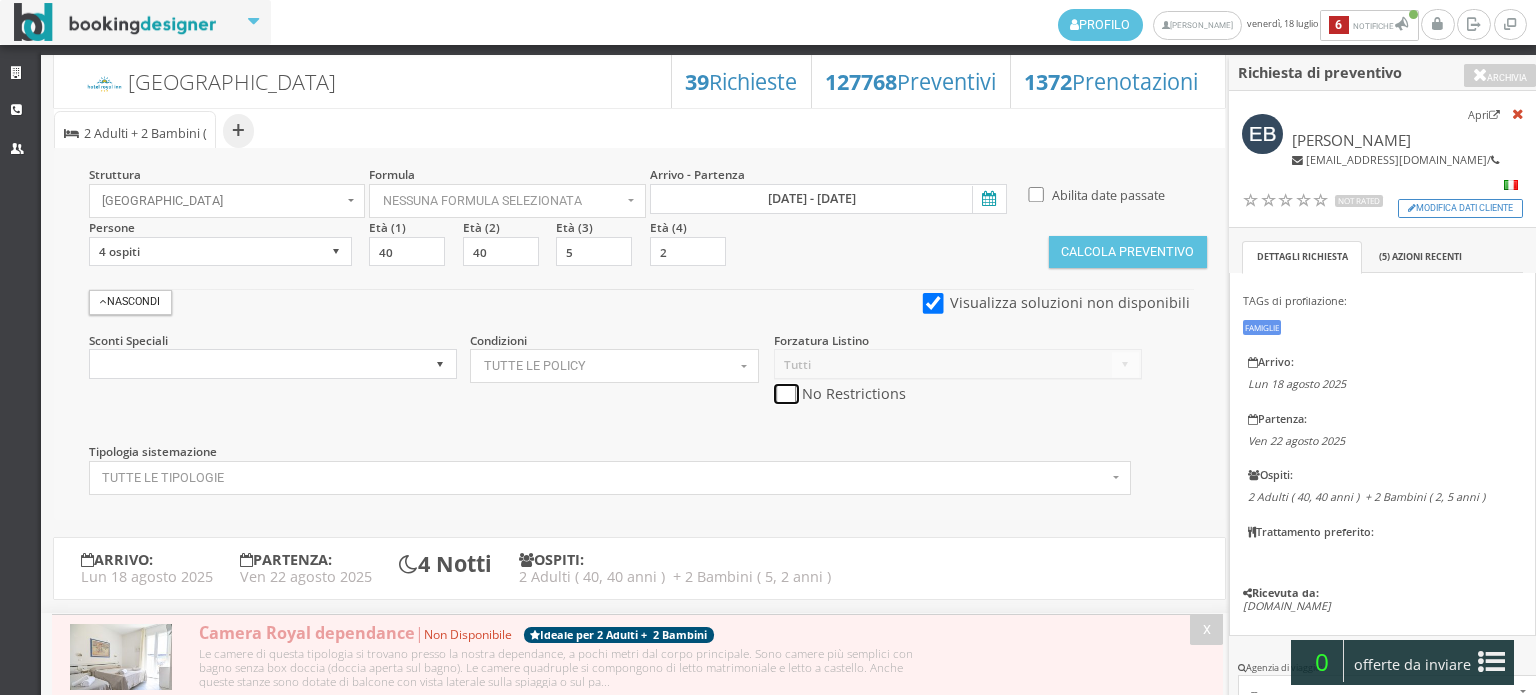 click at bounding box center (786, 394) 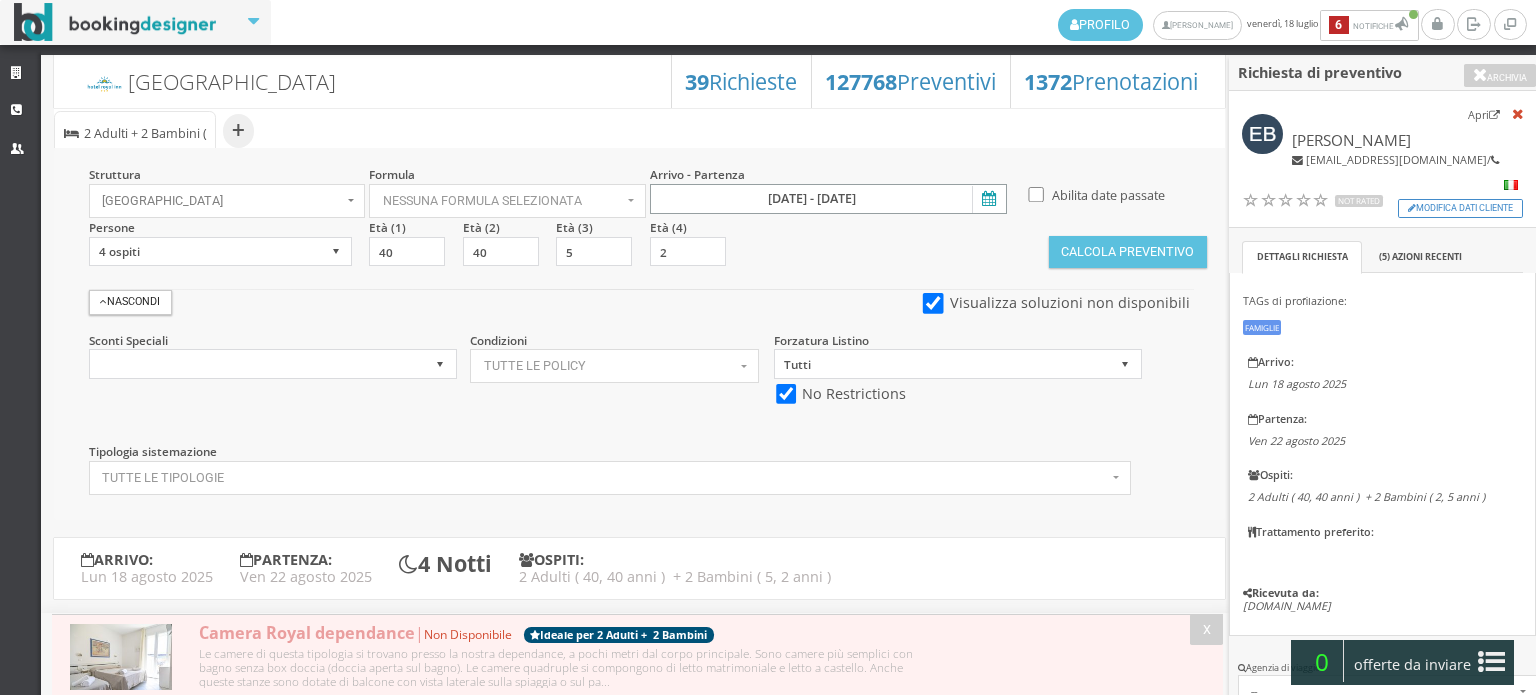 click on "[DATE] - [DATE]" at bounding box center (828, 199) 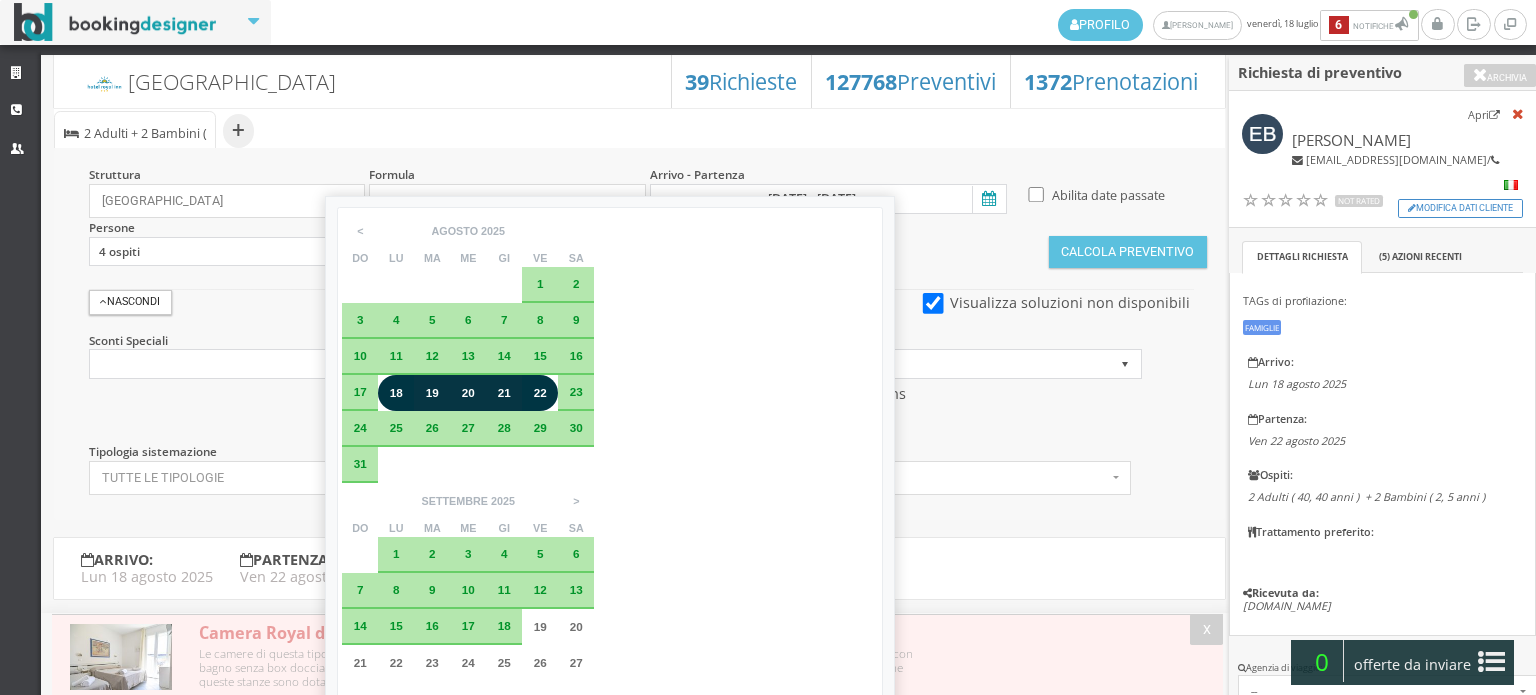 click on "17" at bounding box center (360, 391) 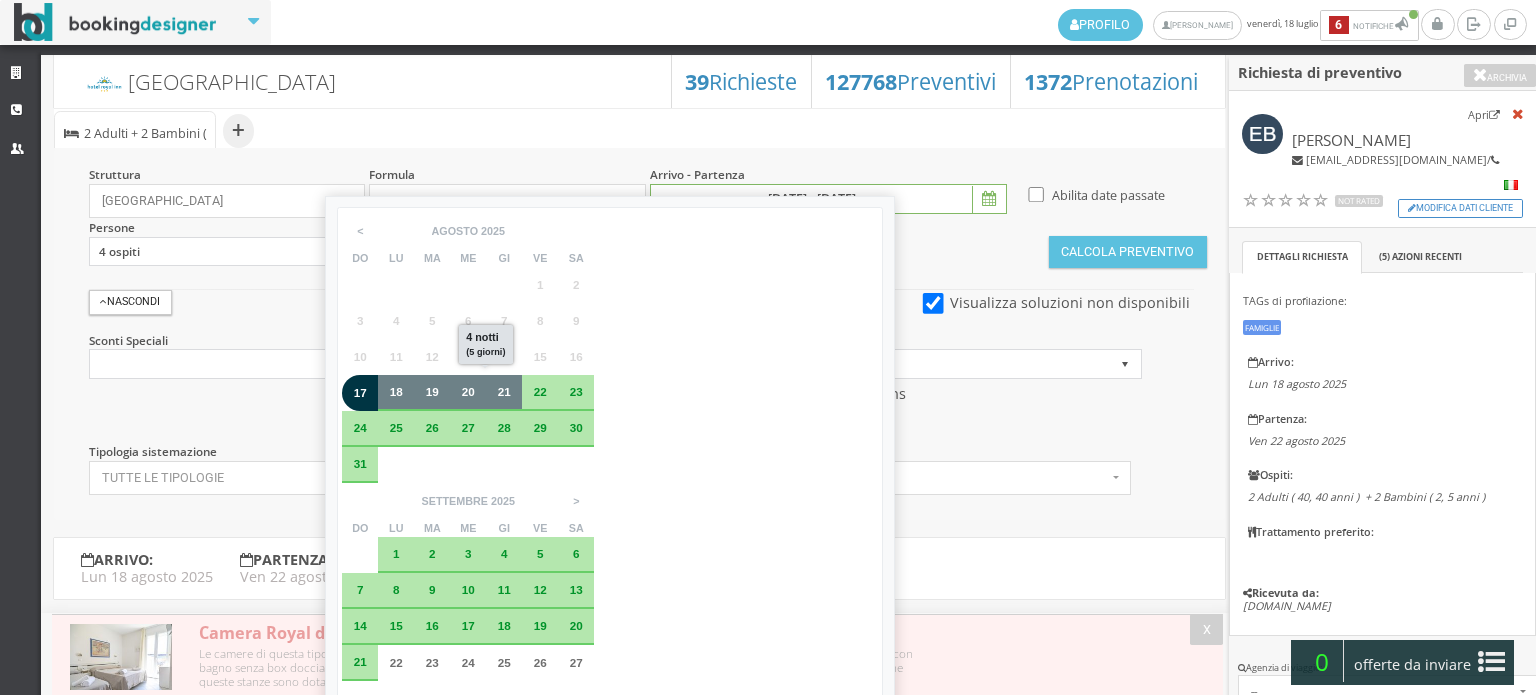 click on "21" at bounding box center [504, 393] 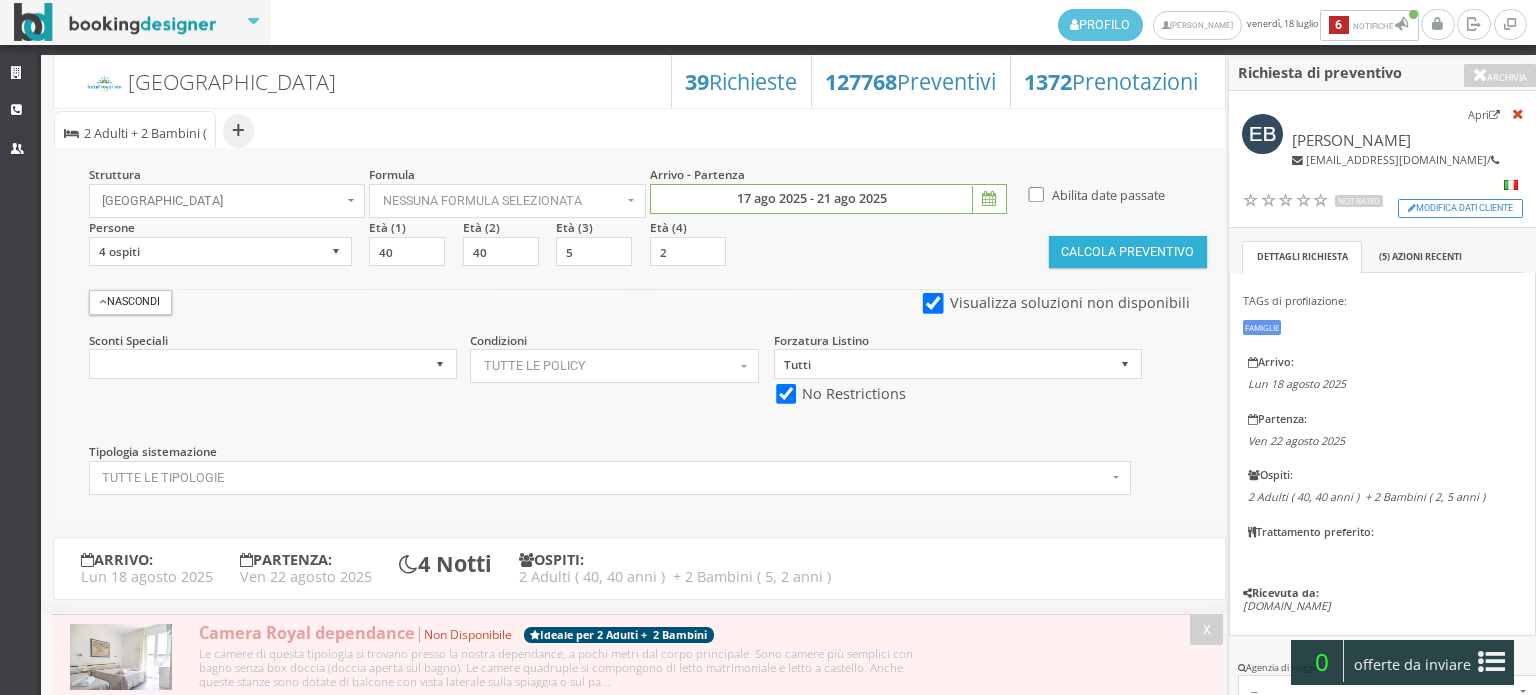 click on "Calcola Preventivo" at bounding box center (1128, 252) 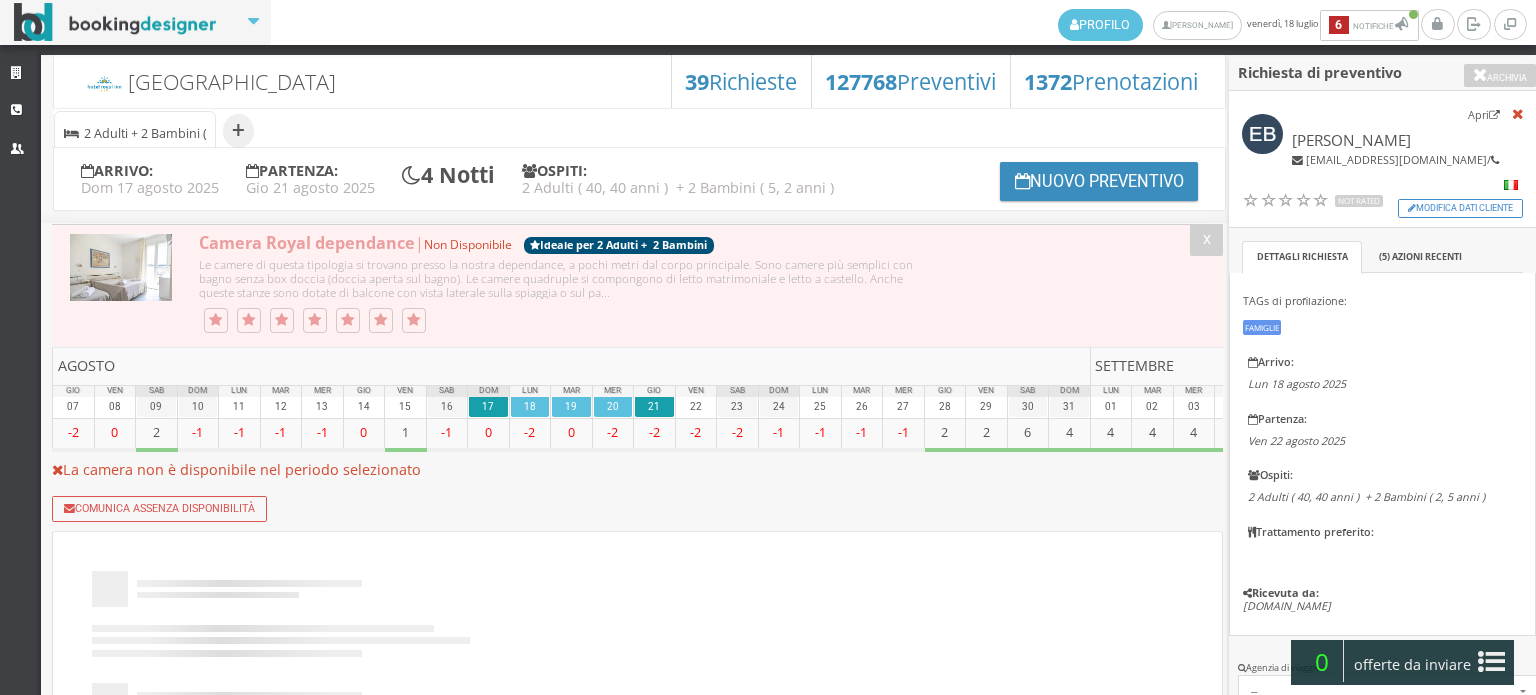 scroll, scrollTop: 0, scrollLeft: 0, axis: both 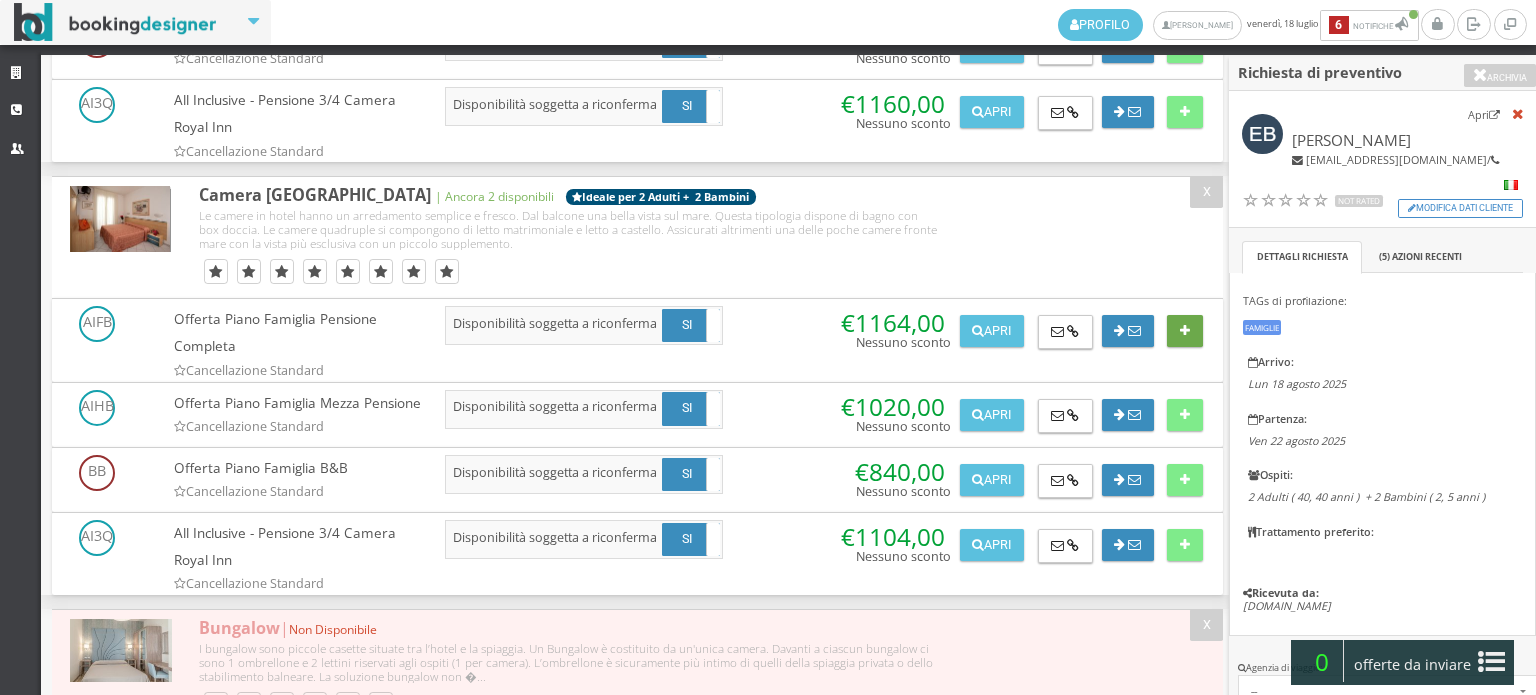 click at bounding box center (1185, 331) 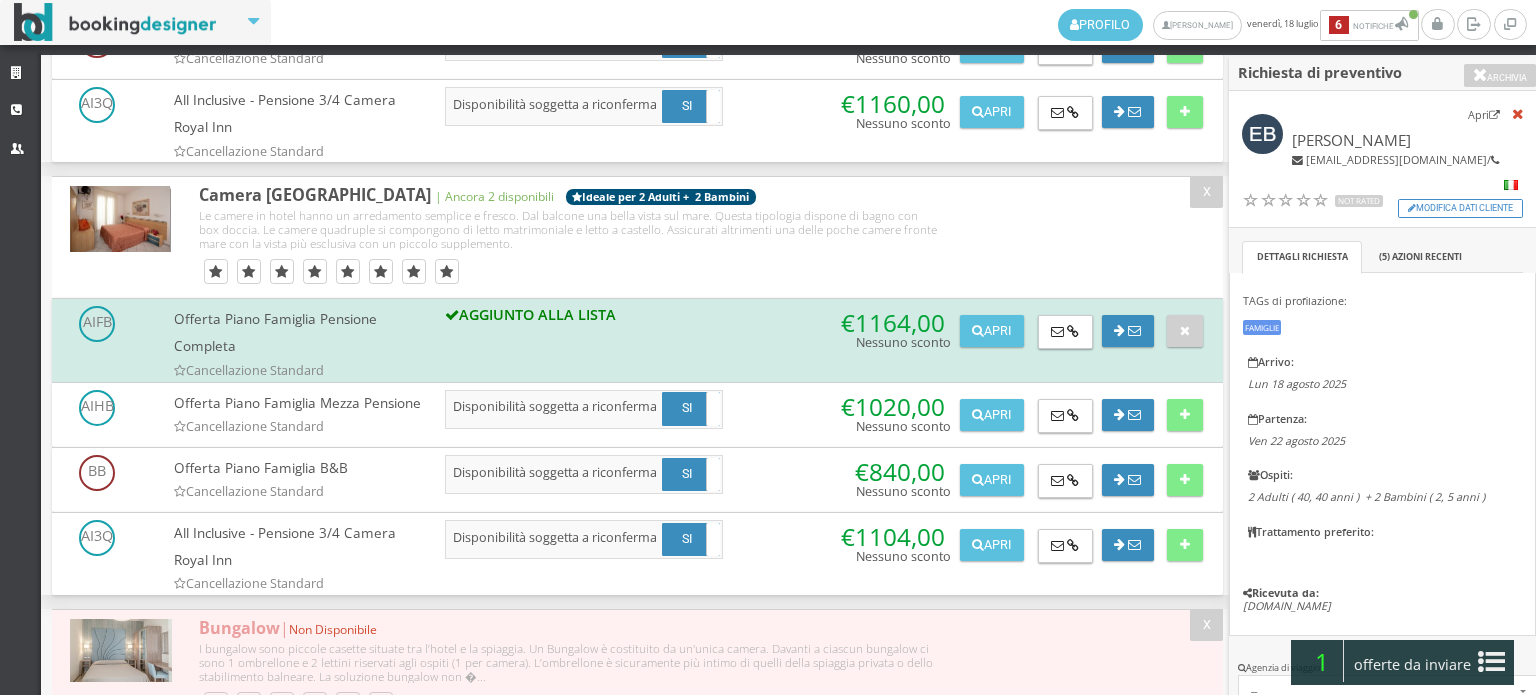 click on "offerte da inviare" at bounding box center [1413, 665] 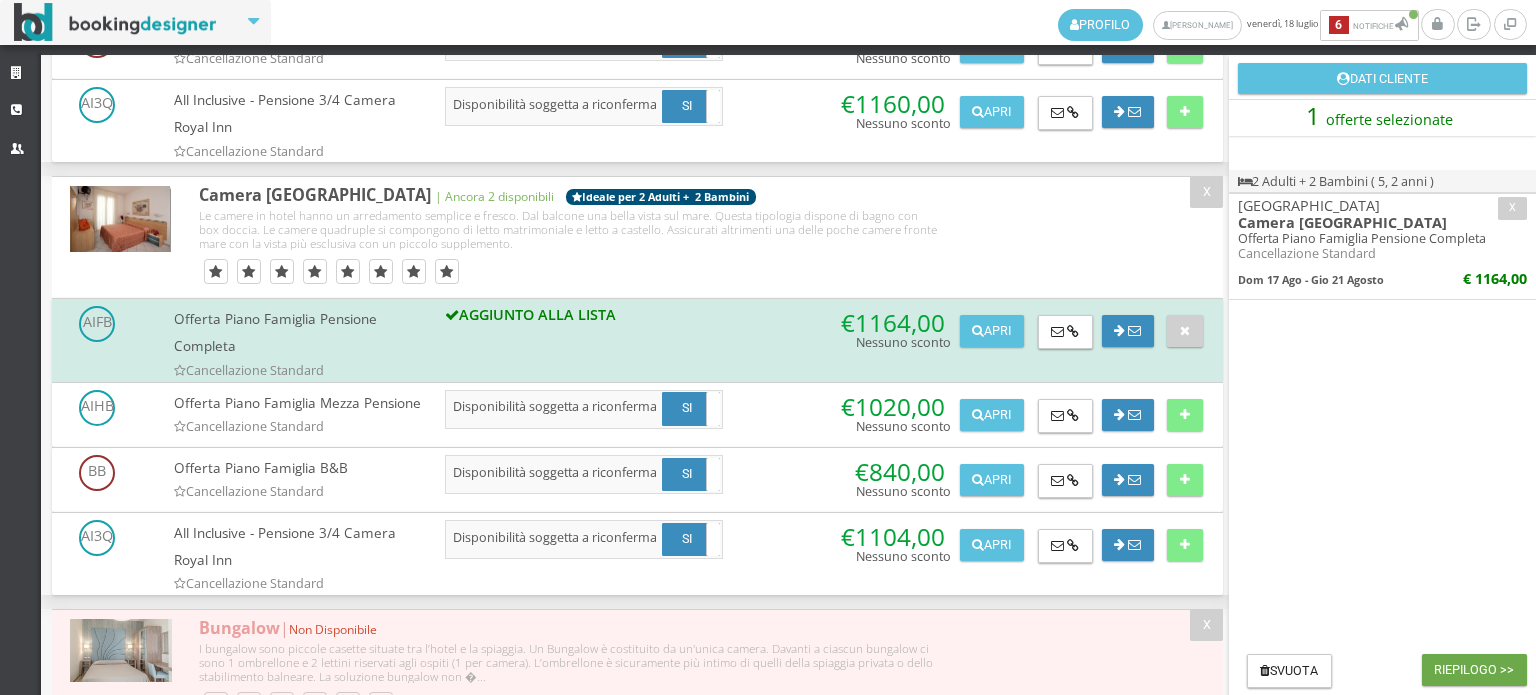 click on "Riepilogo >>" at bounding box center (1474, 670) 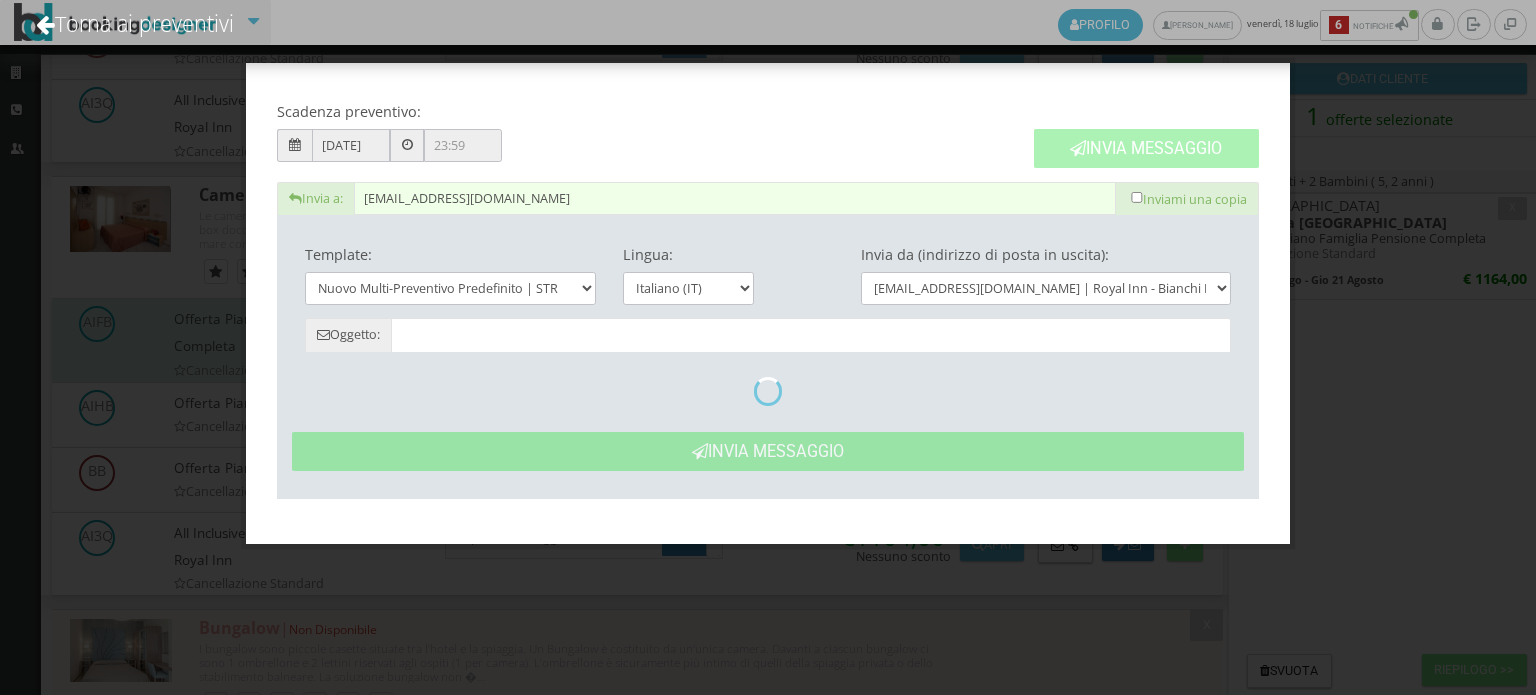 type on "Nuovo Preventivo - Eletta Bellandi dal 17/08/2025 al 21/08/2025" 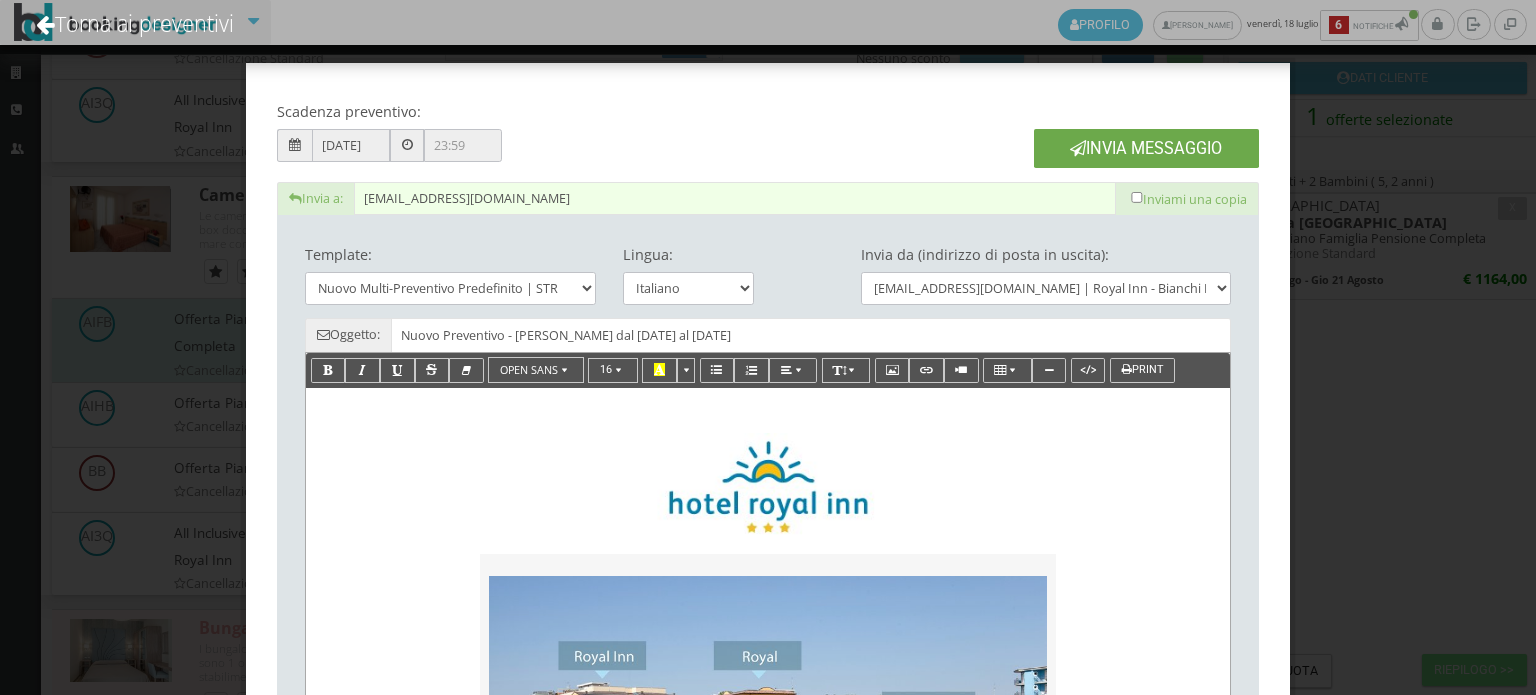 click on "Invia Messaggio" at bounding box center (1146, 148) 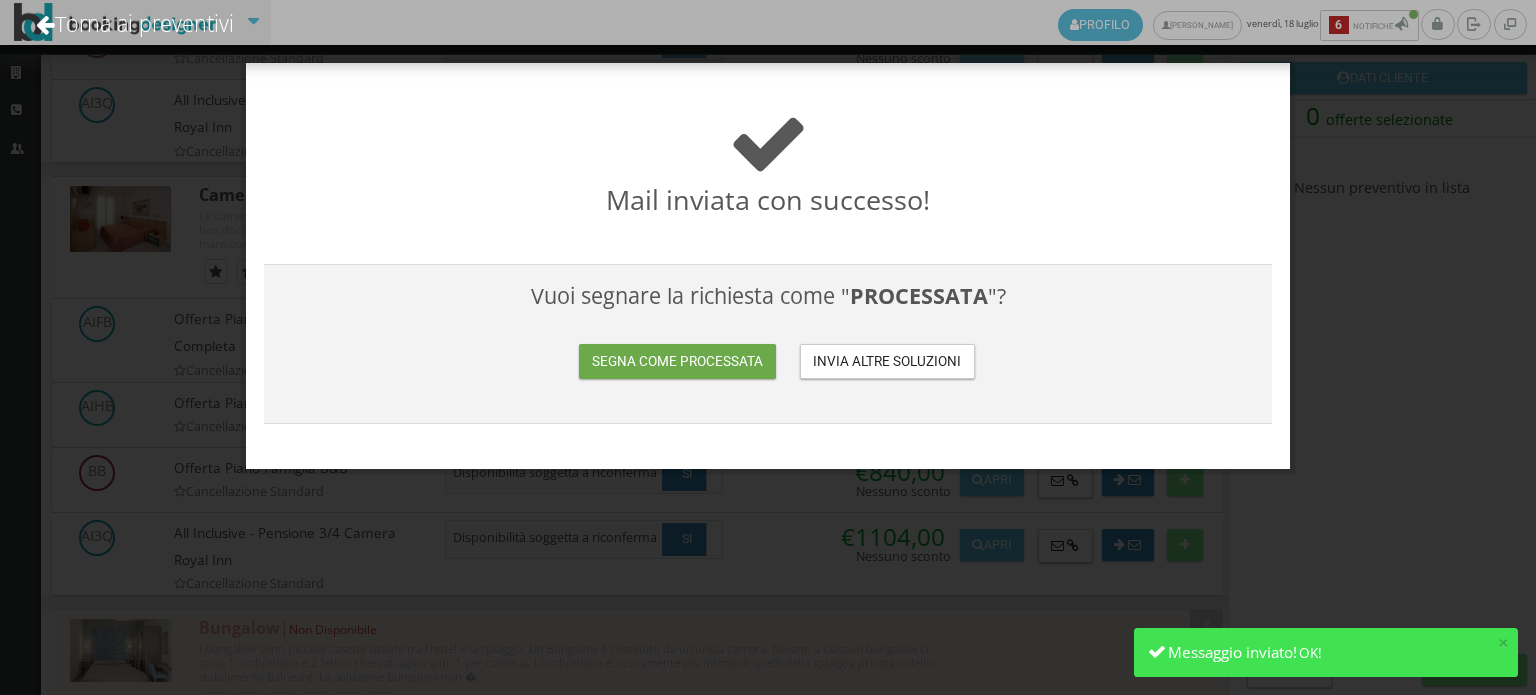 click on "Segna come processata" at bounding box center [677, 361] 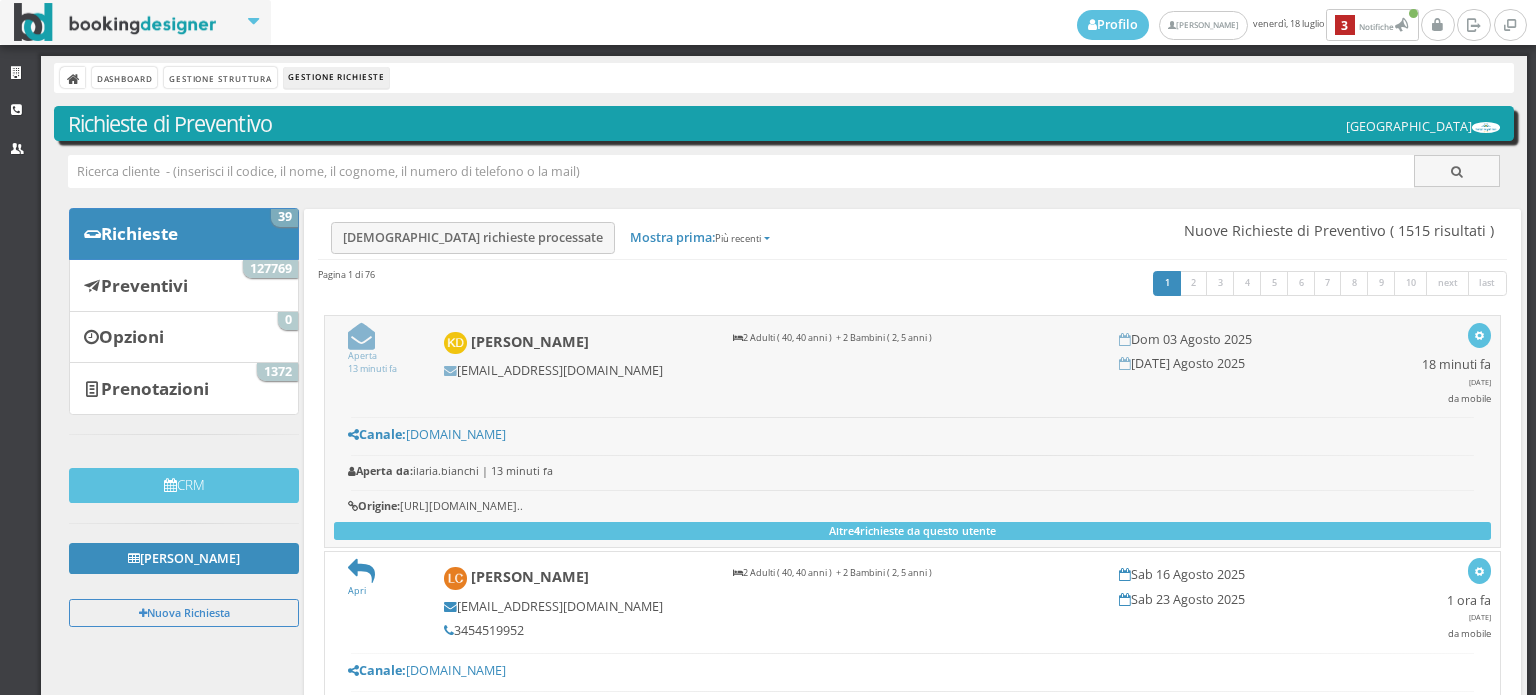 scroll, scrollTop: 0, scrollLeft: 0, axis: both 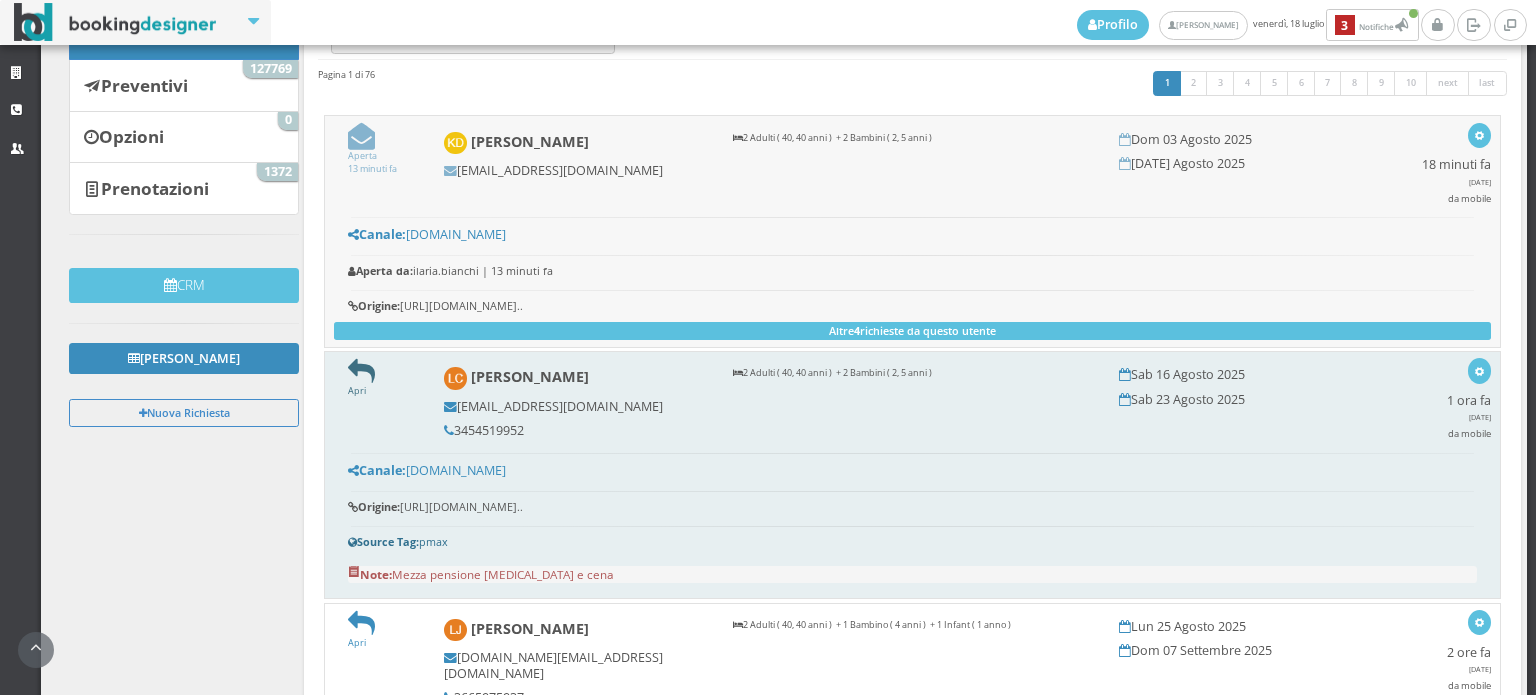 click at bounding box center (361, 371) 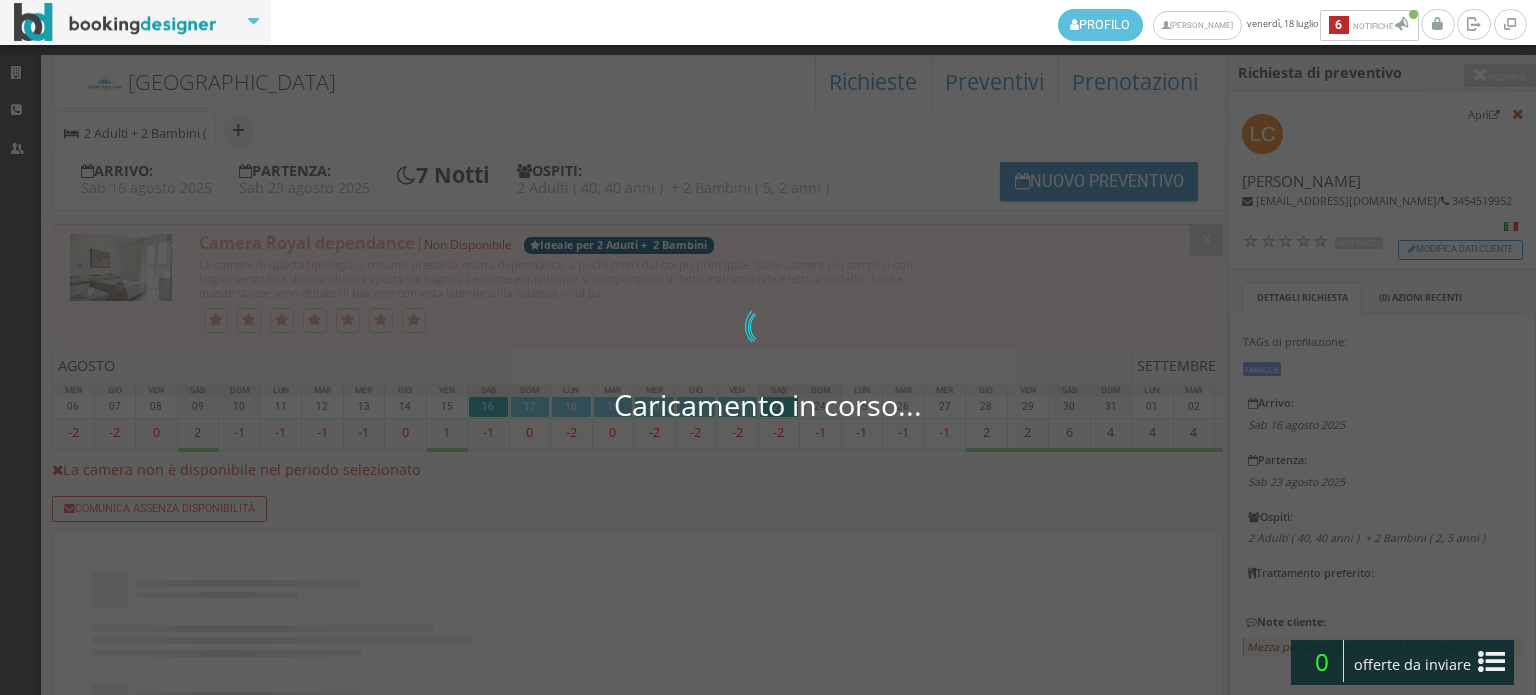 scroll, scrollTop: 0, scrollLeft: 0, axis: both 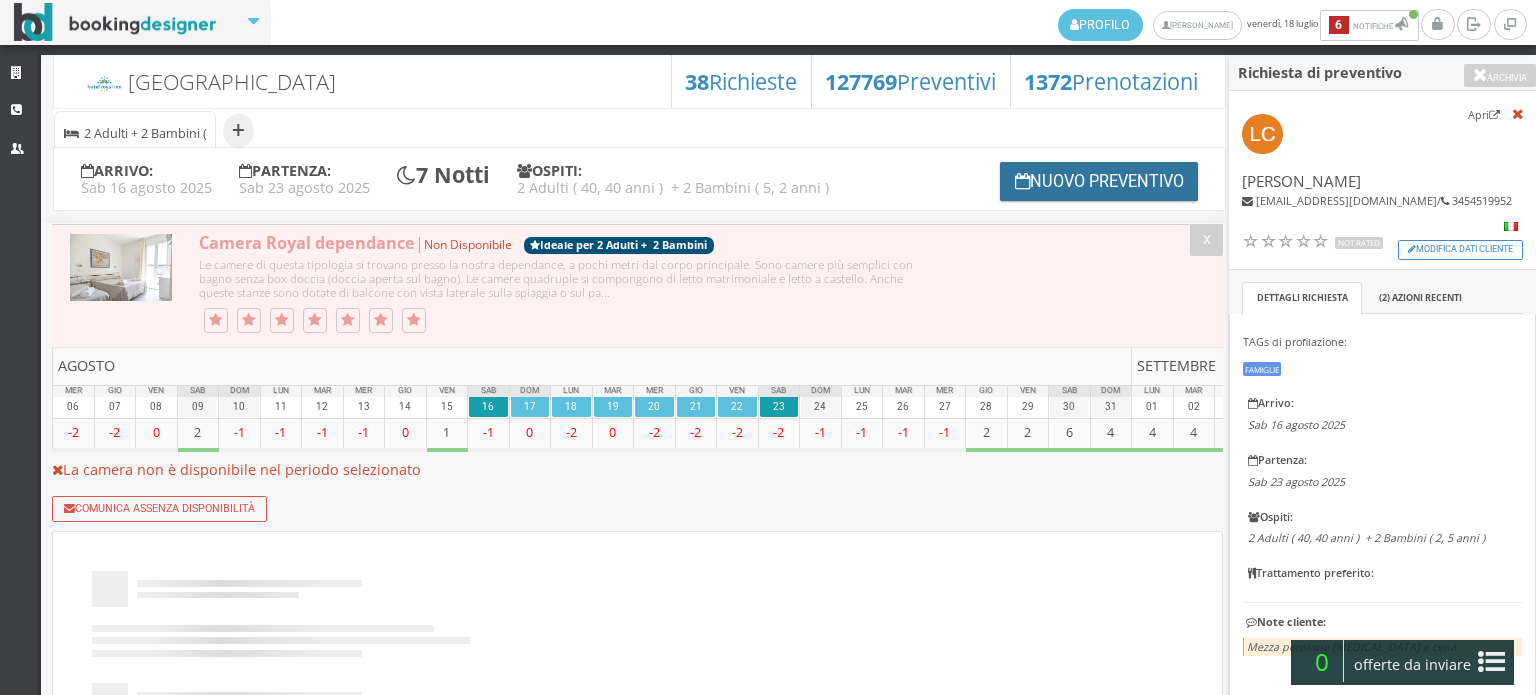 click on "Nuovo Preventivo" at bounding box center [1099, 181] 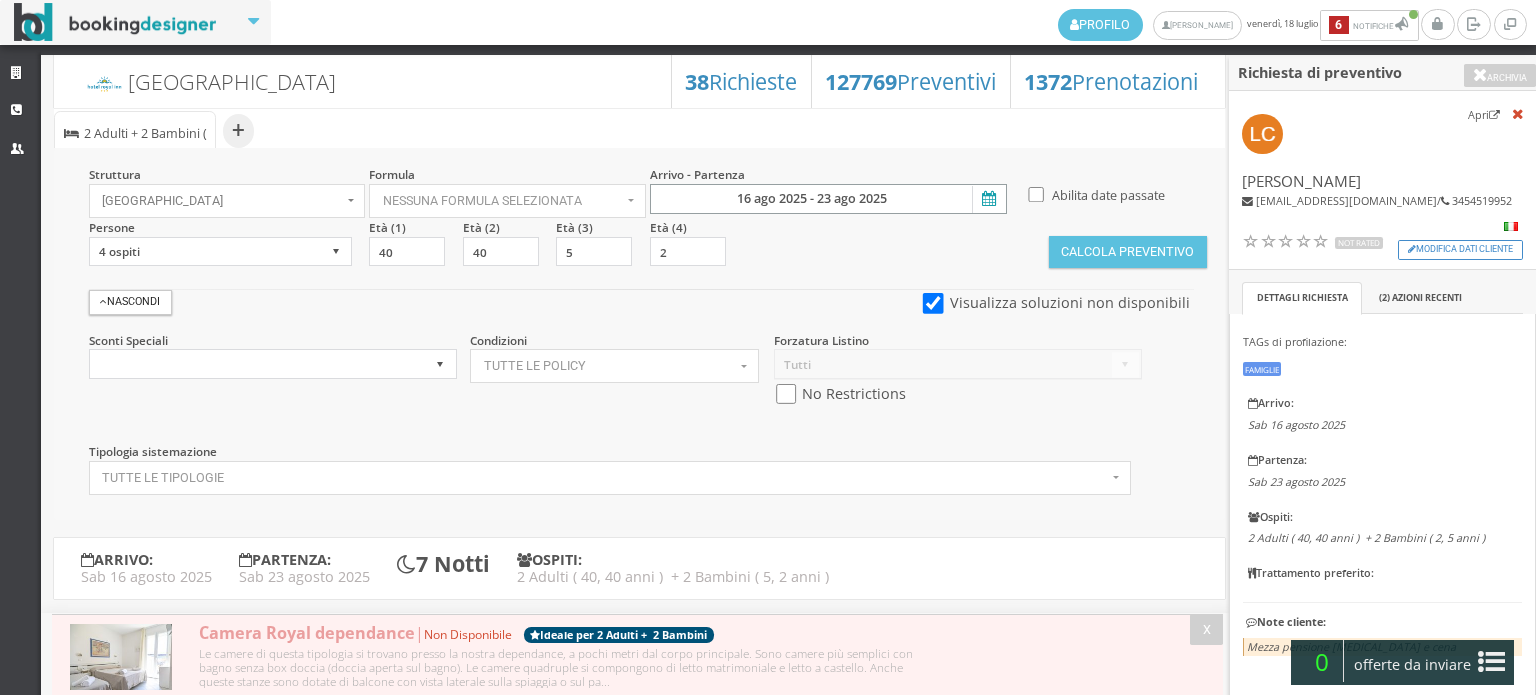 click on "16 ago 2025 - 23 ago 2025" at bounding box center [828, 199] 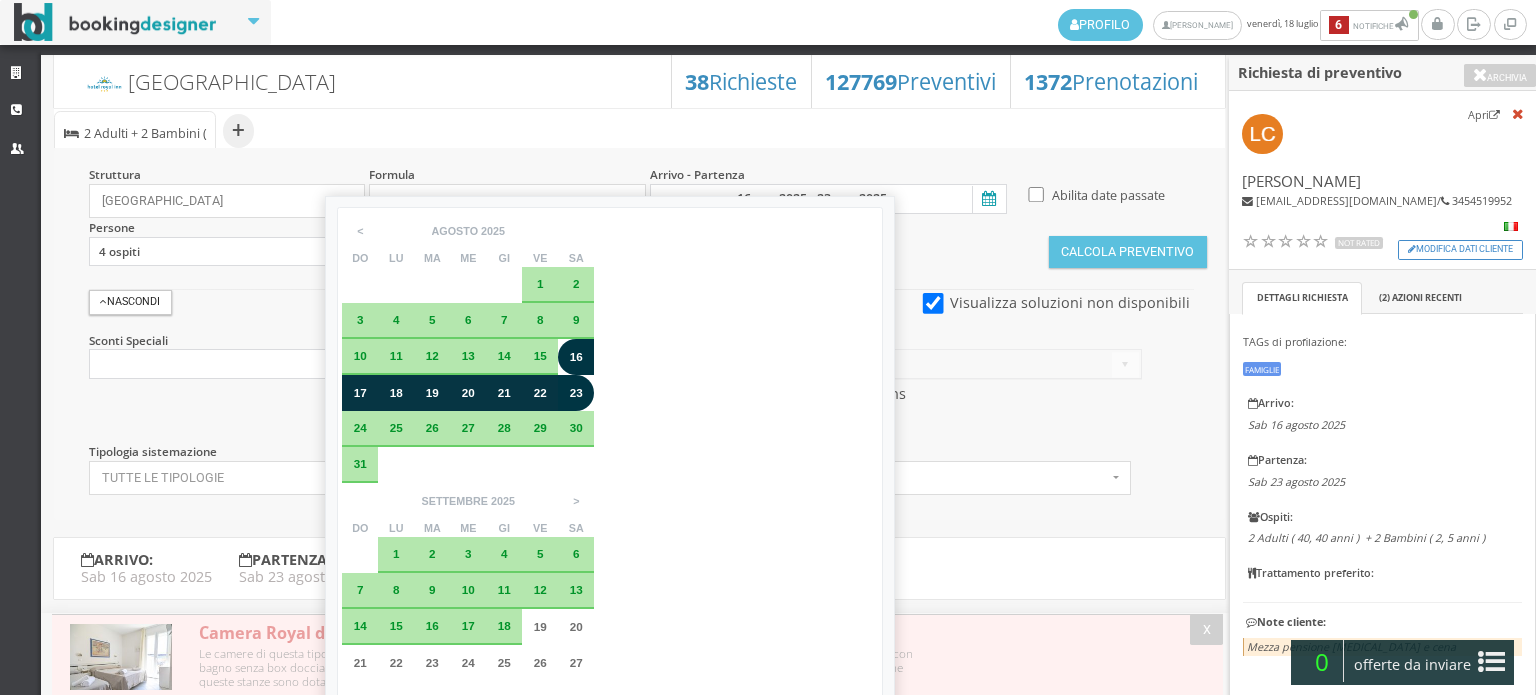 click on "17" at bounding box center (360, 392) 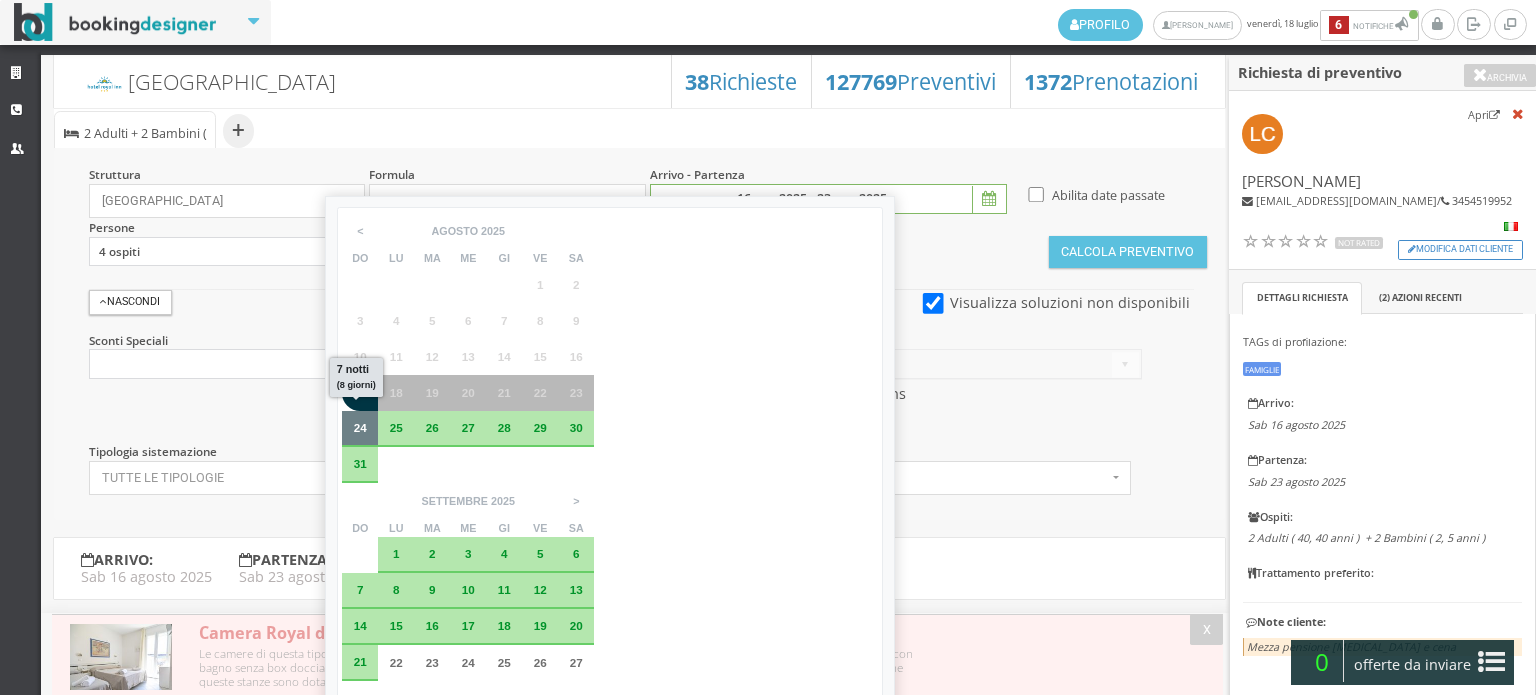 click on "24" at bounding box center (360, 427) 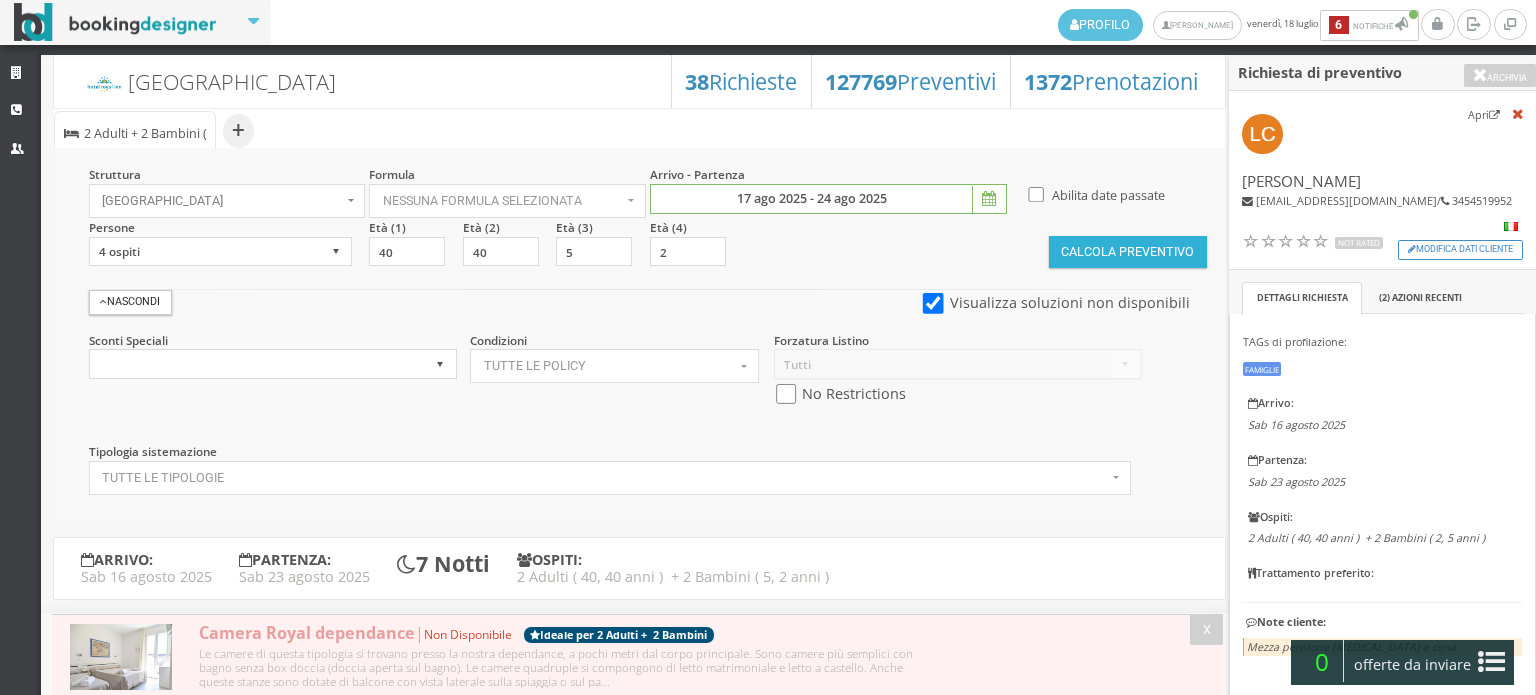 click on "Calcola Preventivo" at bounding box center (1128, 252) 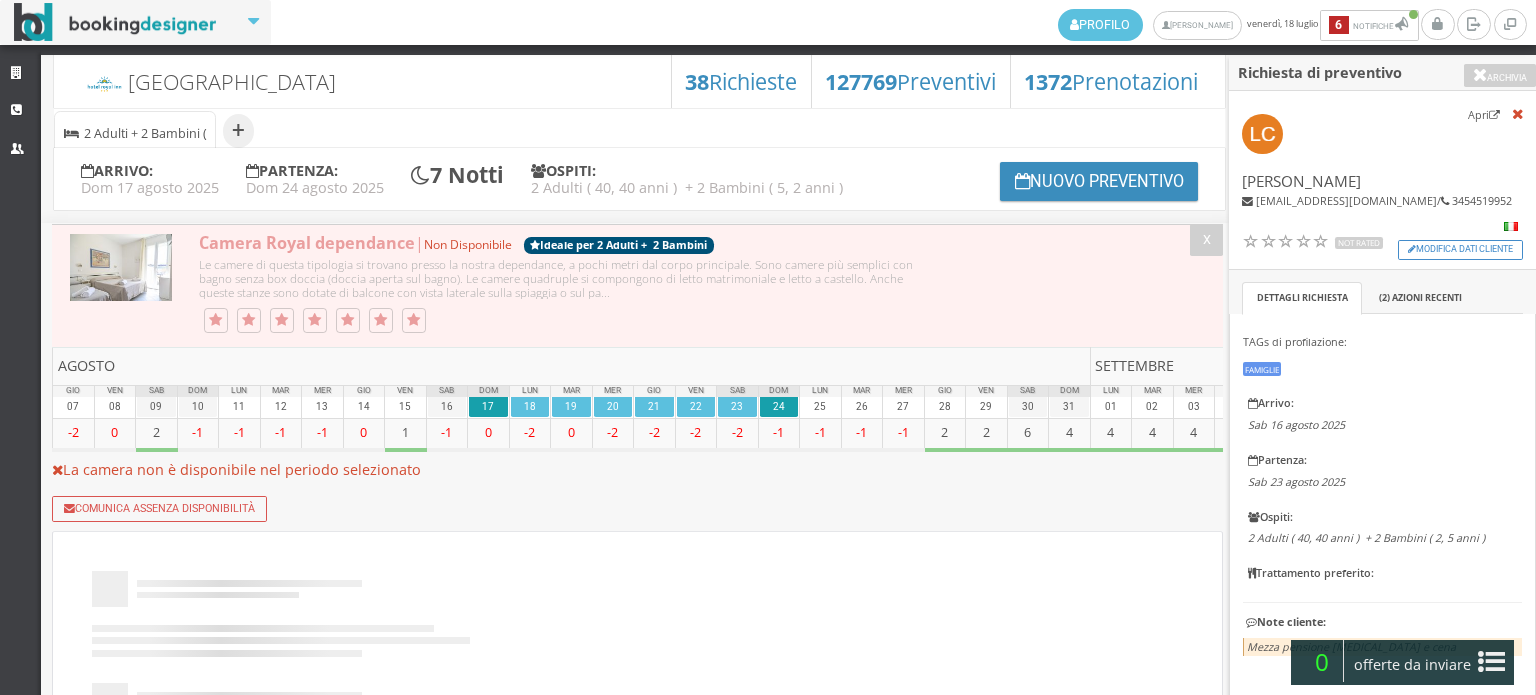 scroll, scrollTop: 0, scrollLeft: 0, axis: both 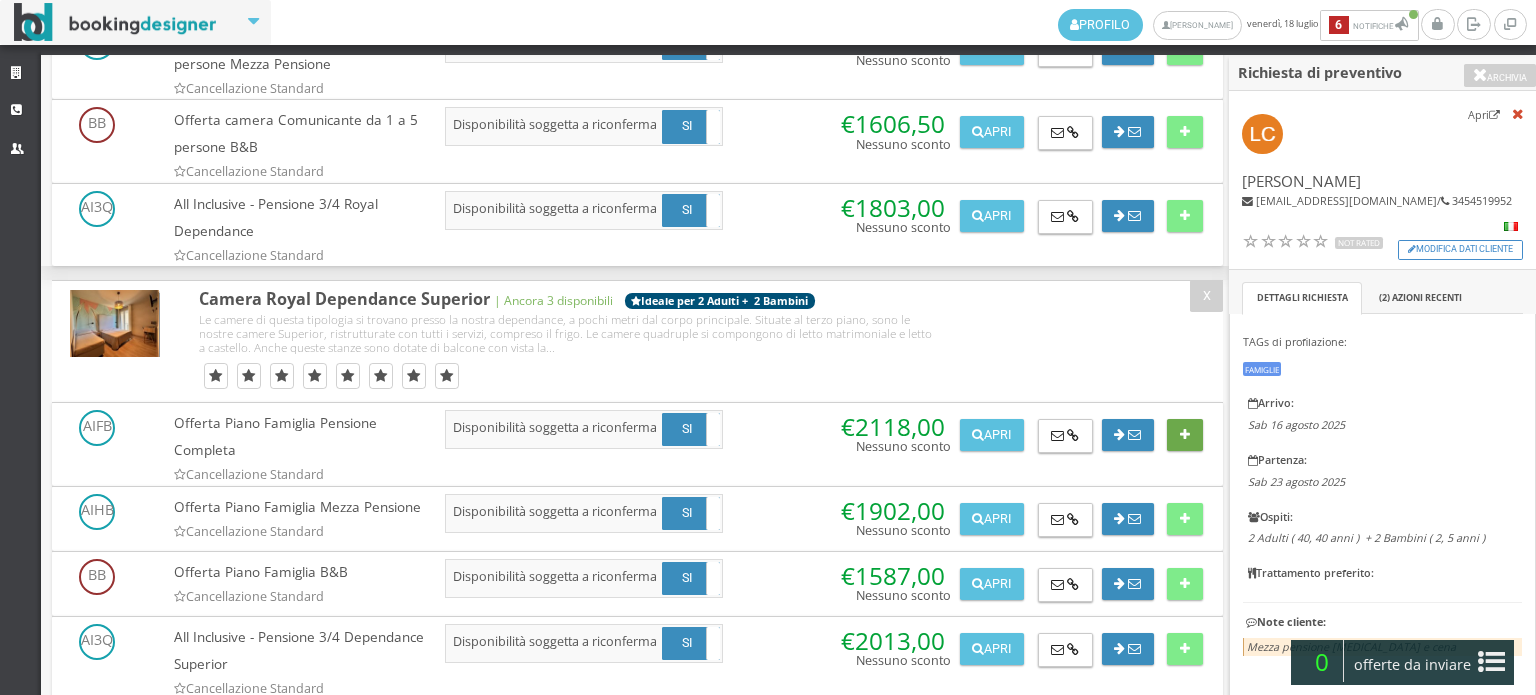 click at bounding box center [1184, 435] 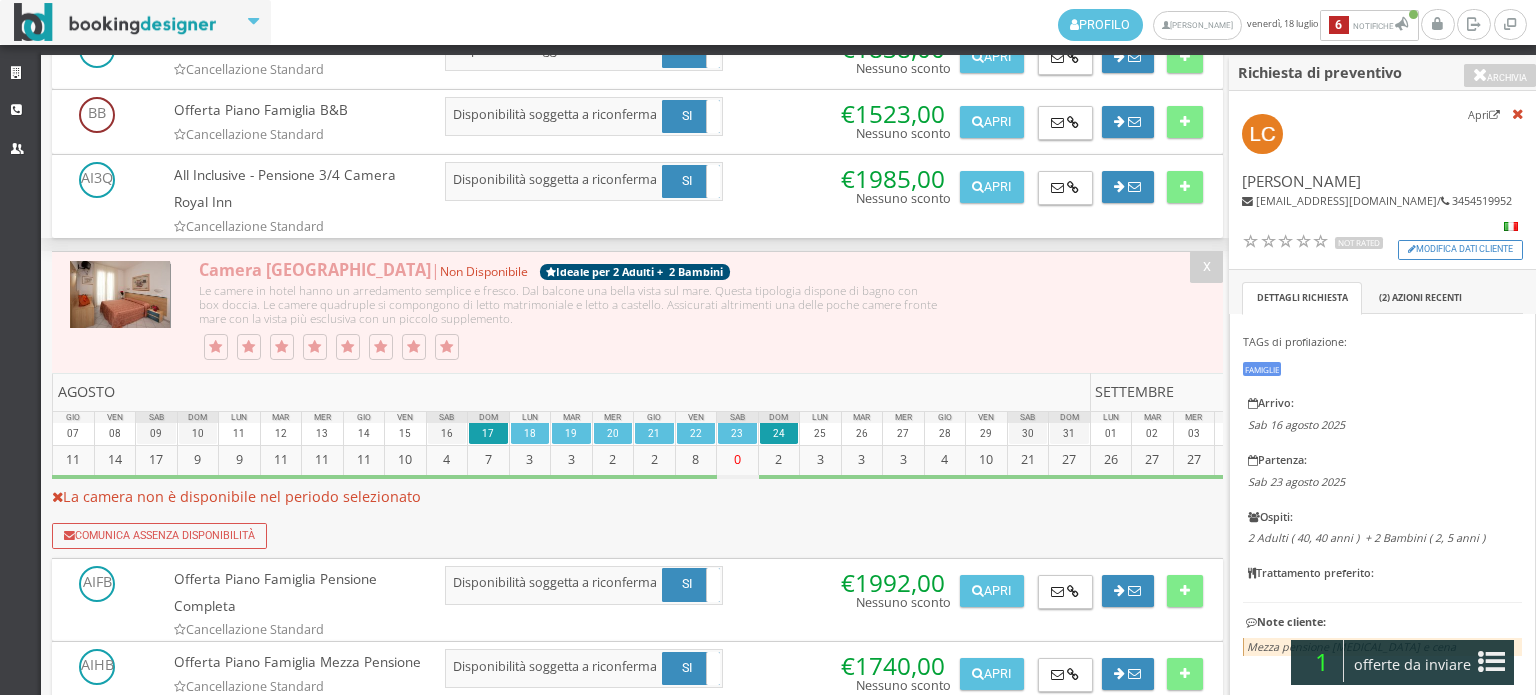 scroll, scrollTop: 2574, scrollLeft: 0, axis: vertical 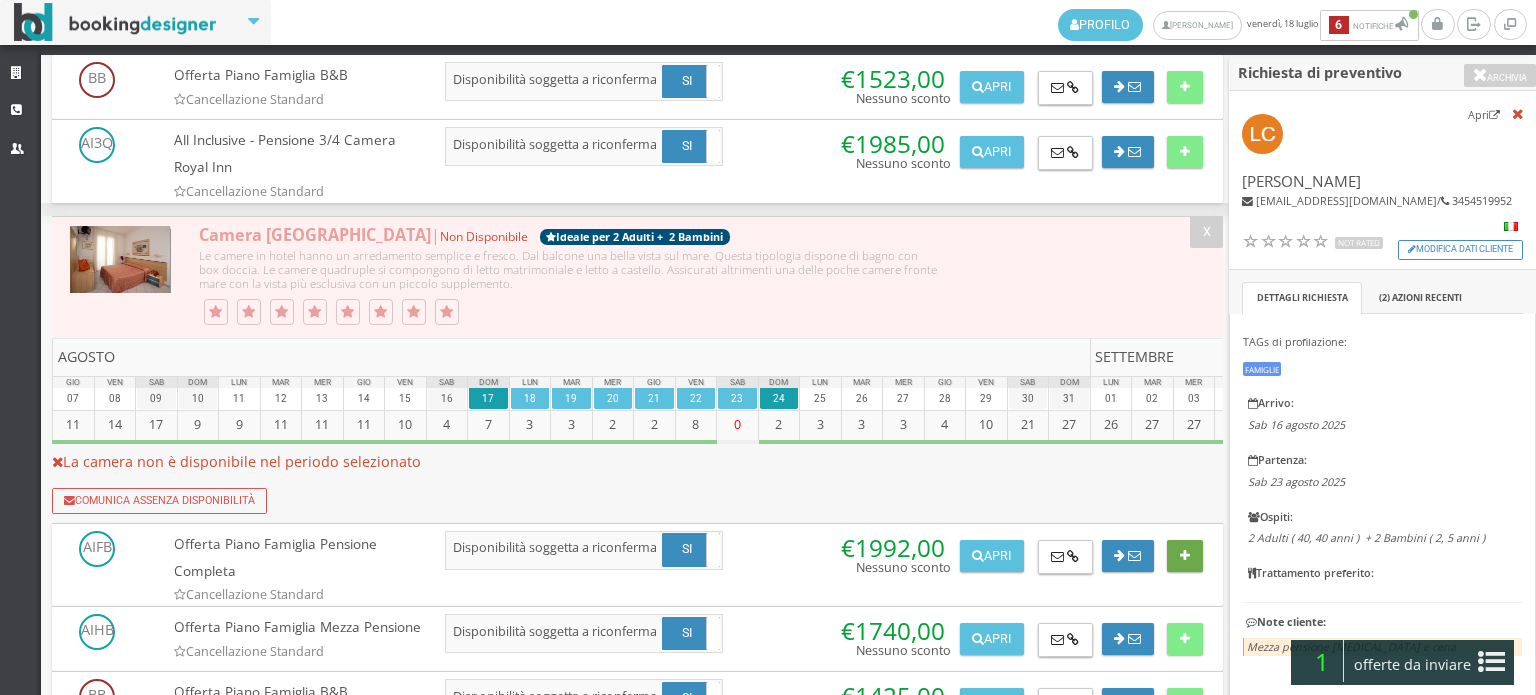 click at bounding box center [1185, 556] 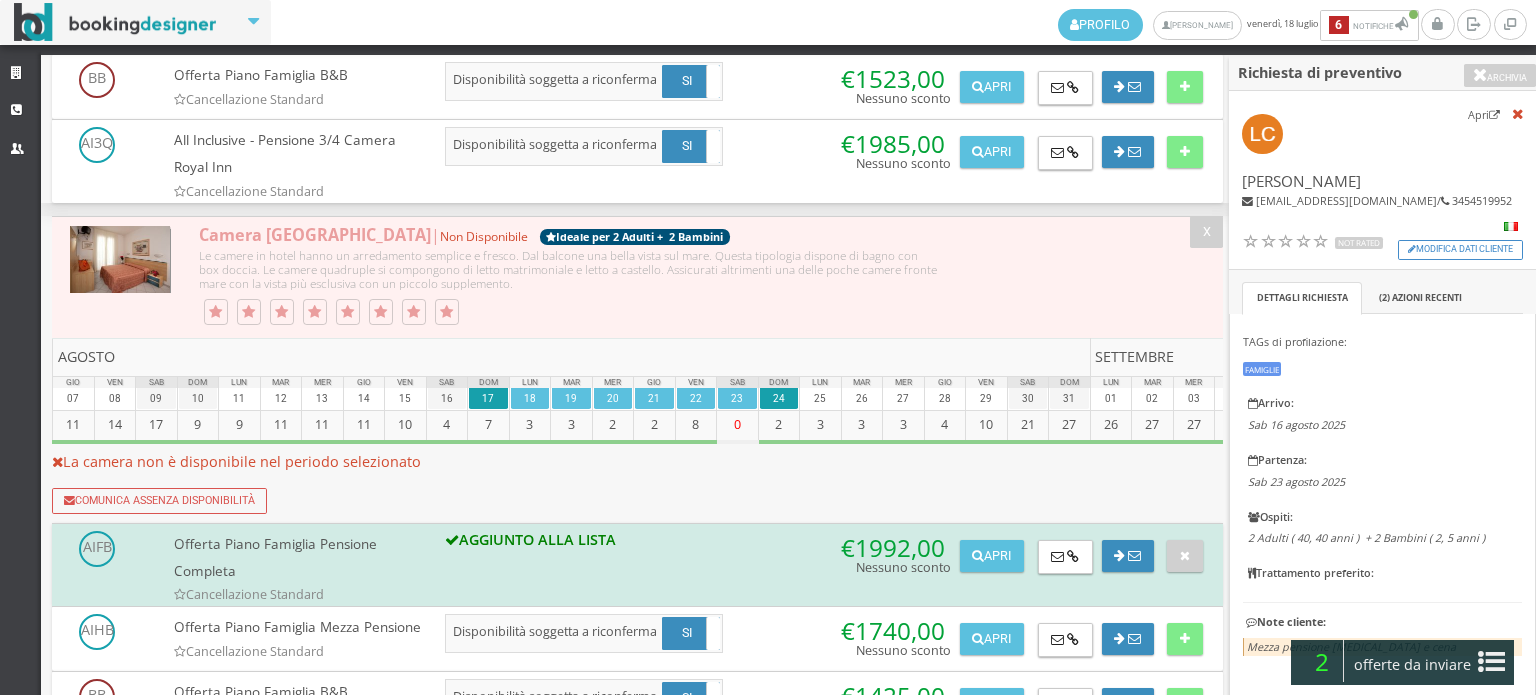 click at bounding box center (1491, 662) 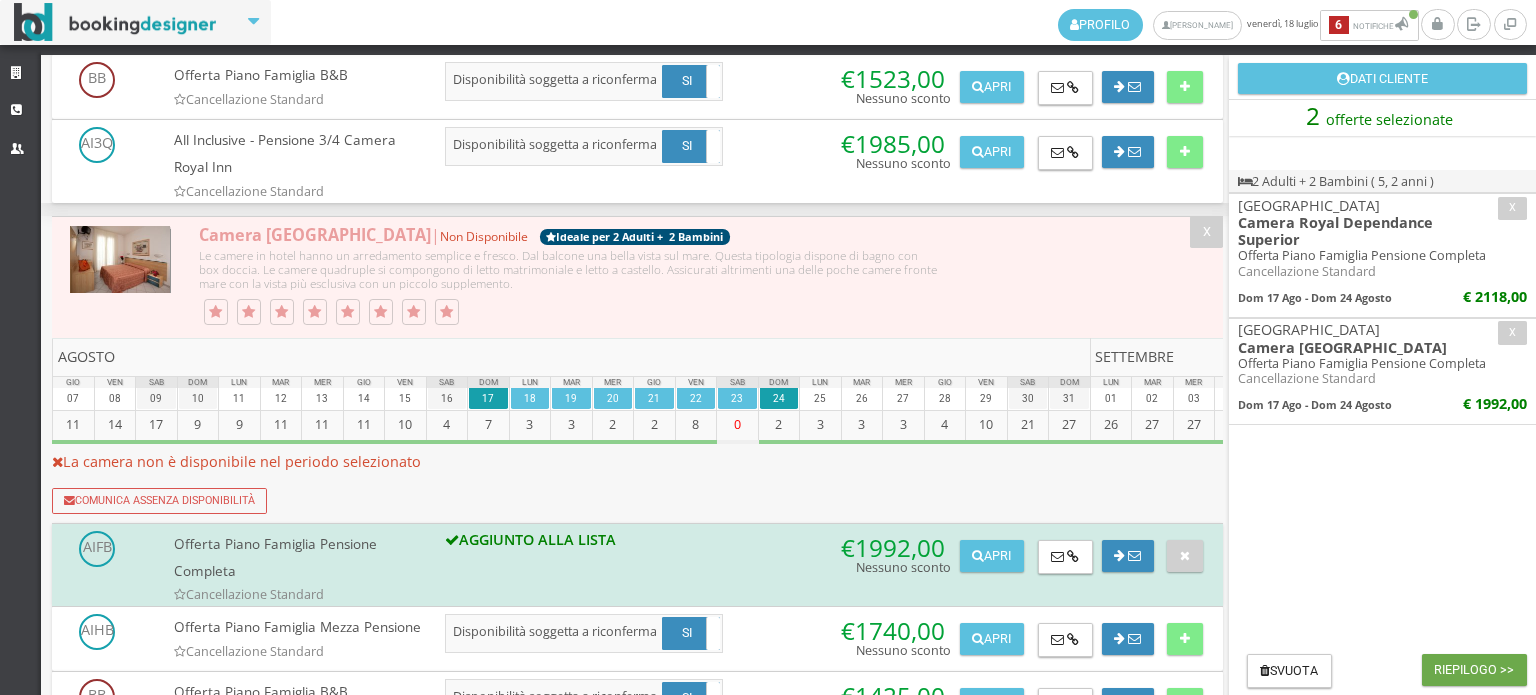 click on "Riepilogo >>" at bounding box center [1474, 670] 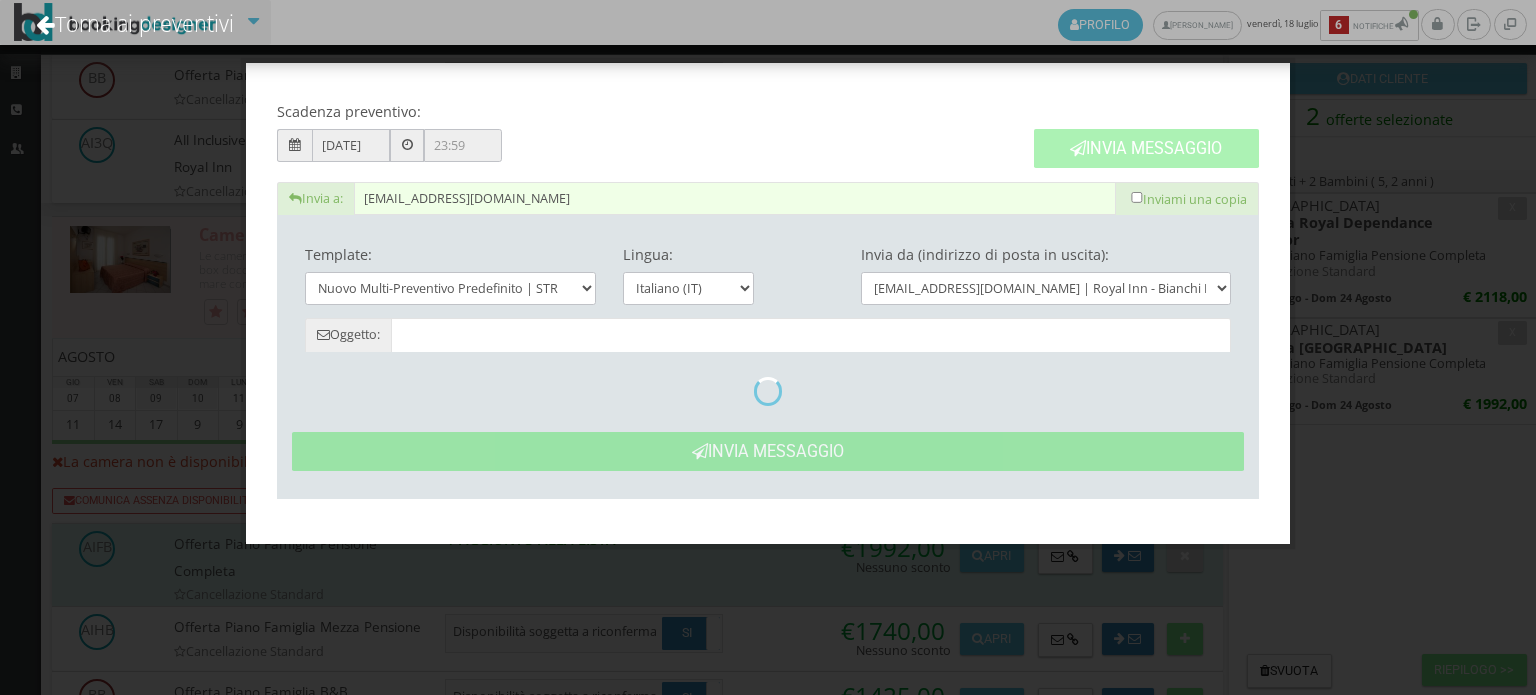 type on "Nuovo Preventivo - Luca Covella dal 17/08/2025 al 24/08/2025" 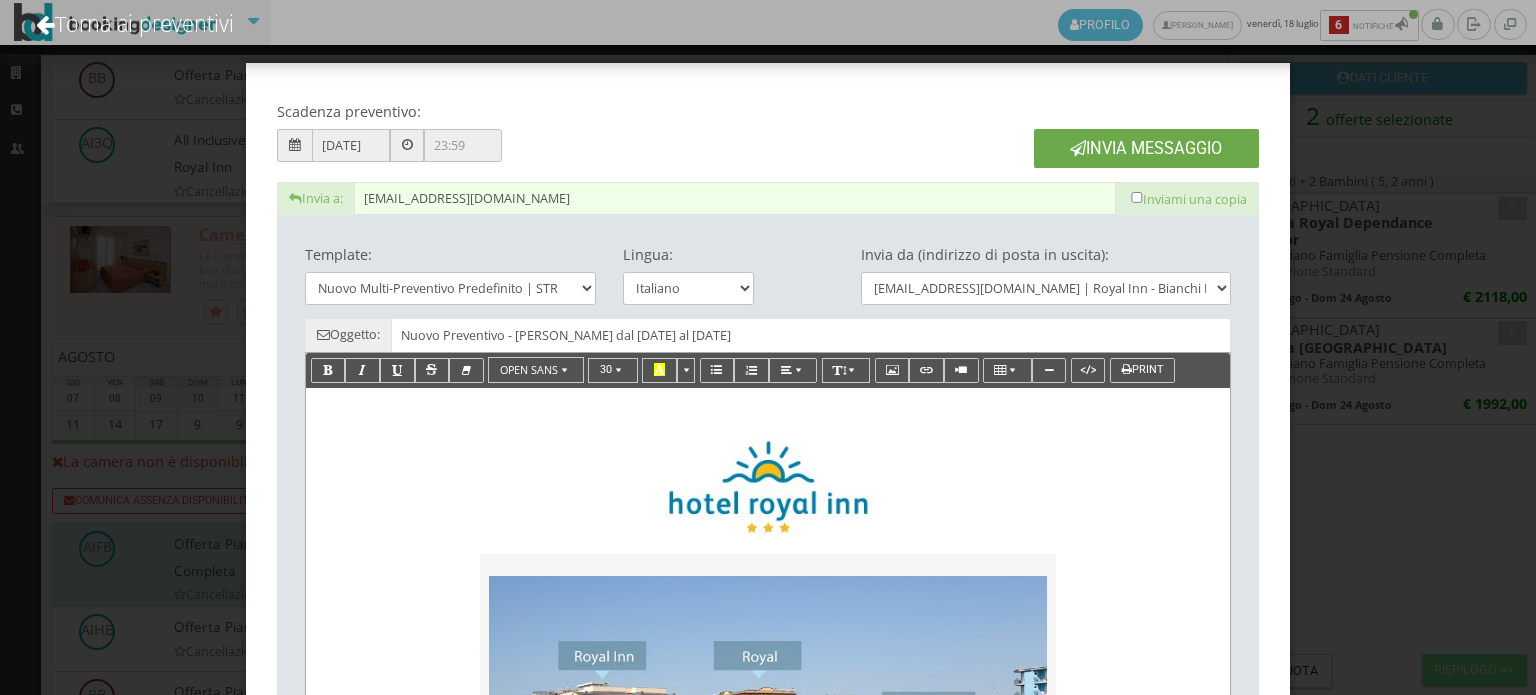 click on "Invia Messaggio" at bounding box center (1146, 148) 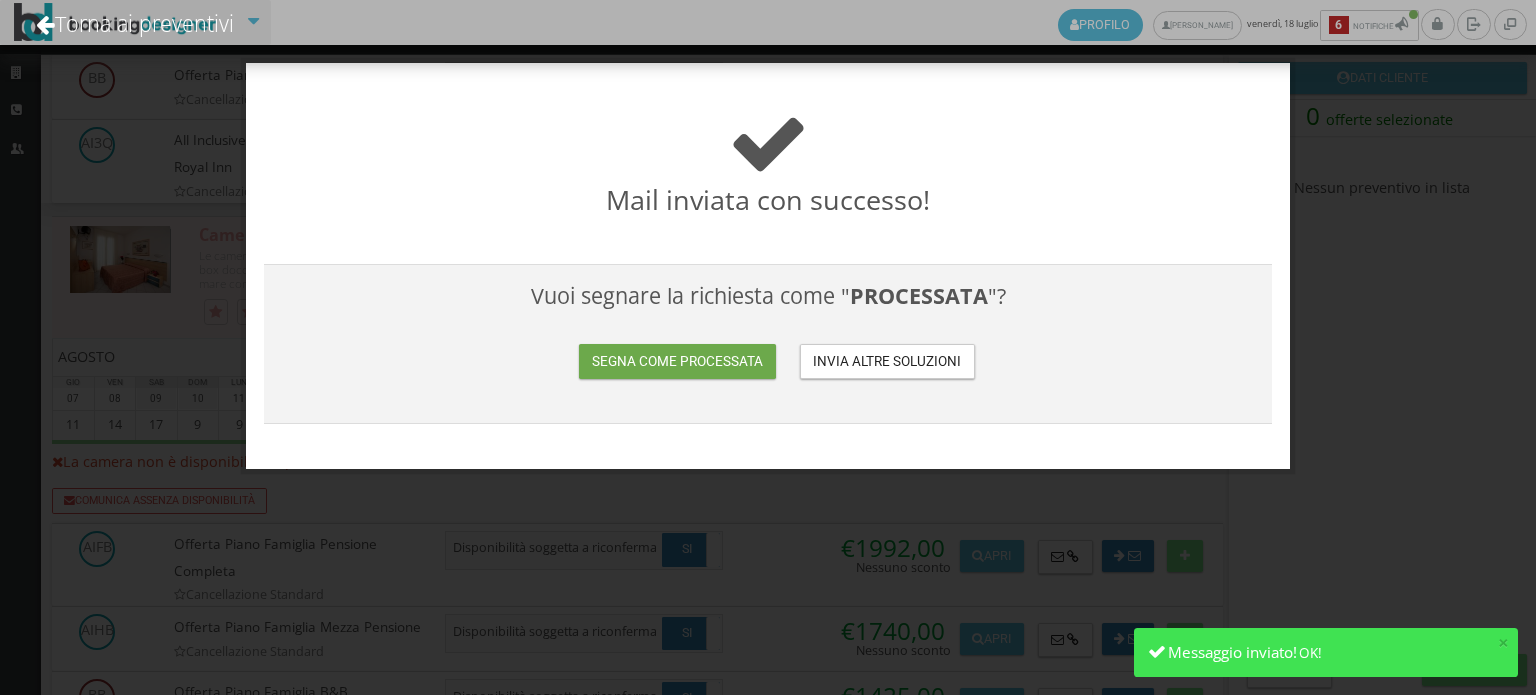 click on "Segna come processata" at bounding box center (677, 361) 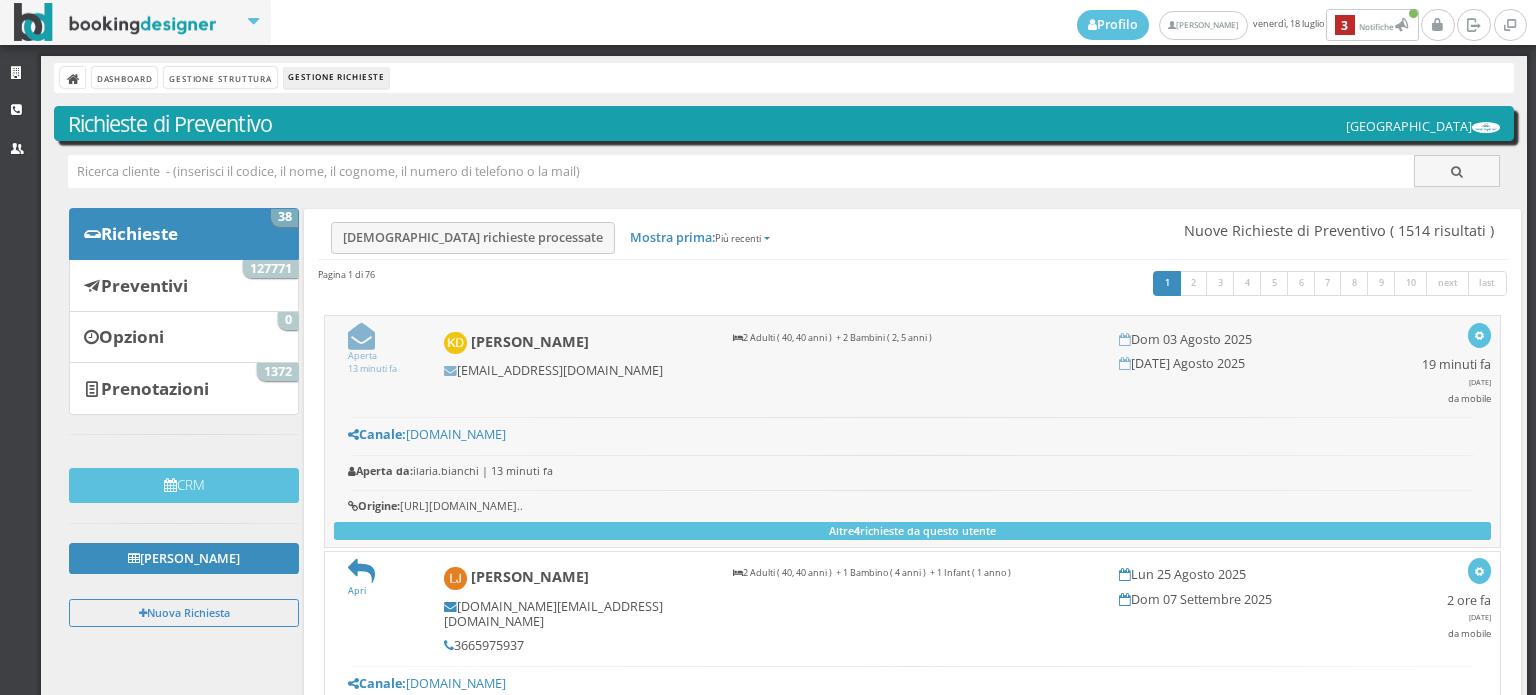 scroll, scrollTop: 0, scrollLeft: 0, axis: both 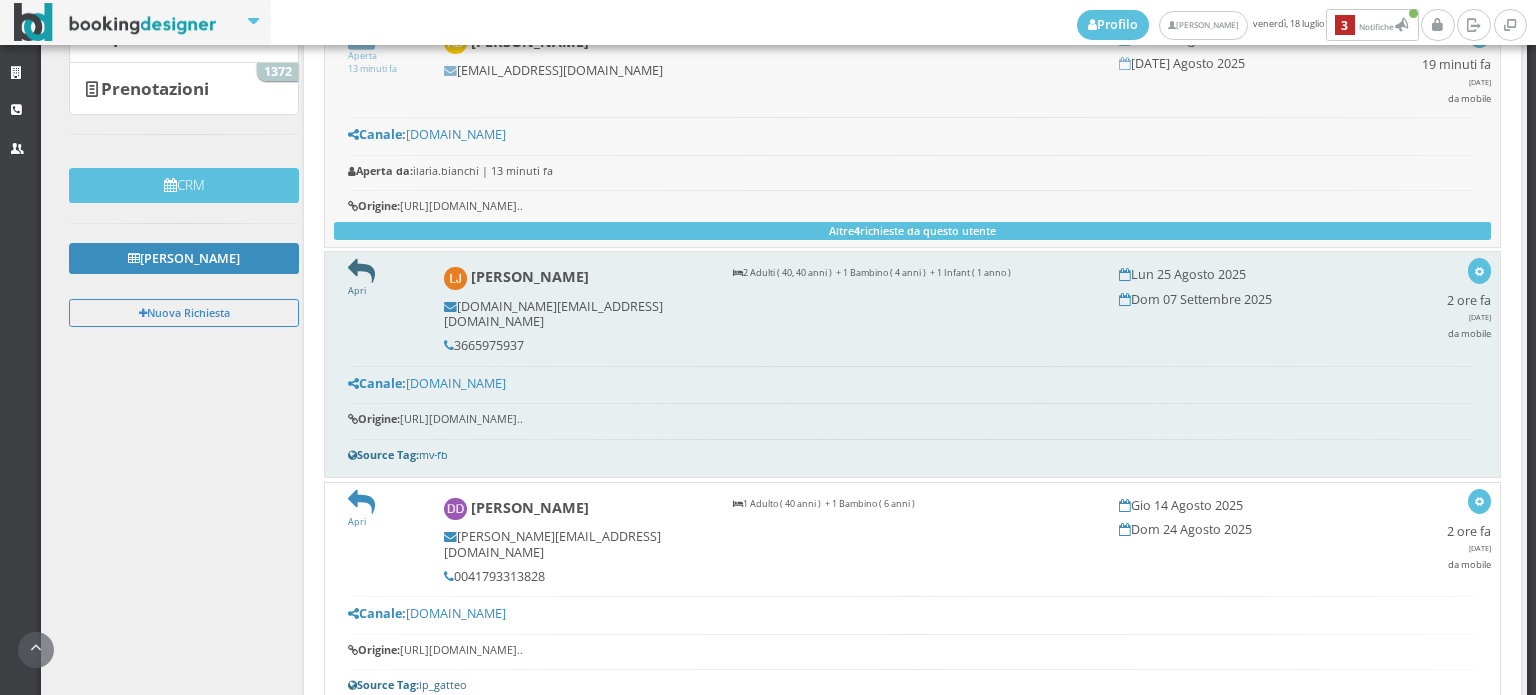 click at bounding box center (361, 271) 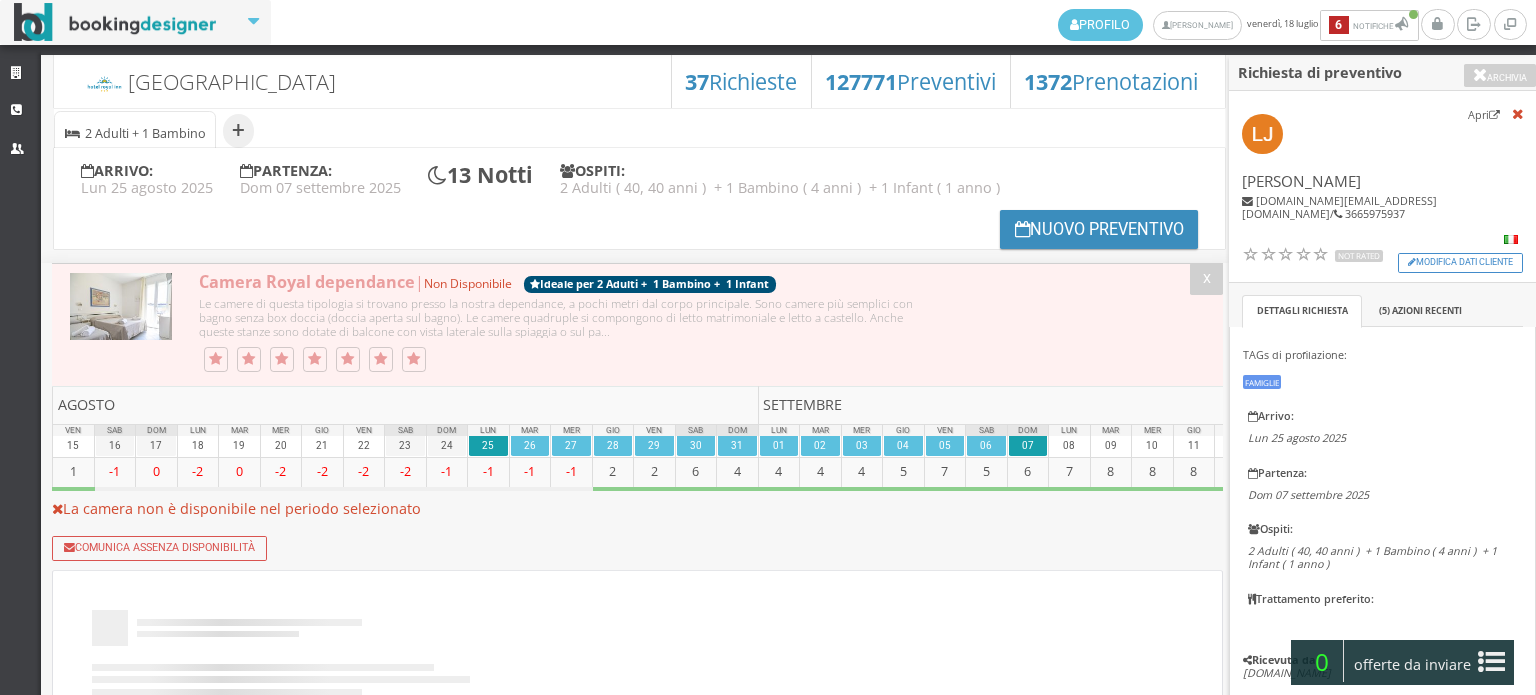 scroll, scrollTop: 0, scrollLeft: 0, axis: both 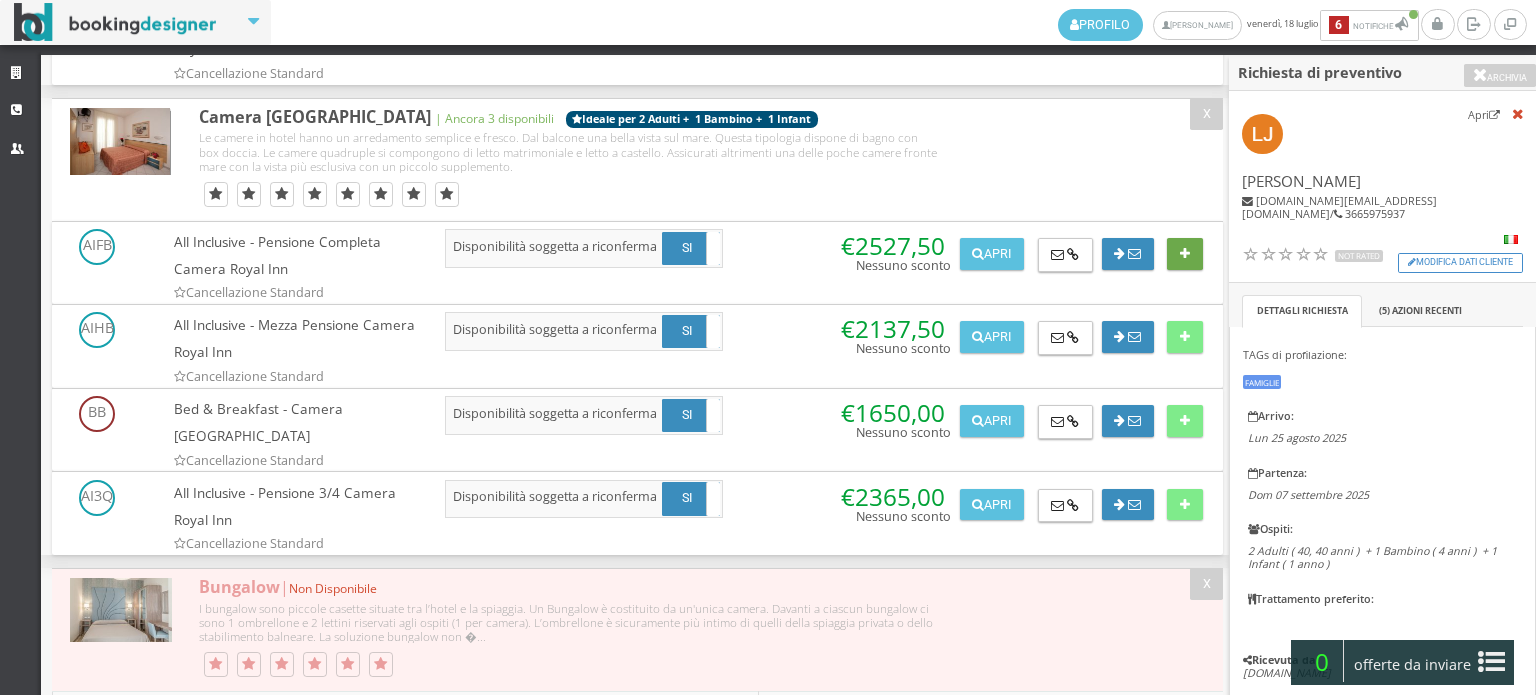 type 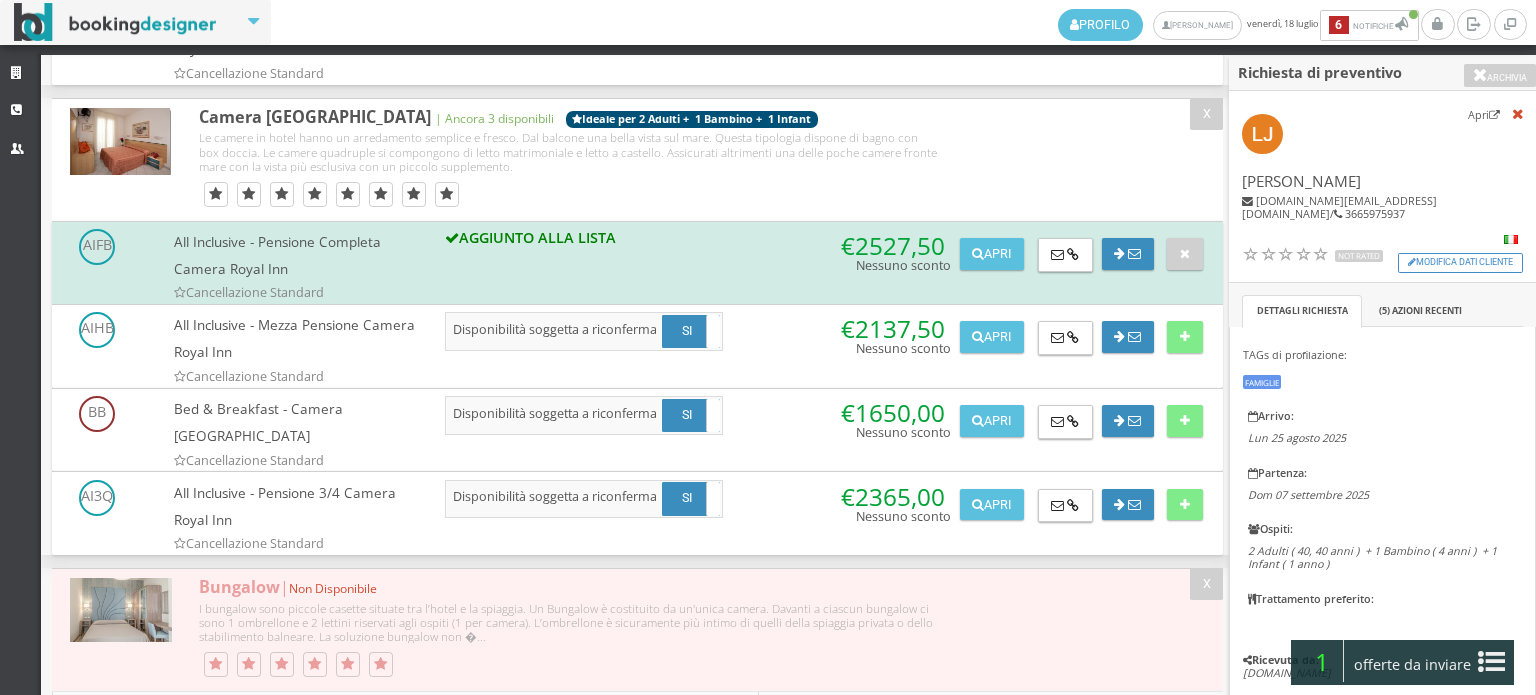 click on "offerte da inviare" at bounding box center [1413, 665] 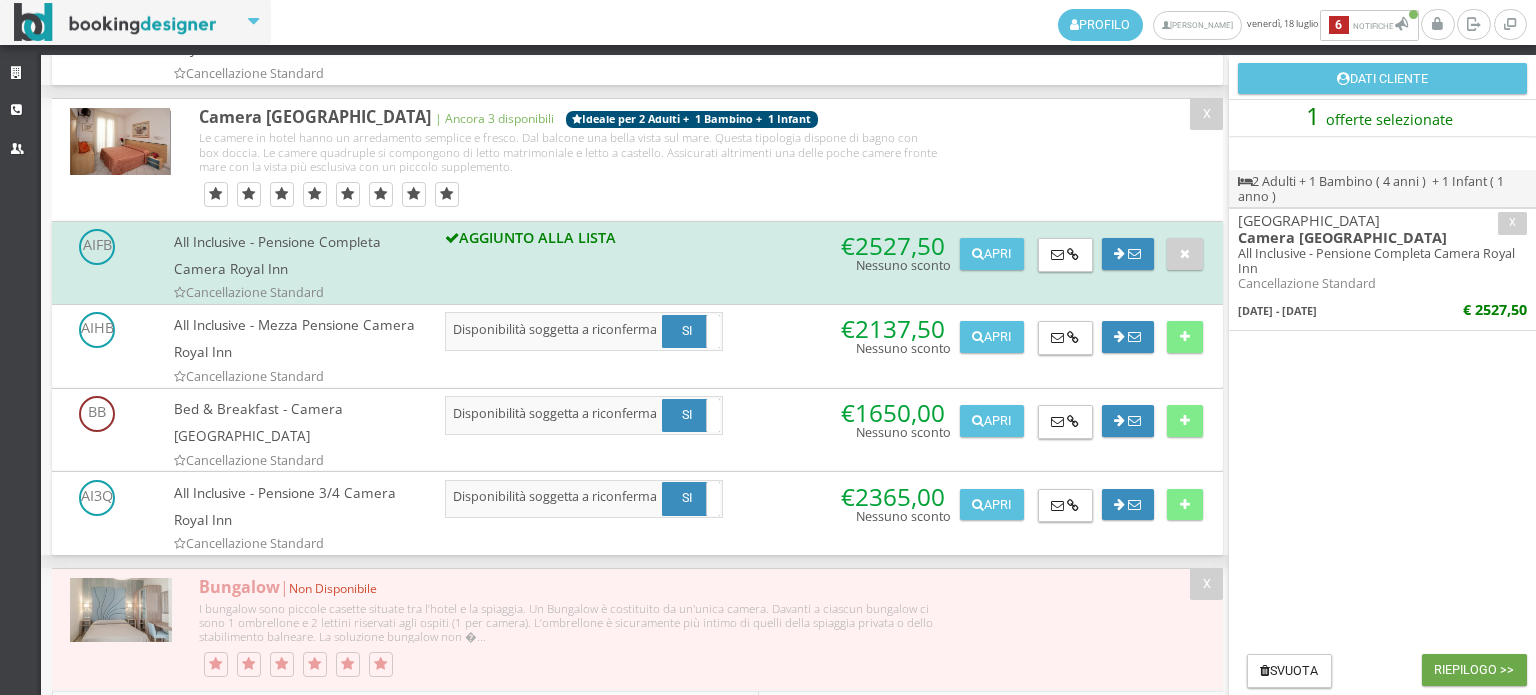 click on "Riepilogo >>" at bounding box center (1474, 670) 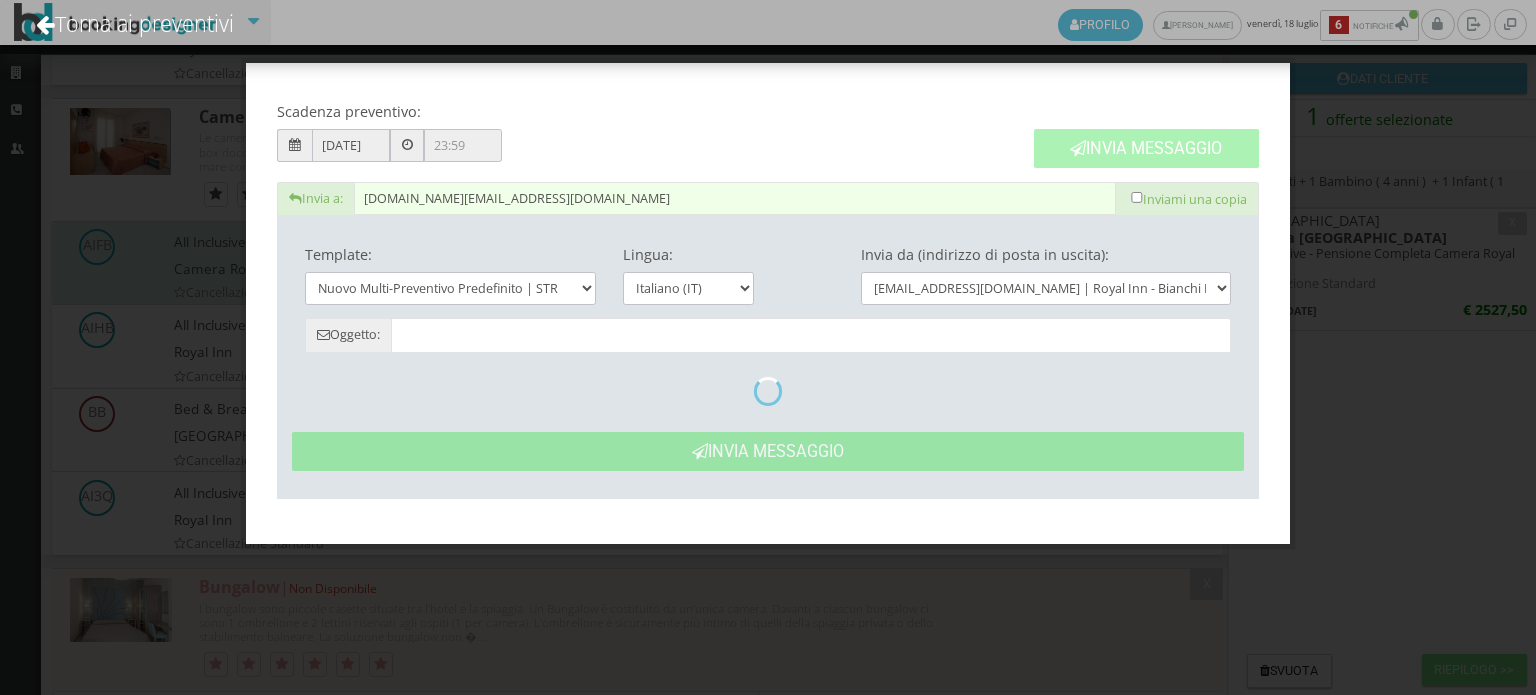 type on "Nuovo Preventivo - Liz Juarez dal 25/08/2025 al 07/09/2025" 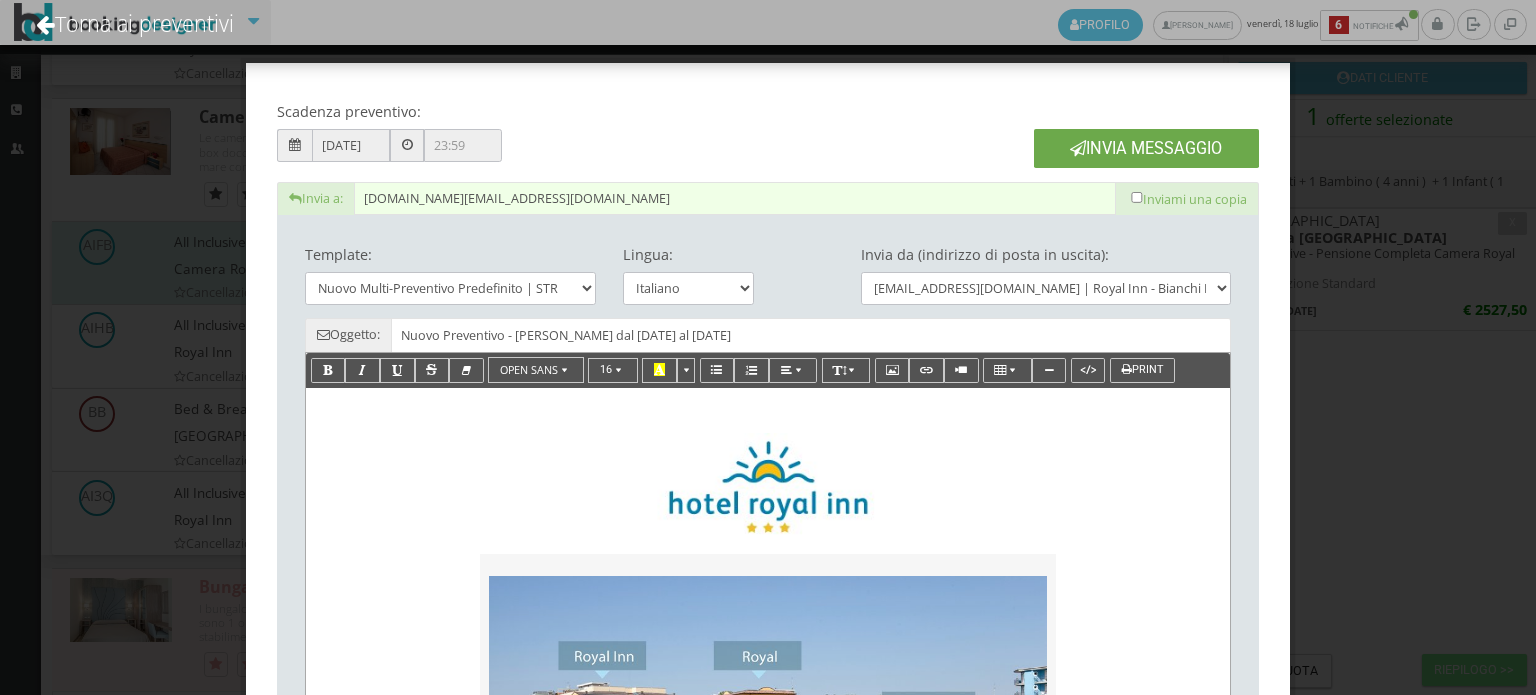 click at bounding box center [1078, 148] 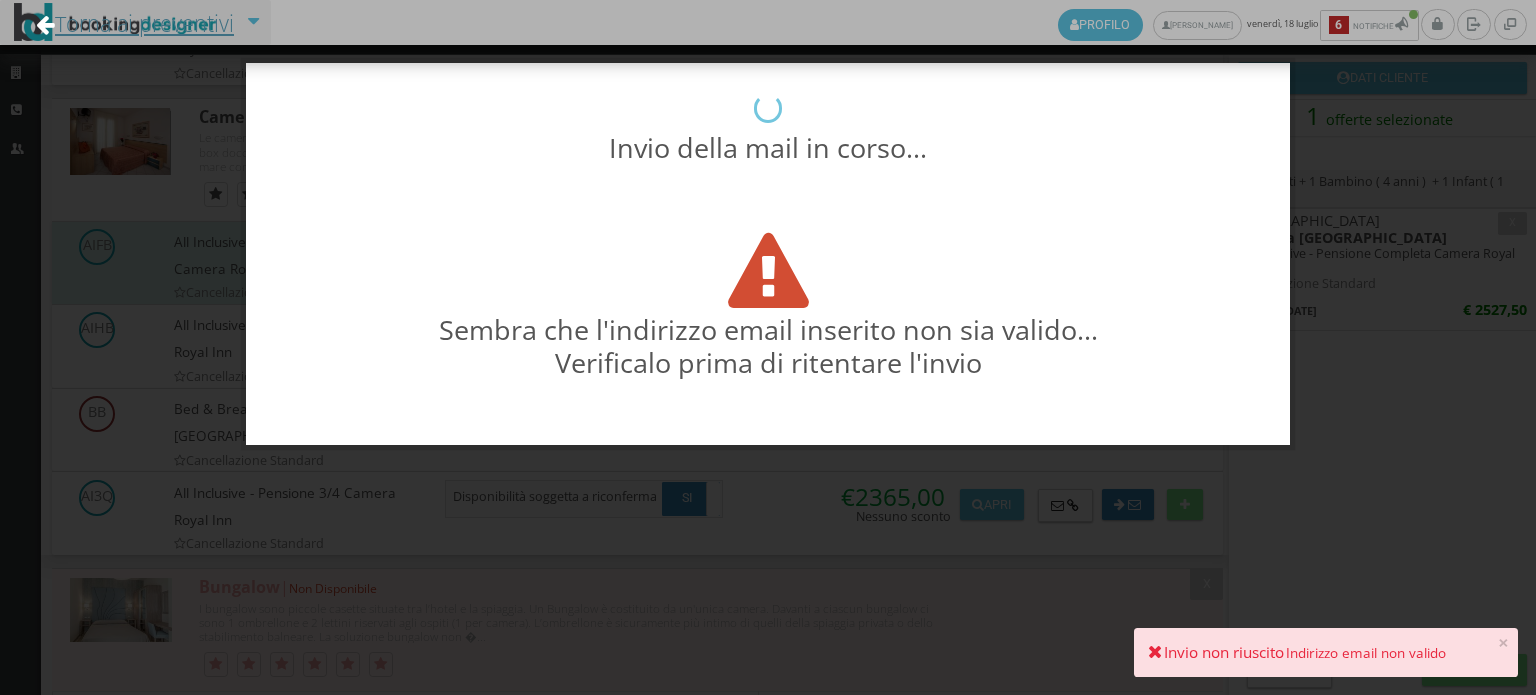 click on "Torna ai preventivi" at bounding box center [135, 23] 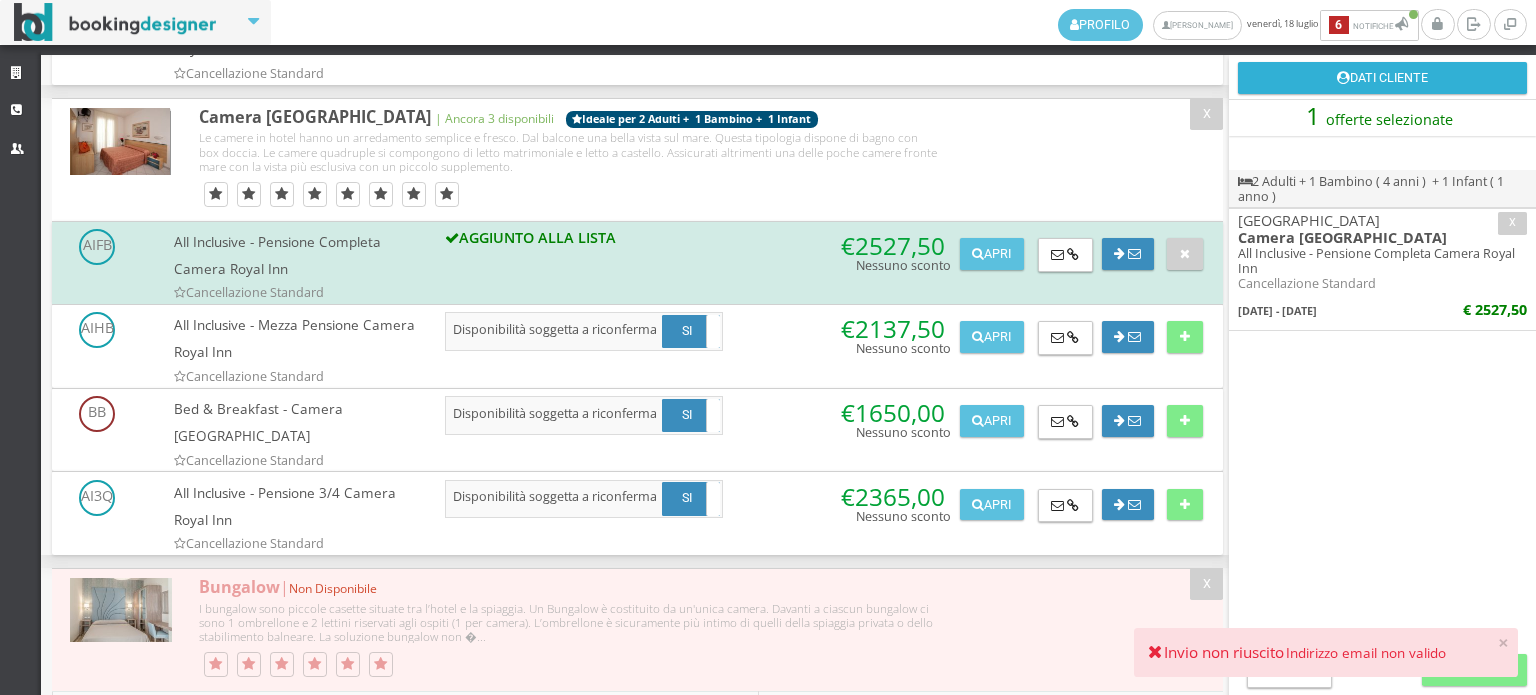 click on "Dati Cliente" at bounding box center (1382, 78) 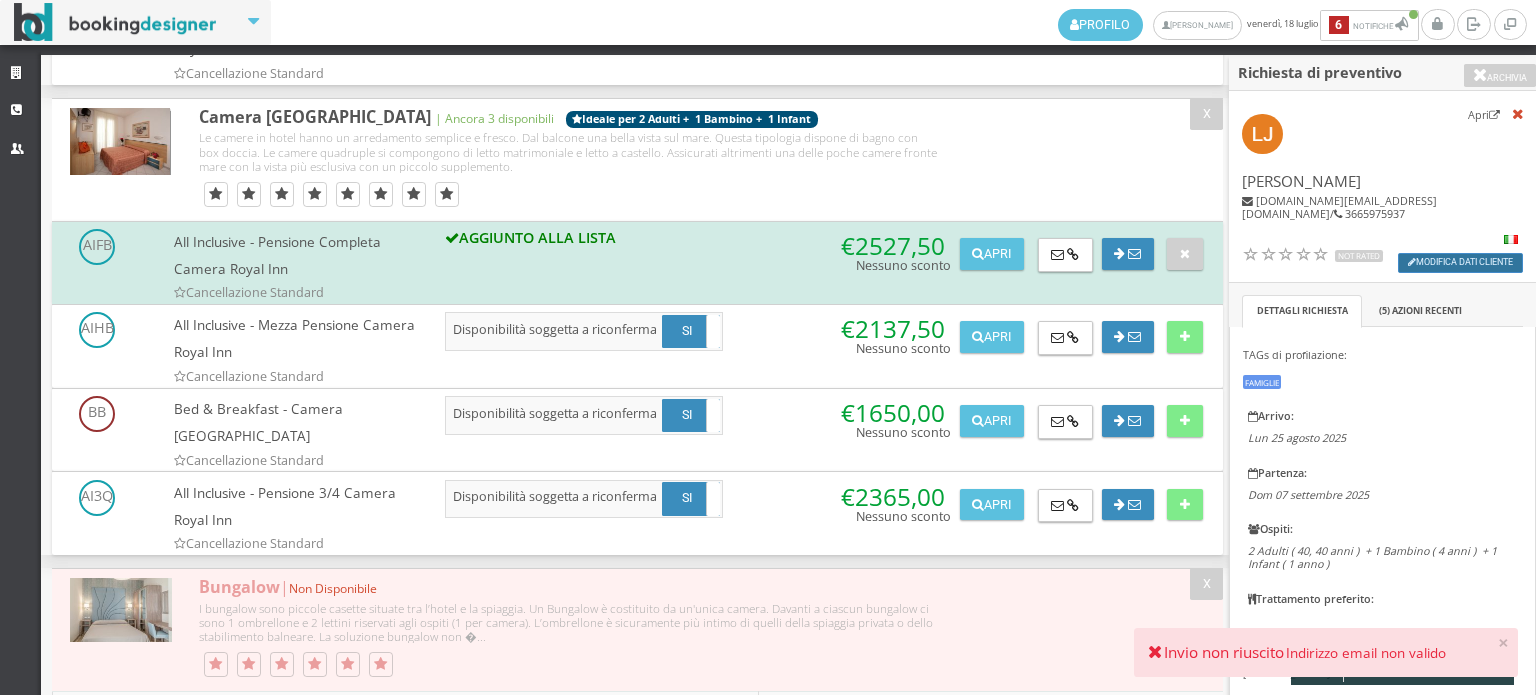click on "Modifica dati cliente" at bounding box center (1460, 262) 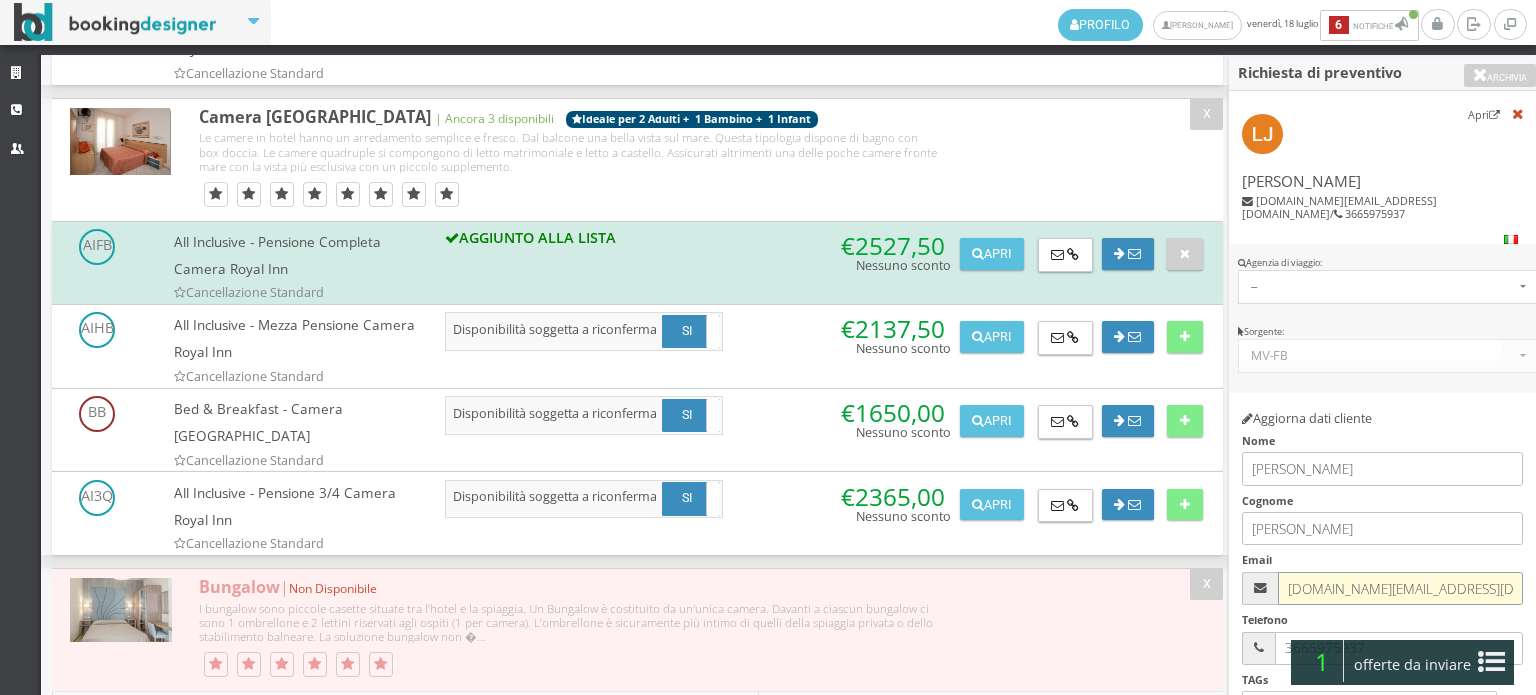 click on "lizmaria.sj@gmaill.com" at bounding box center (1400, 588) 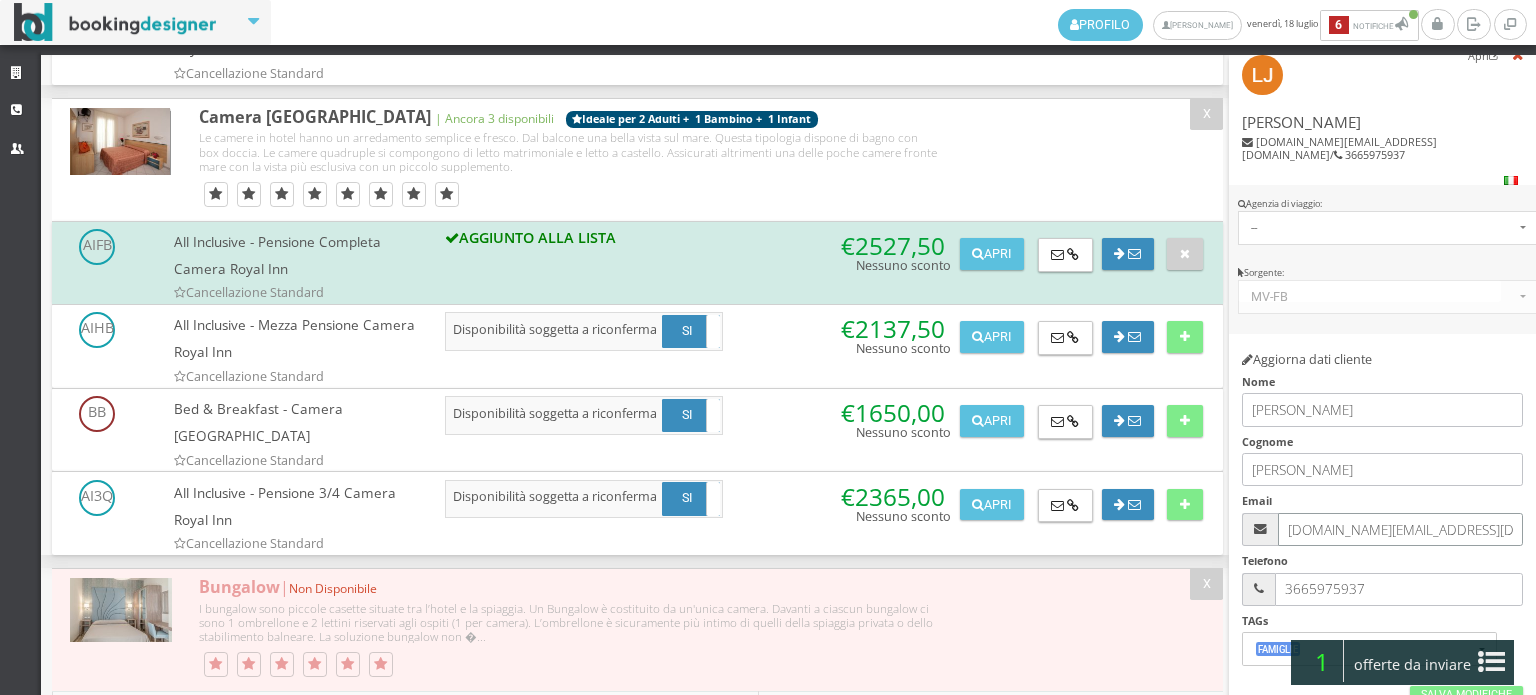 scroll, scrollTop: 101, scrollLeft: 0, axis: vertical 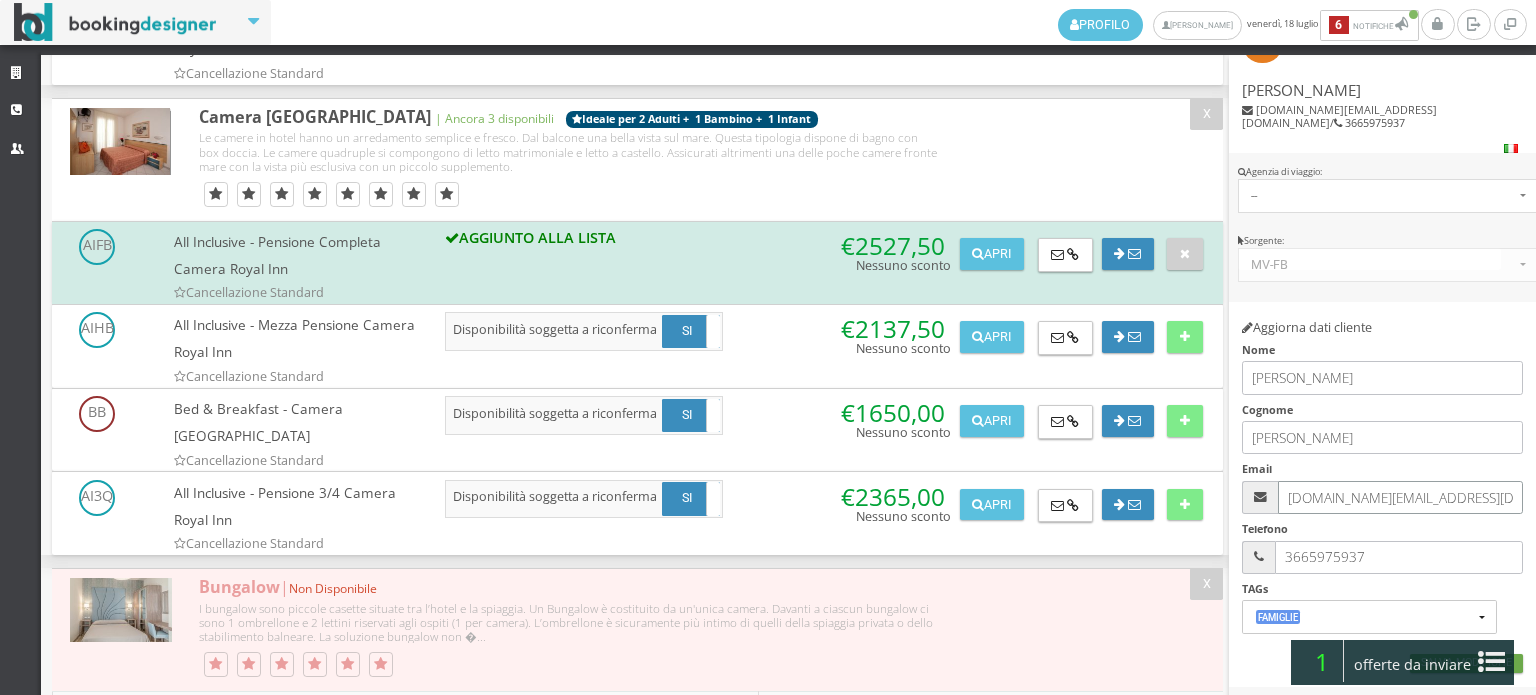 type on "lizmaria.sj@gmail.com" 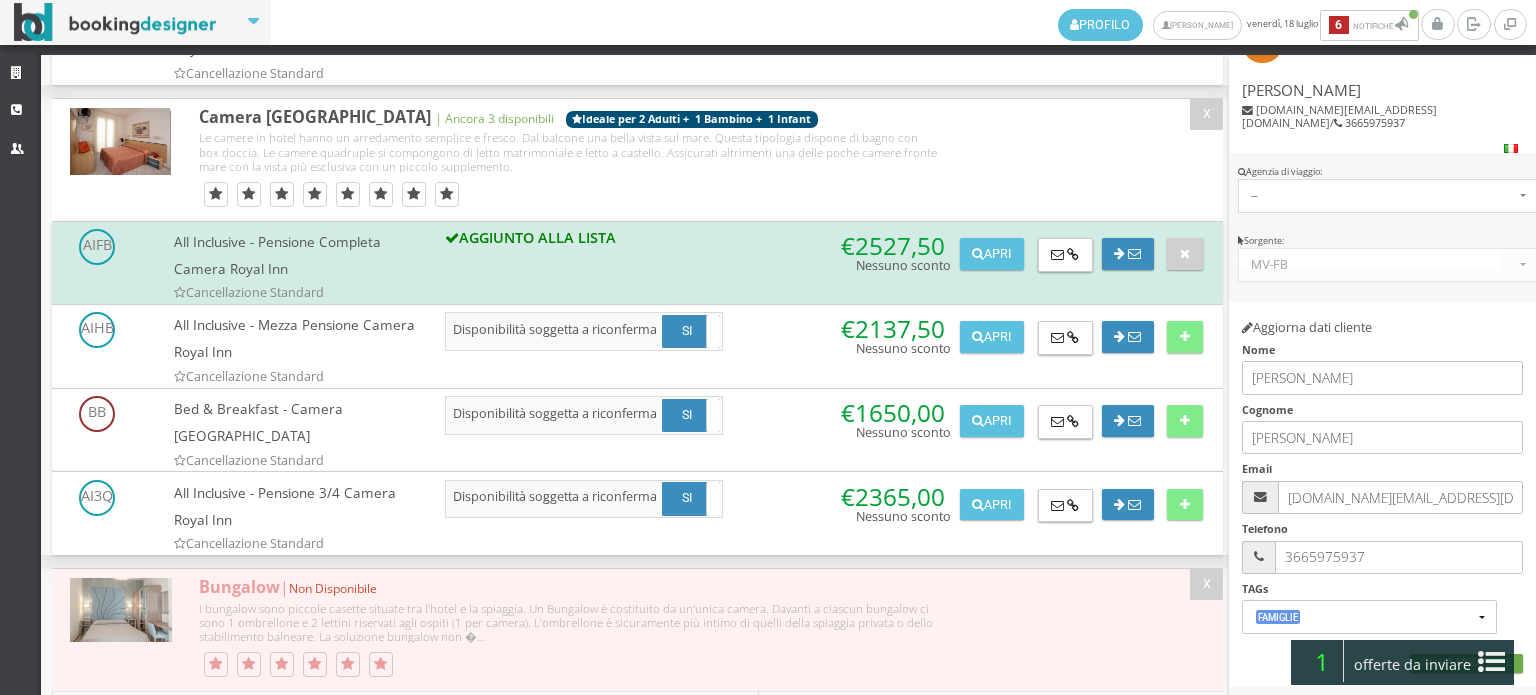 click on "Salva Modifiche" at bounding box center (1466, 663) 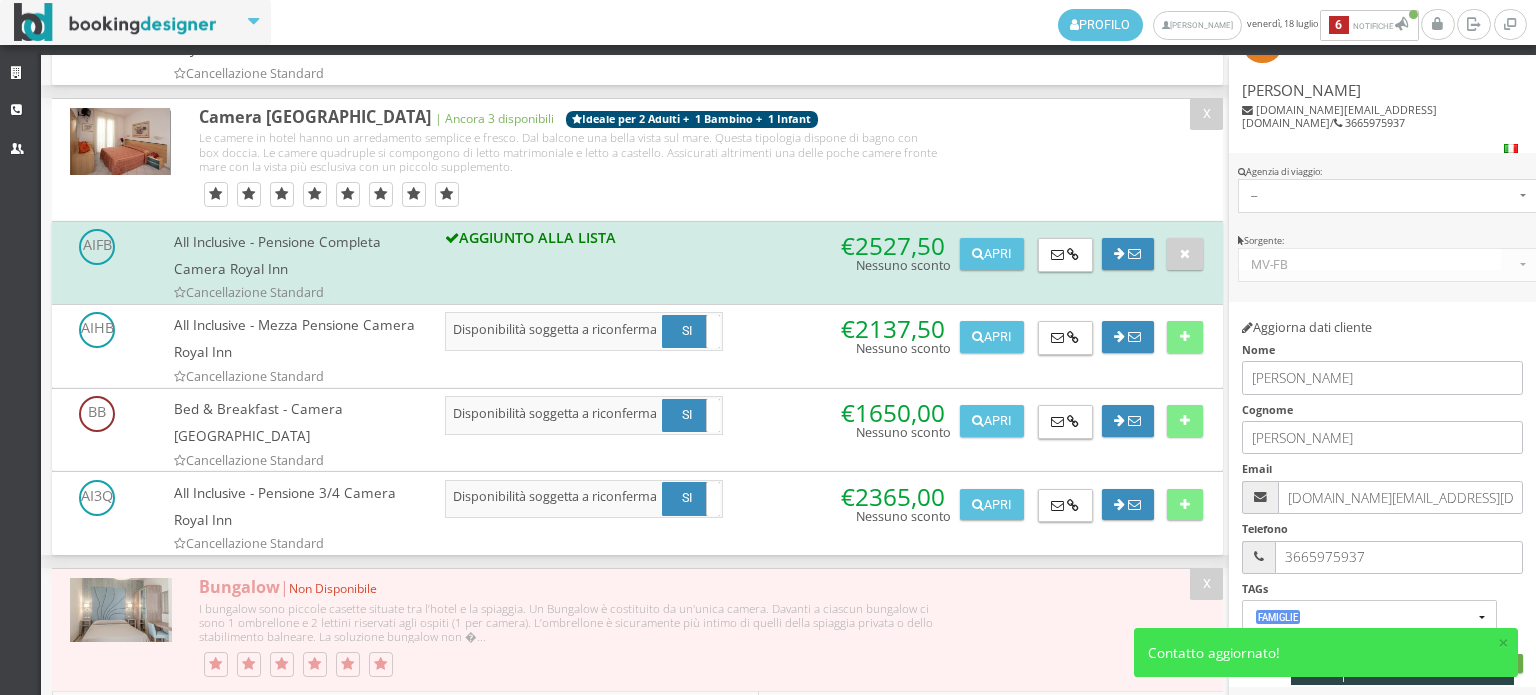scroll, scrollTop: 119, scrollLeft: 0, axis: vertical 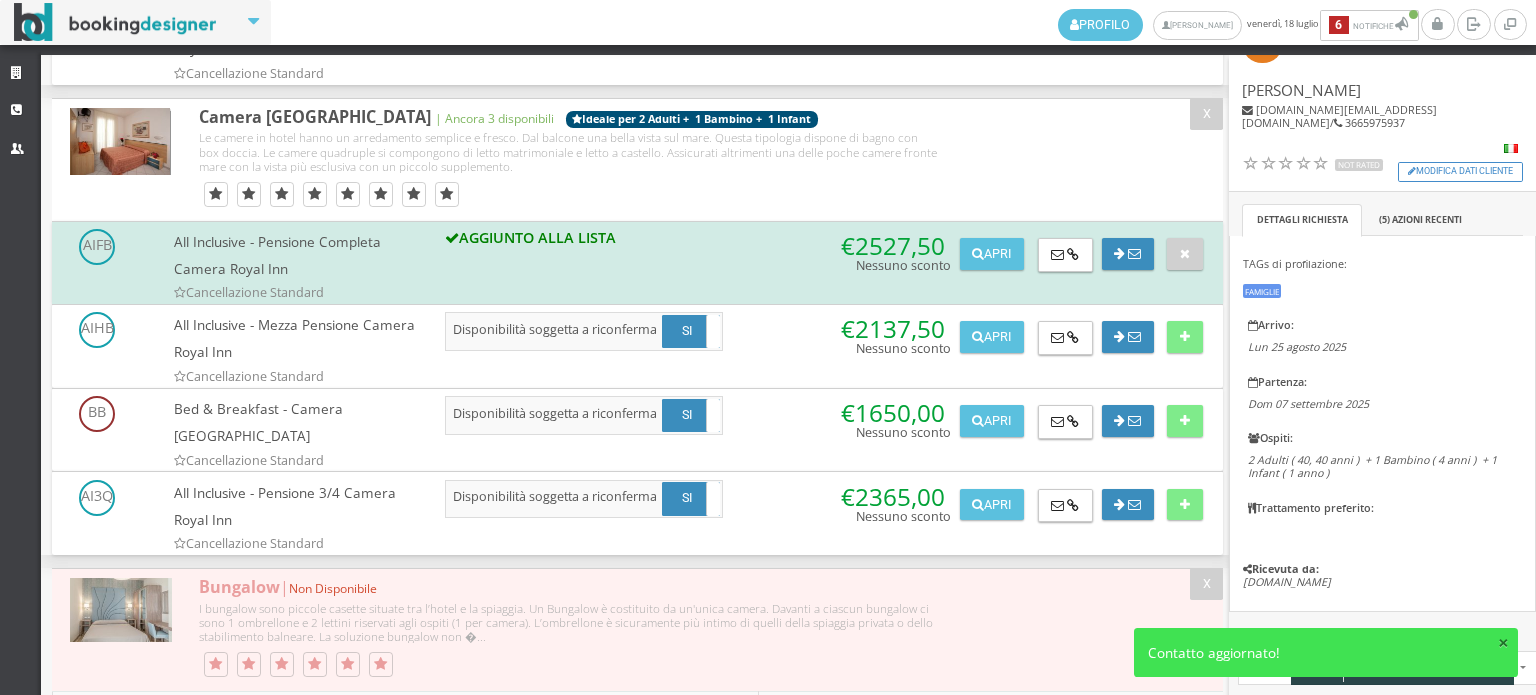 click on "×" at bounding box center [1503, 642] 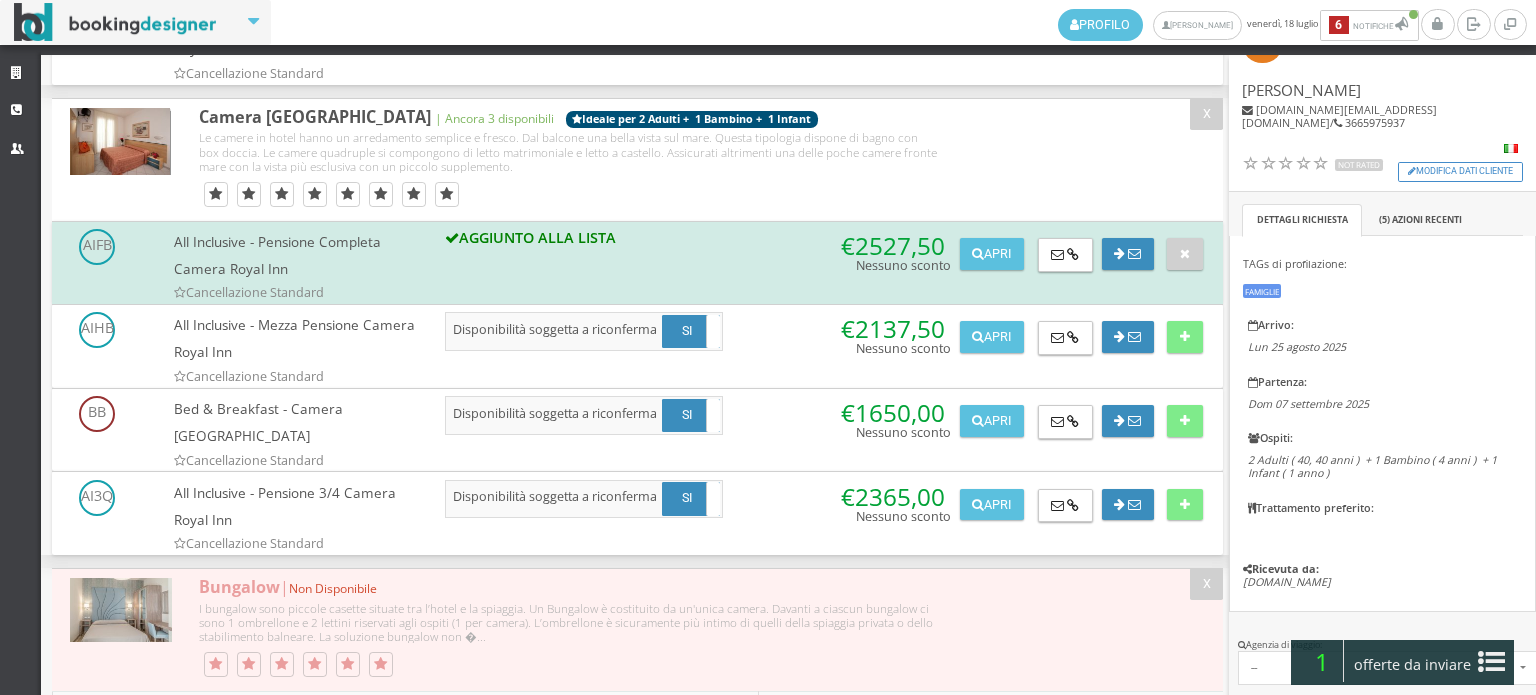 click on "×     Contatto aggiornato!" at bounding box center [1326, 670] 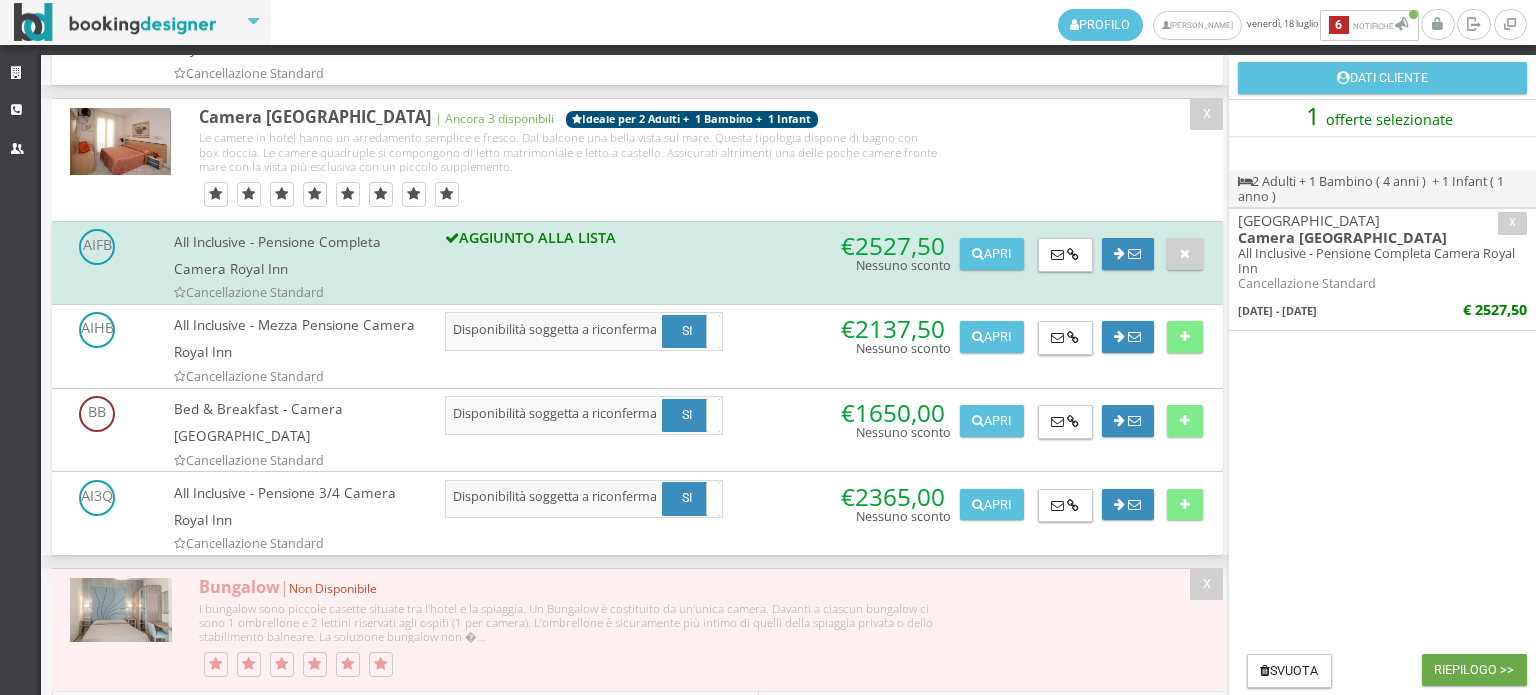 scroll, scrollTop: 0, scrollLeft: 0, axis: both 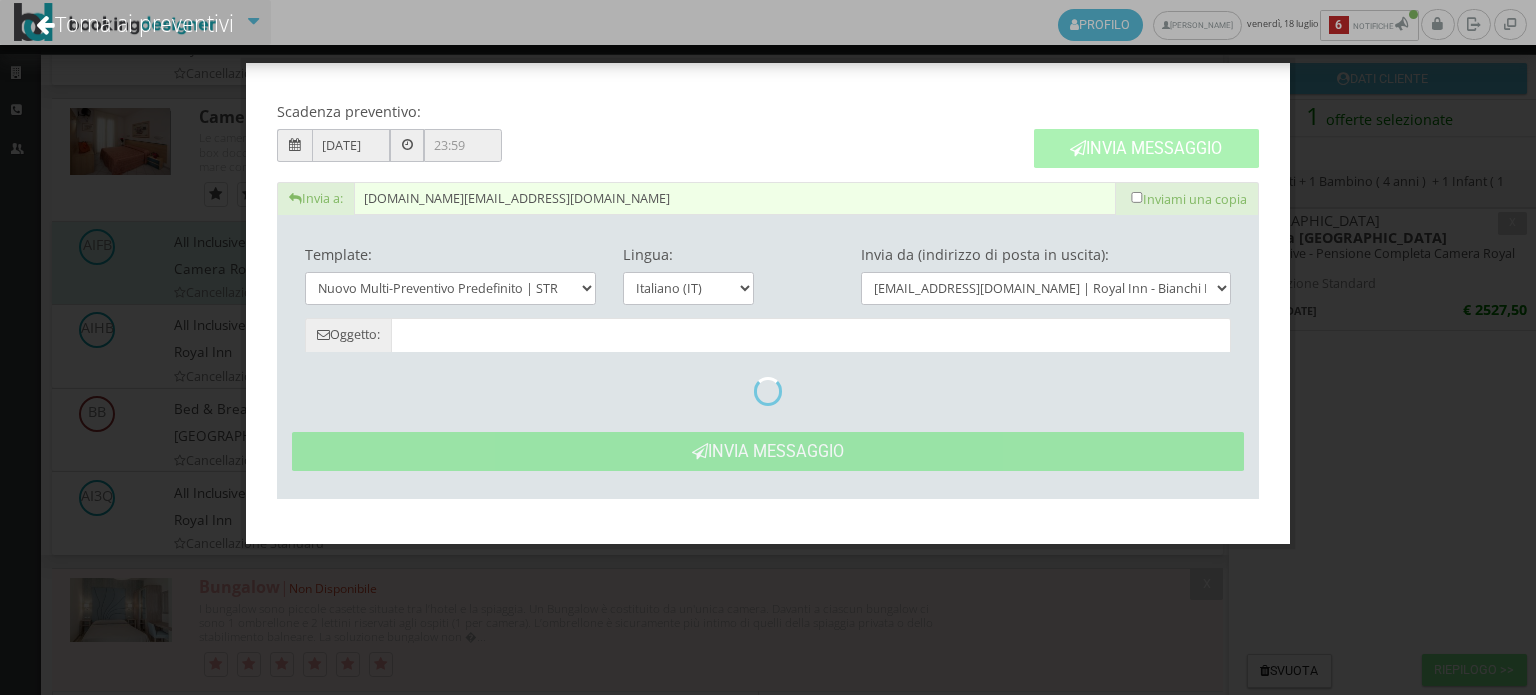 type on "Nuovo Preventivo - Liz Juarez dal 25/08/2025 al 07/09/2025" 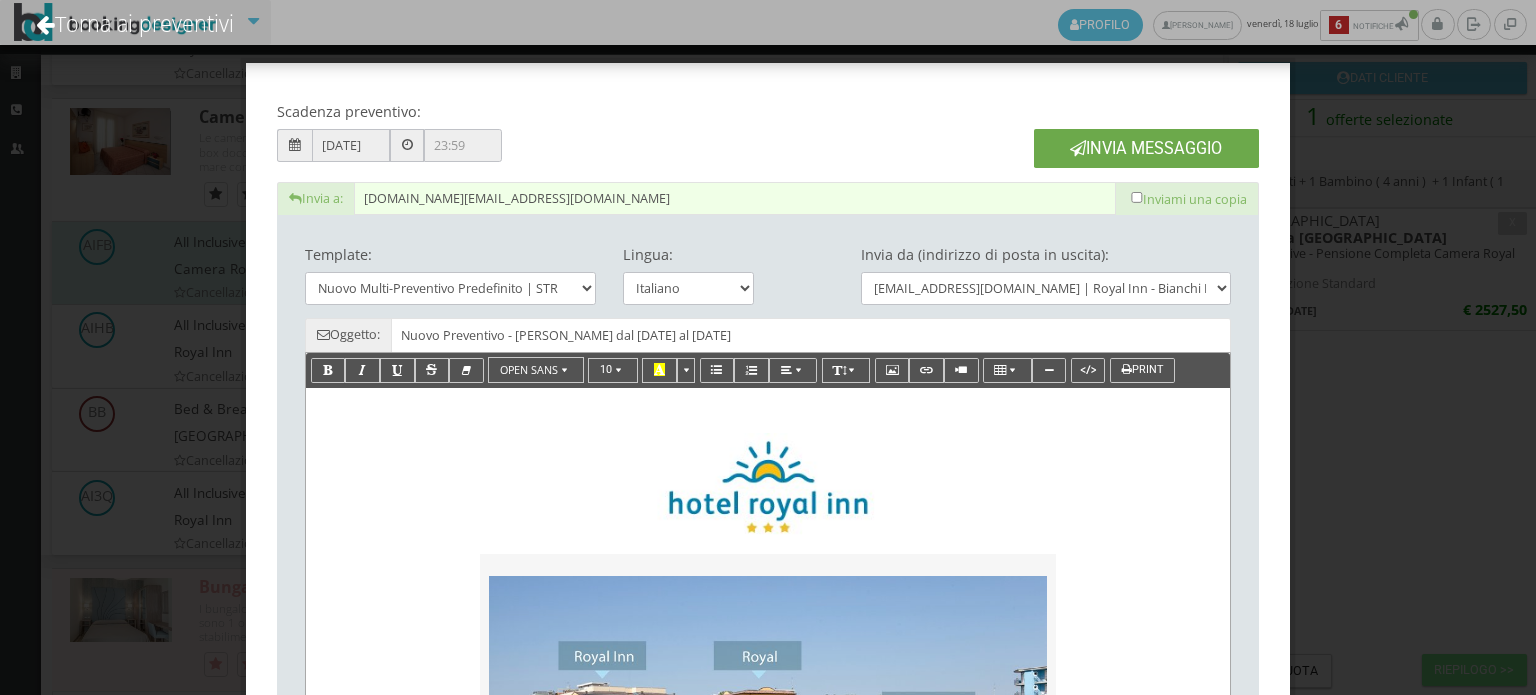 click on "Invia Messaggio" at bounding box center [1146, 148] 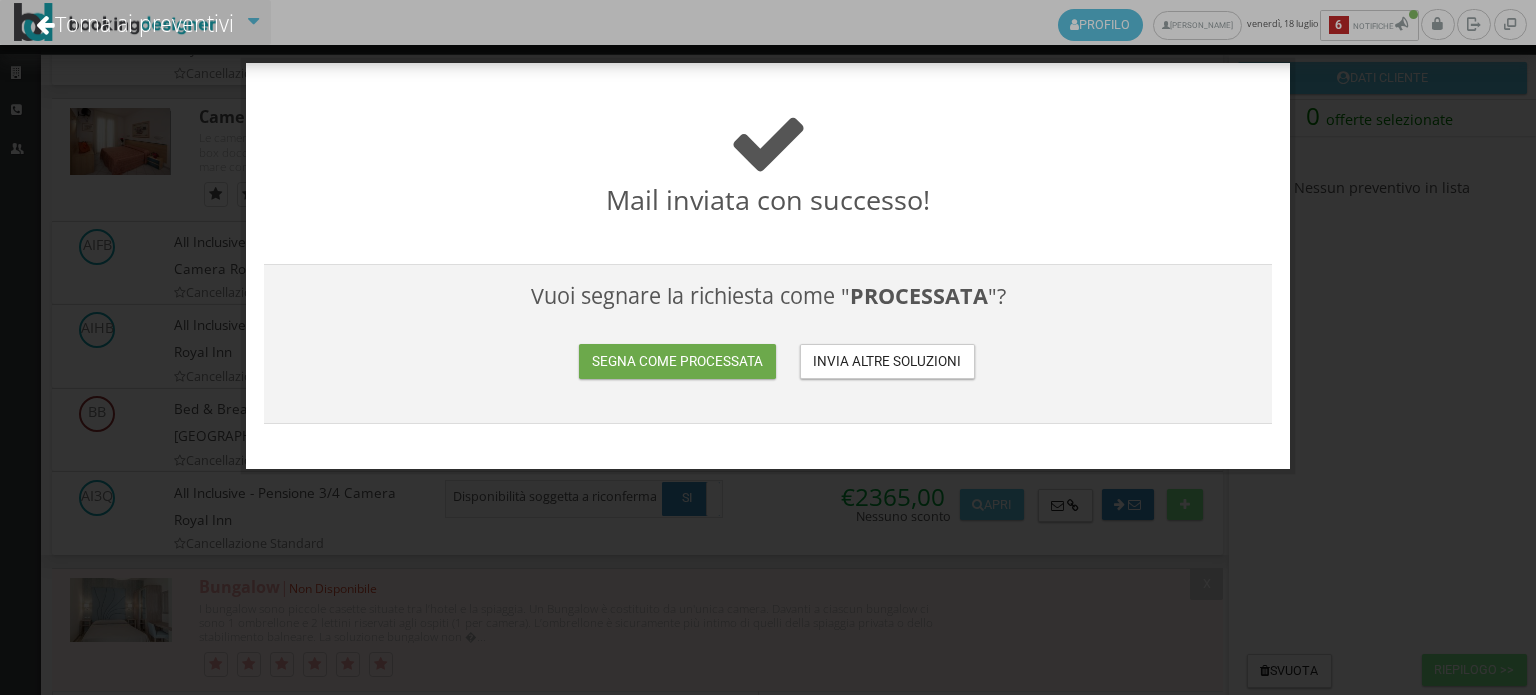 click on "Segna come processata" at bounding box center (677, 361) 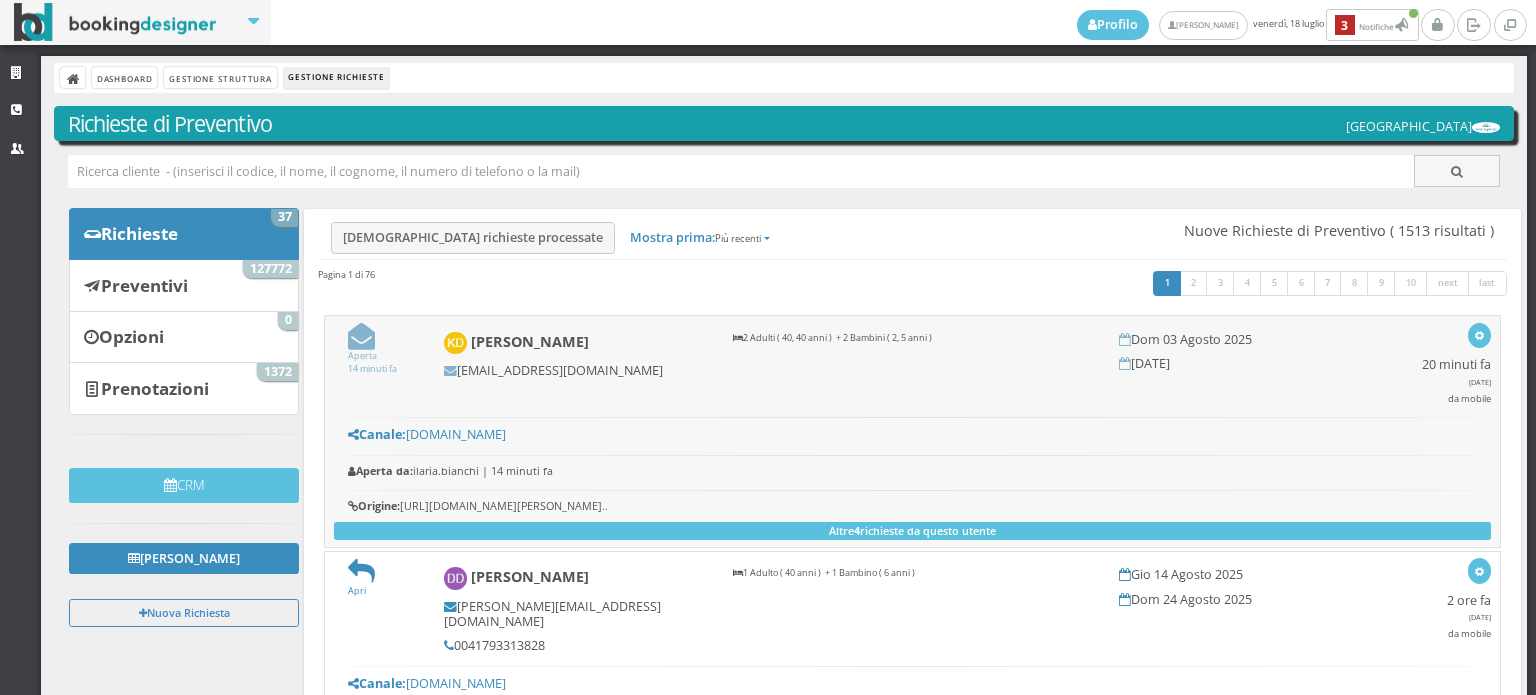 scroll, scrollTop: 0, scrollLeft: 0, axis: both 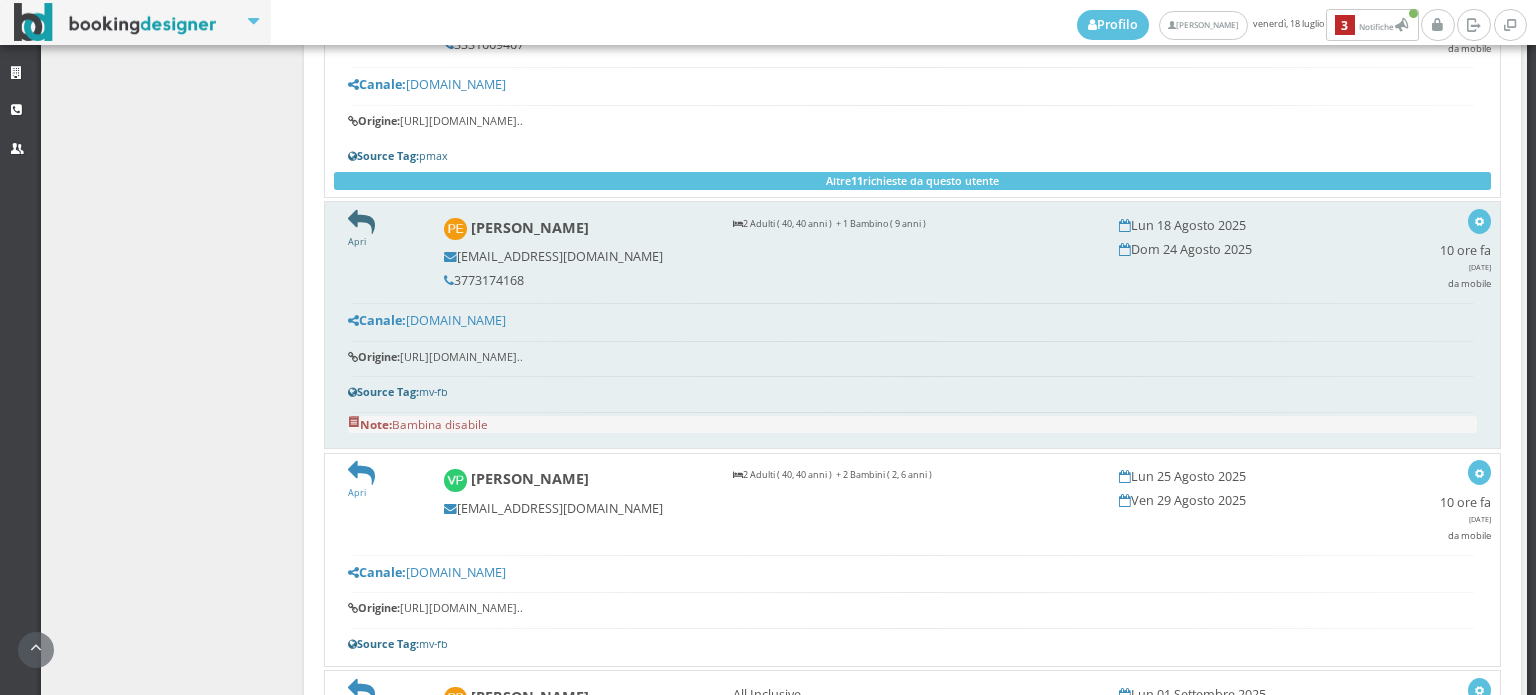 click at bounding box center [361, 222] 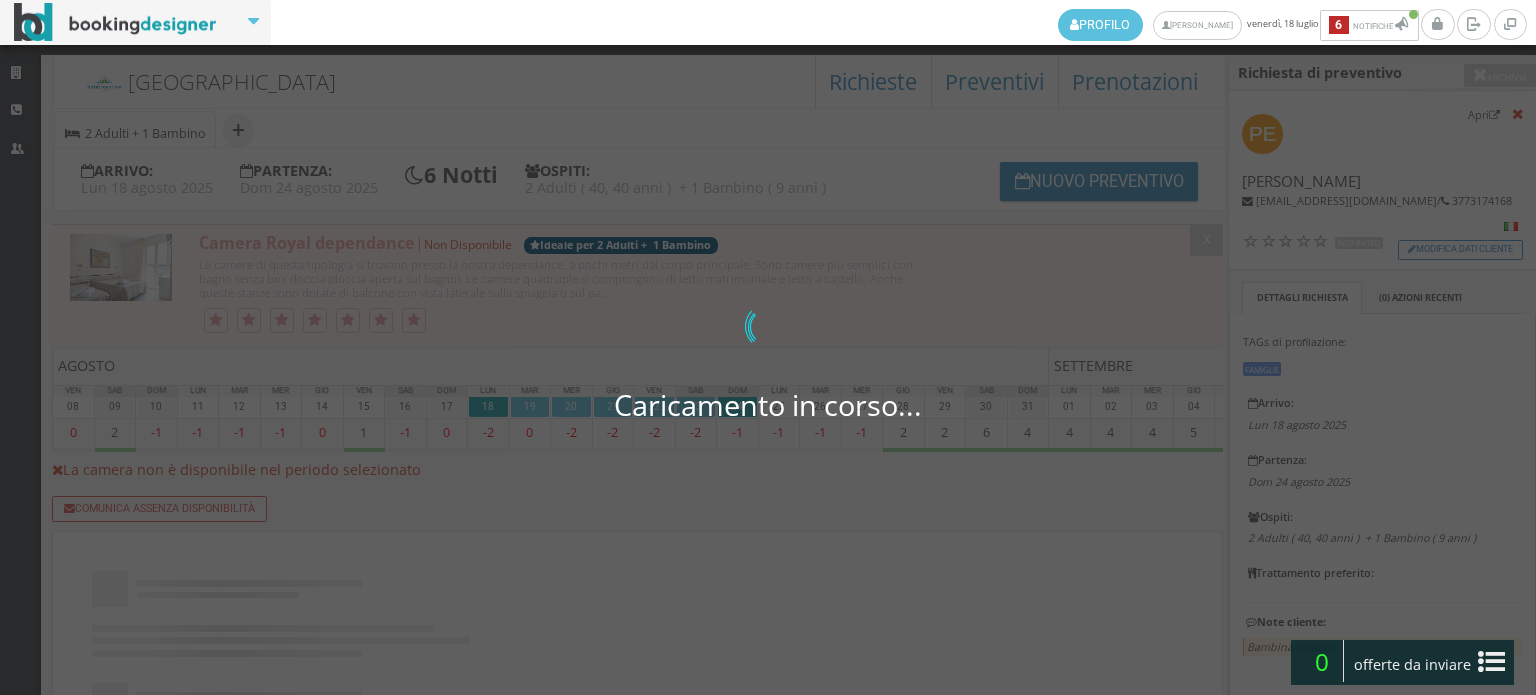 scroll, scrollTop: 0, scrollLeft: 0, axis: both 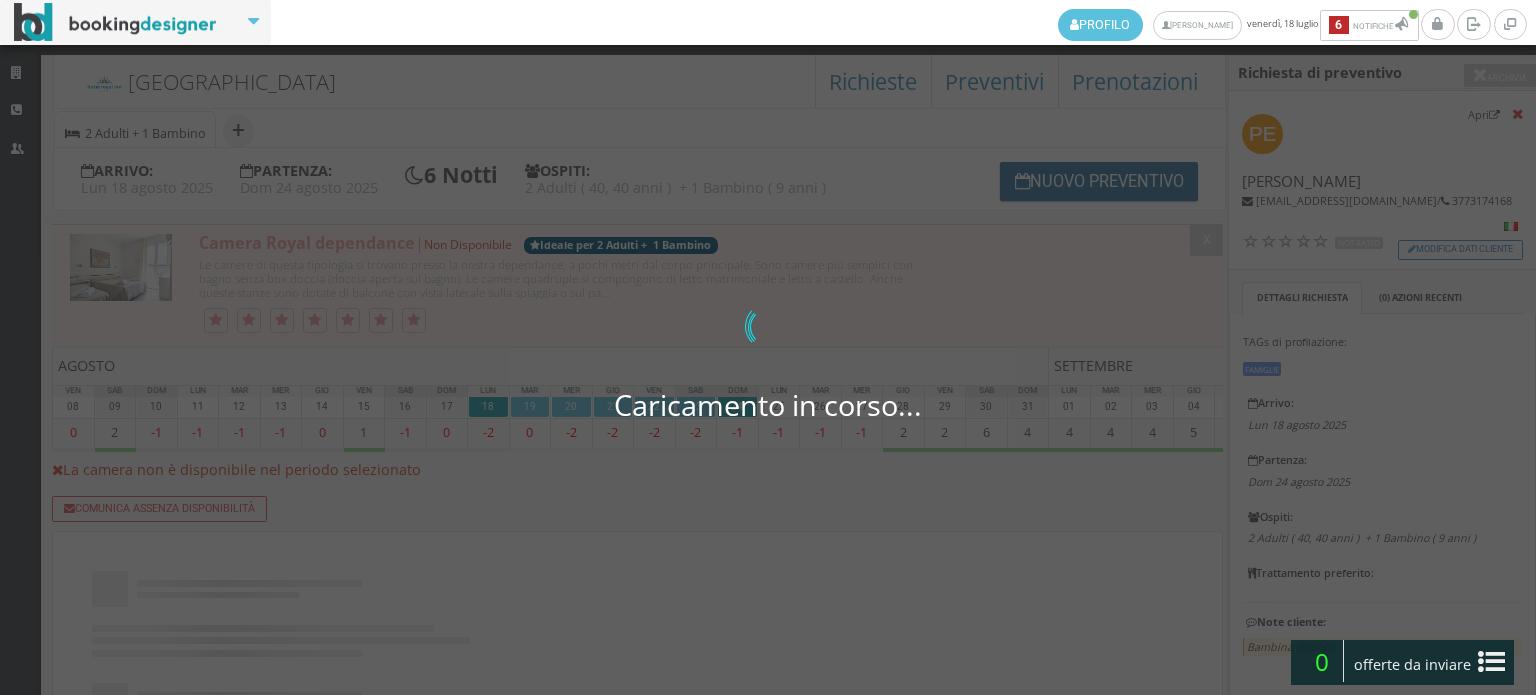 select 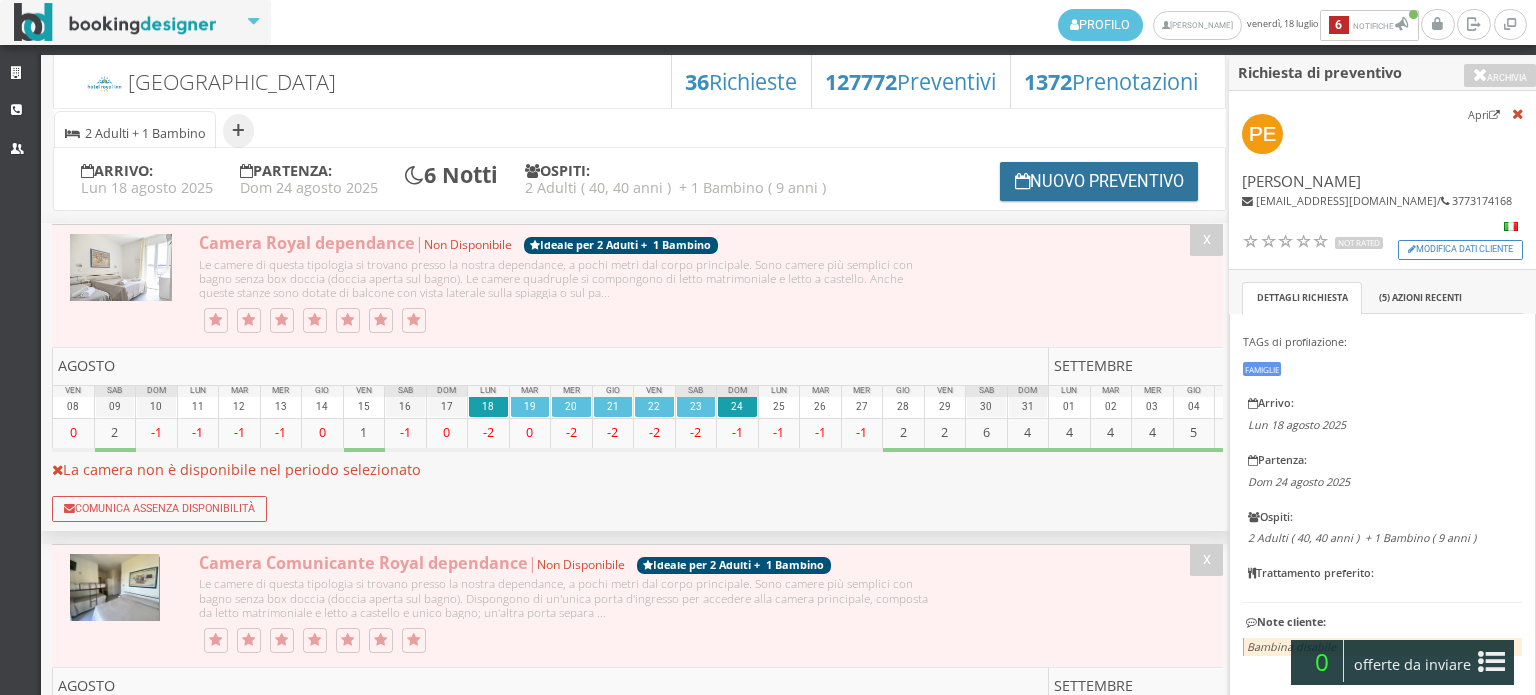 click on "Nuovo Preventivo" at bounding box center [1099, 181] 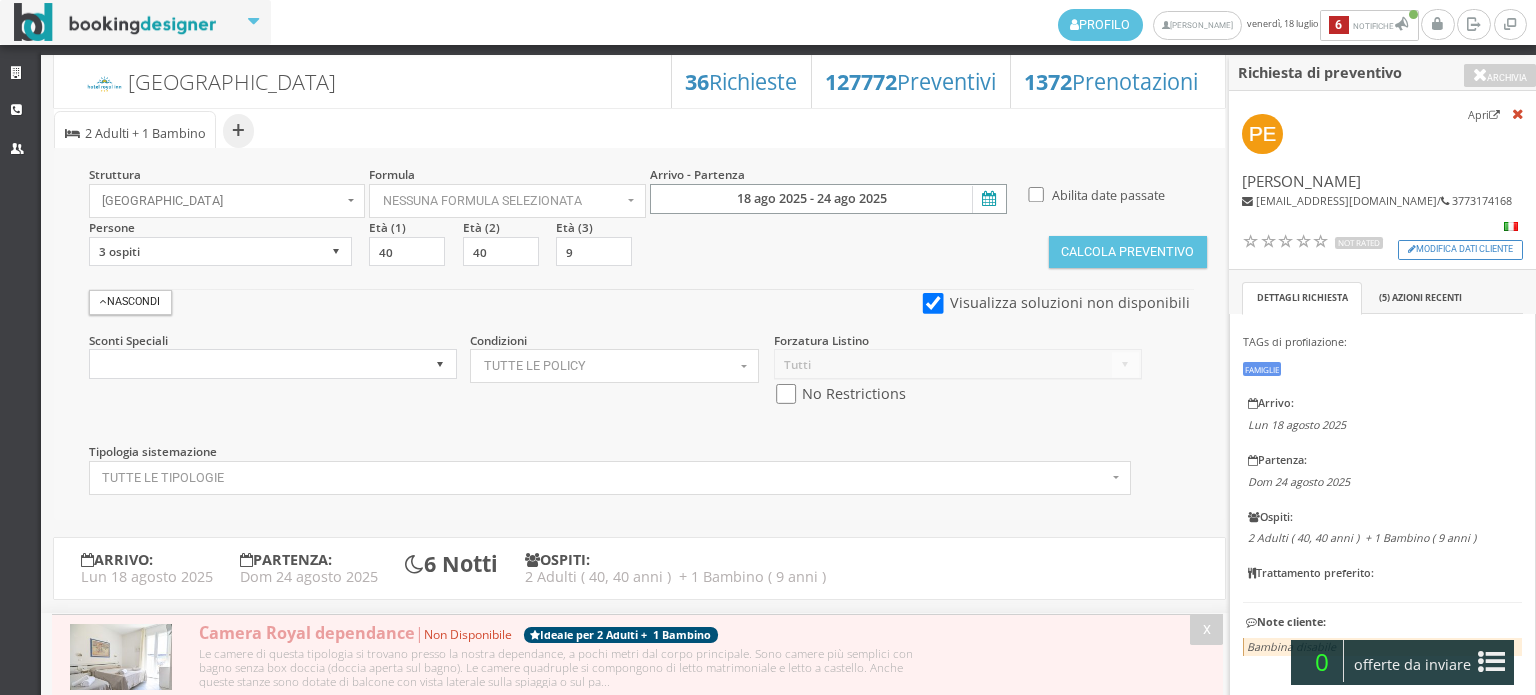 click on "18 ago 2025 - 24 ago 2025" at bounding box center (828, 199) 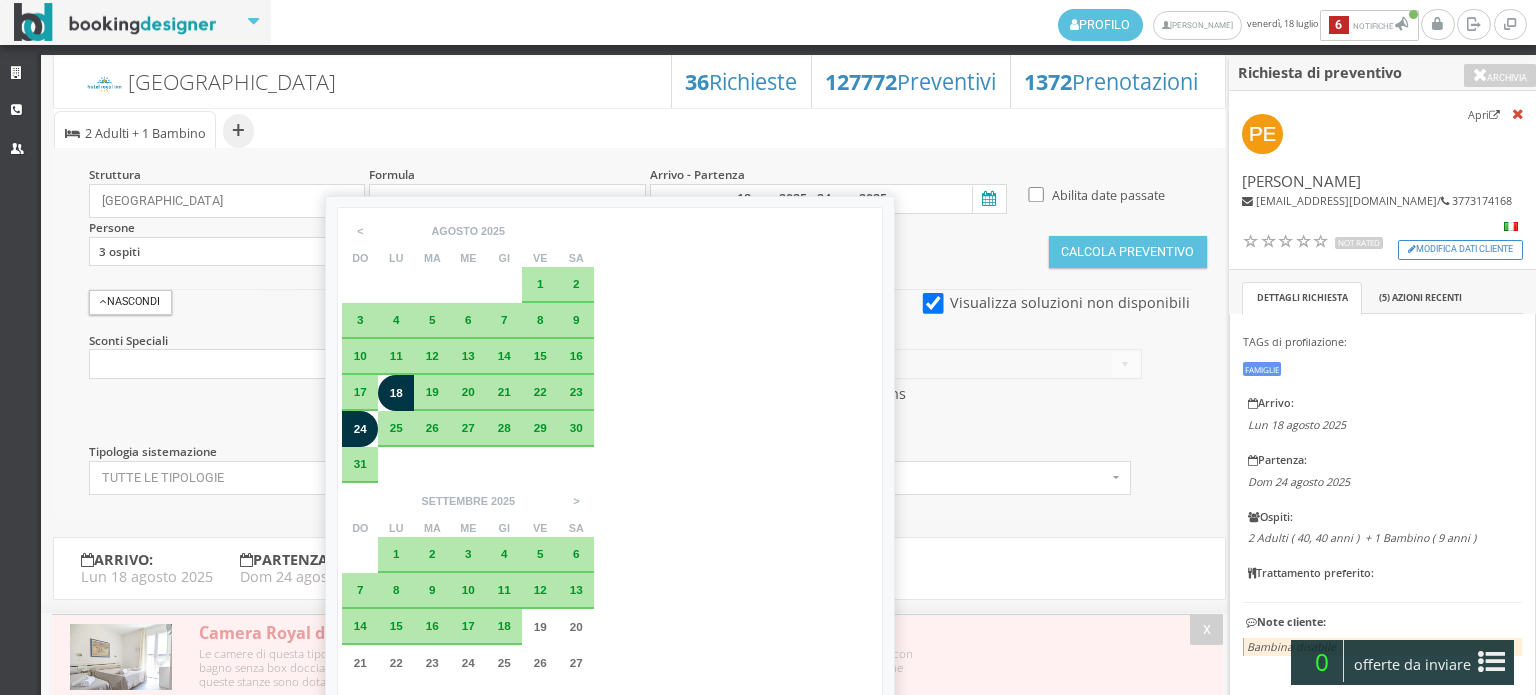 click on "17" at bounding box center [360, 391] 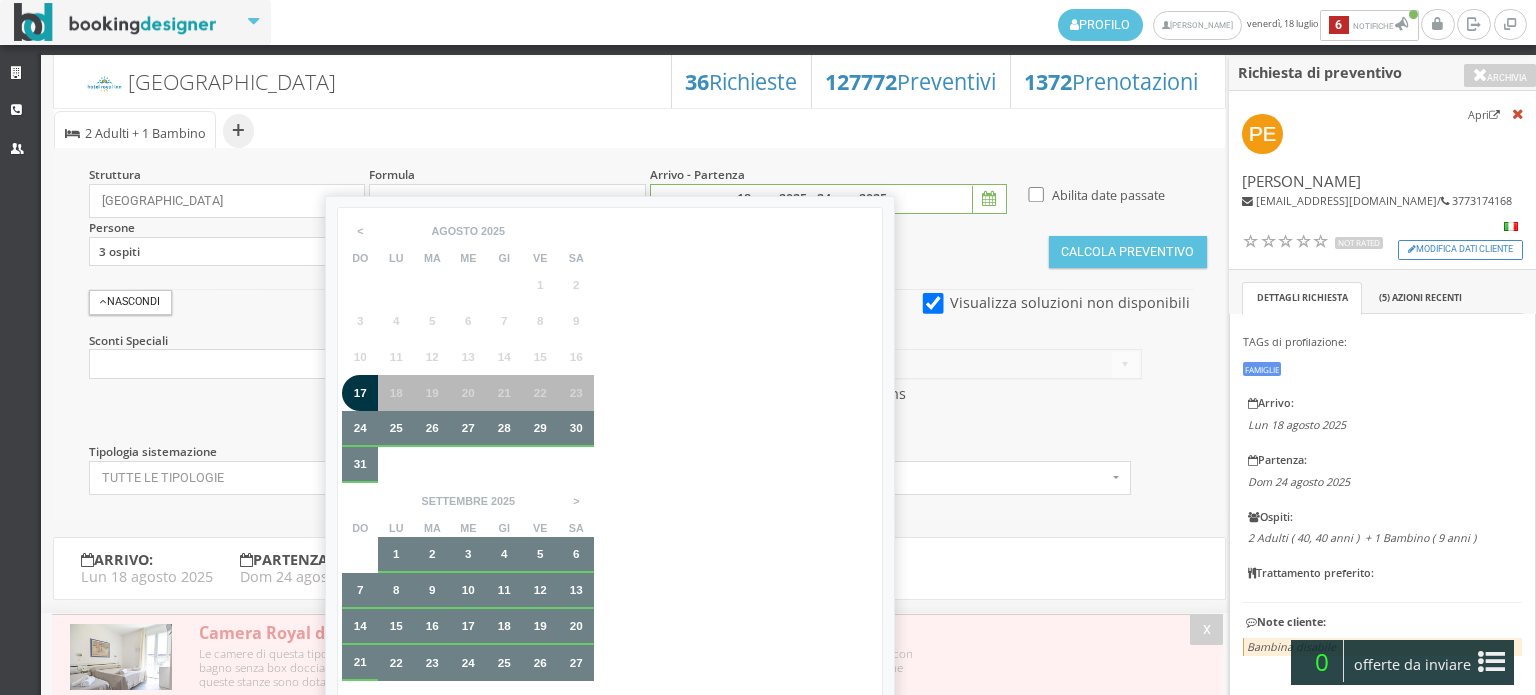click on "Forzatura Listino
Tutti LISTINO AGENZIA SINFERIE Listino Bianchi Hotels - RY
No Restrictions" at bounding box center [957, 376] 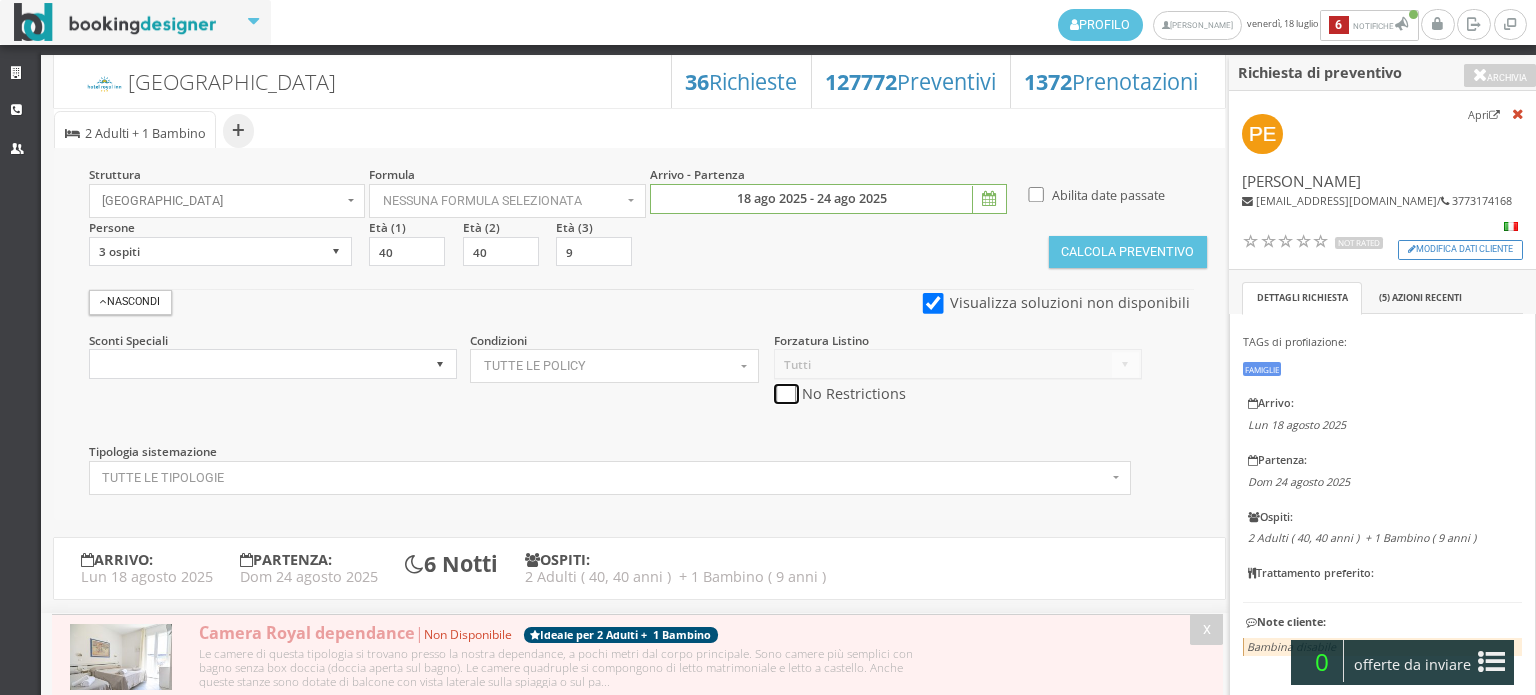 click at bounding box center (786, 394) 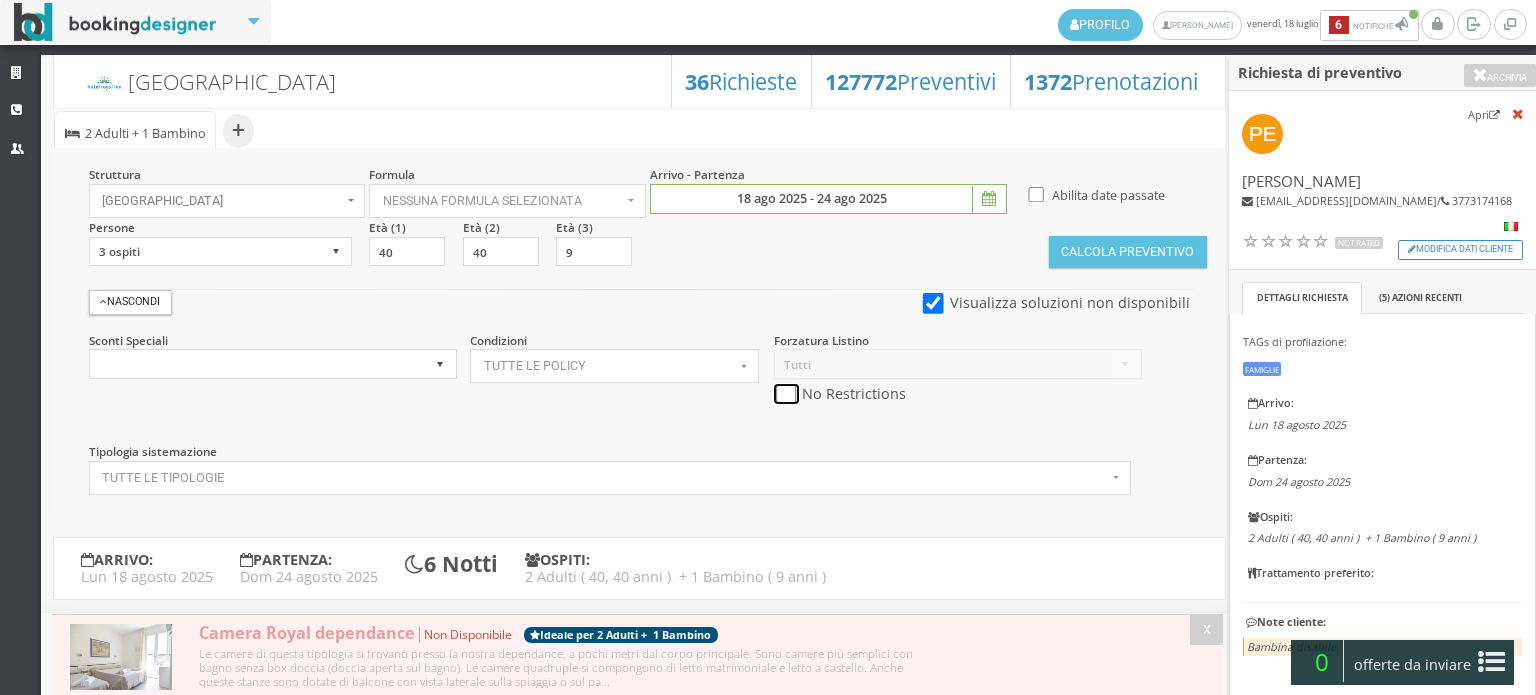 checkbox on "true" 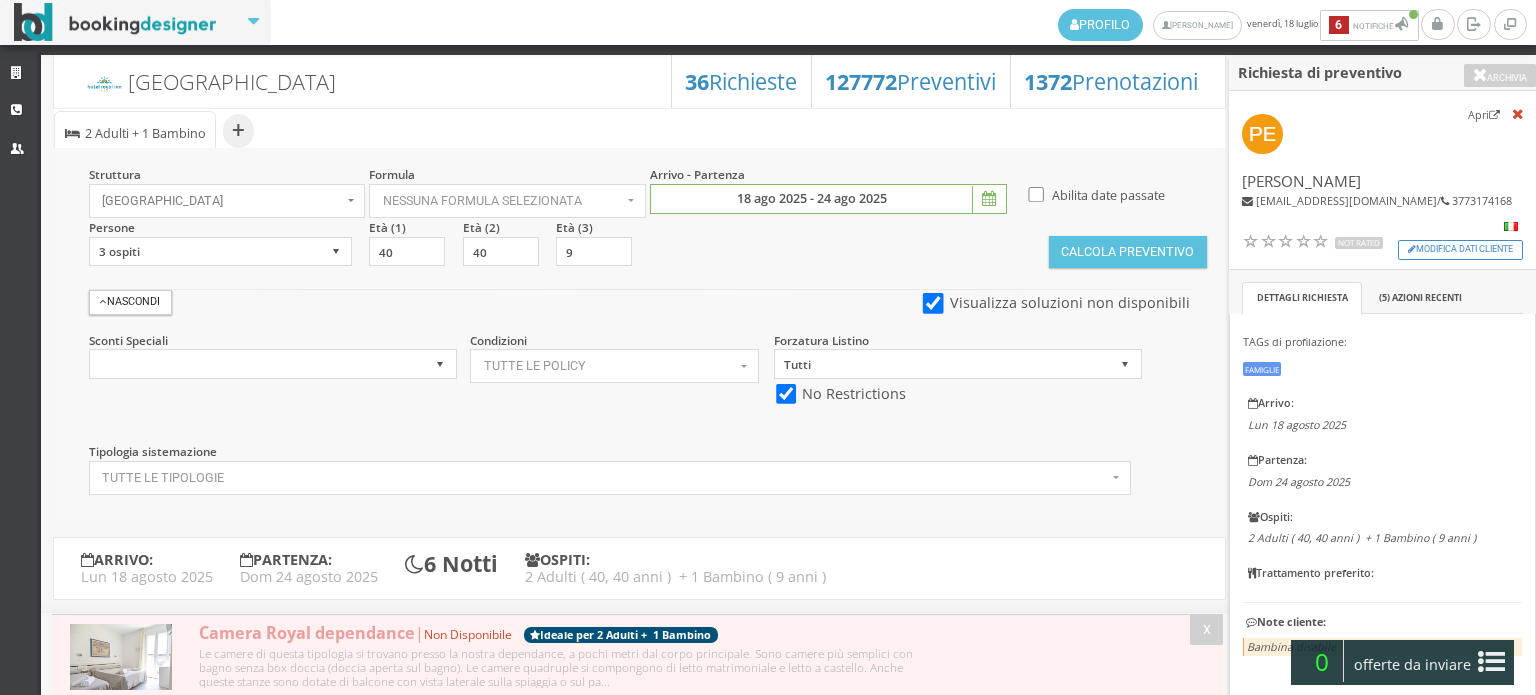 click at bounding box center [987, 199] 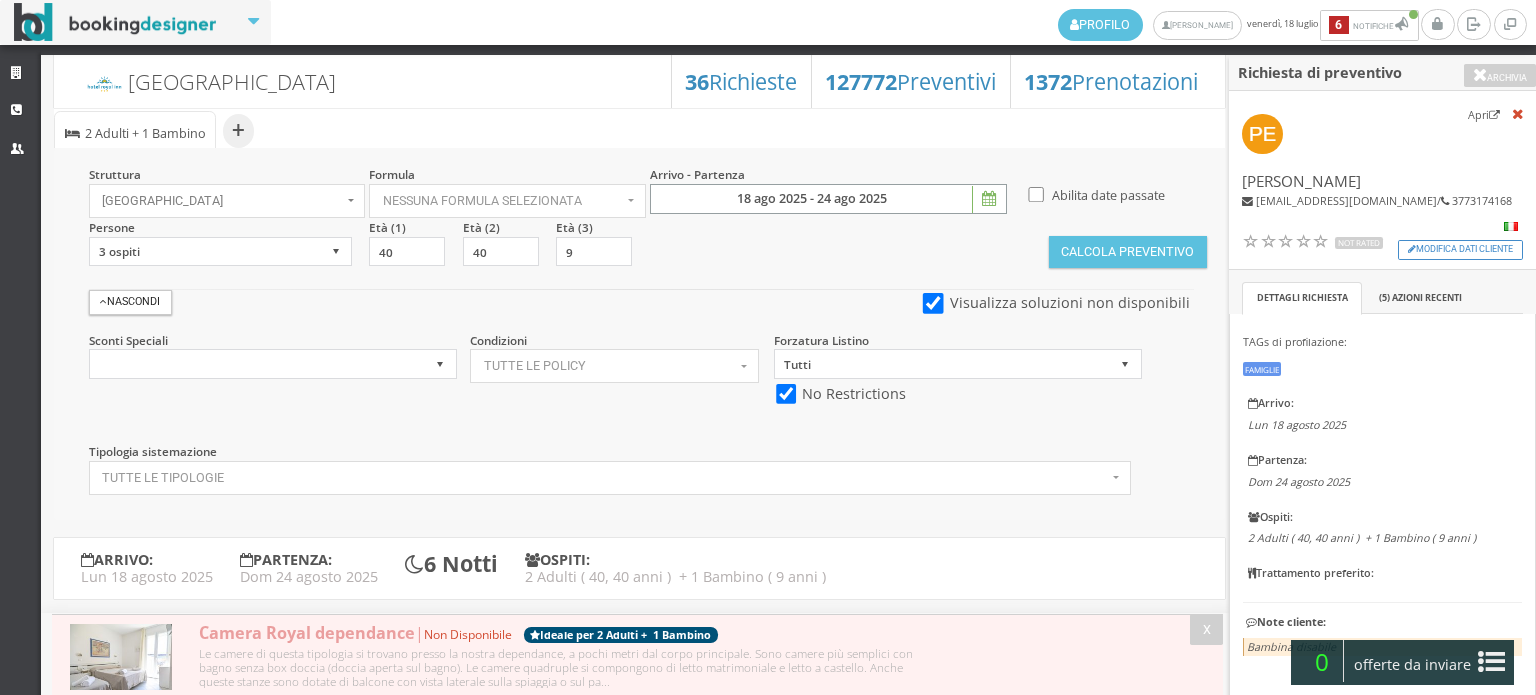 click on "18 ago 2025 - 24 ago 2025" at bounding box center (828, 199) 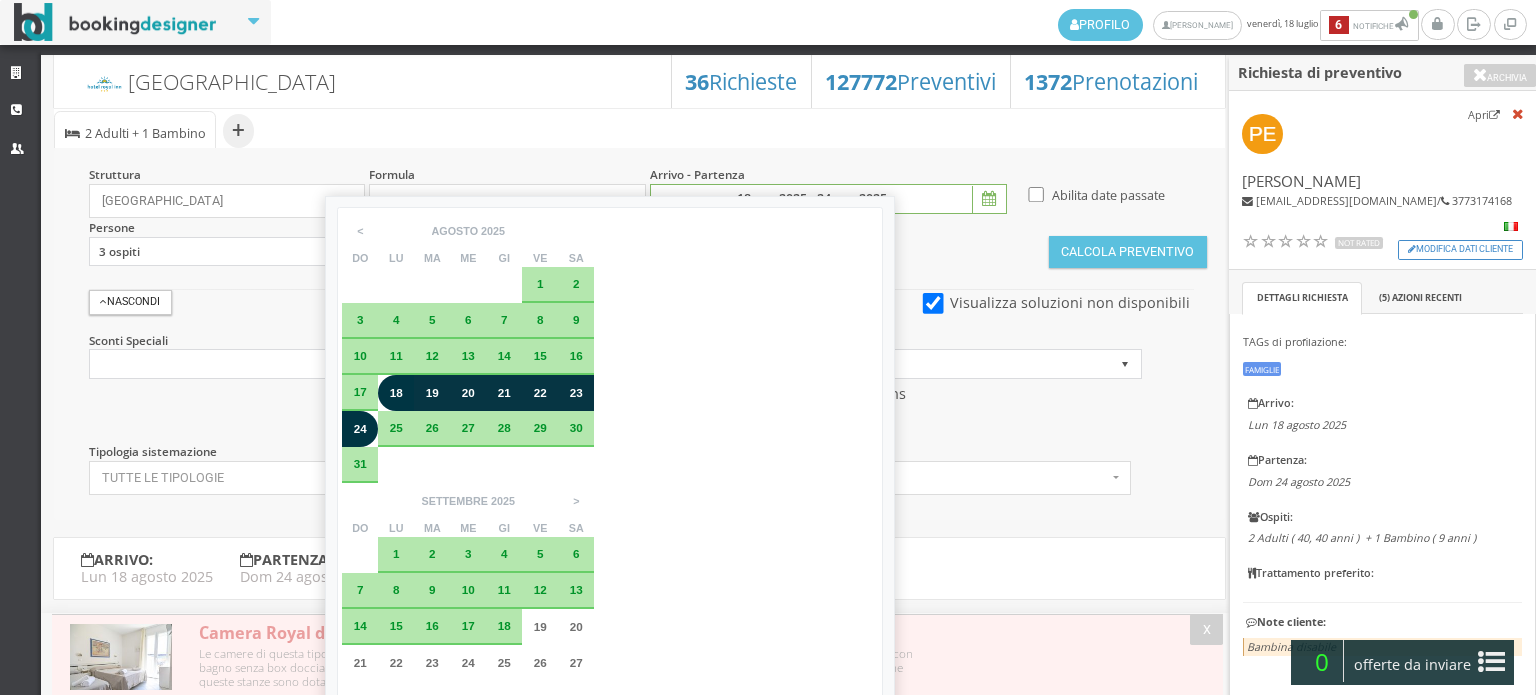 click on "17" at bounding box center (360, 393) 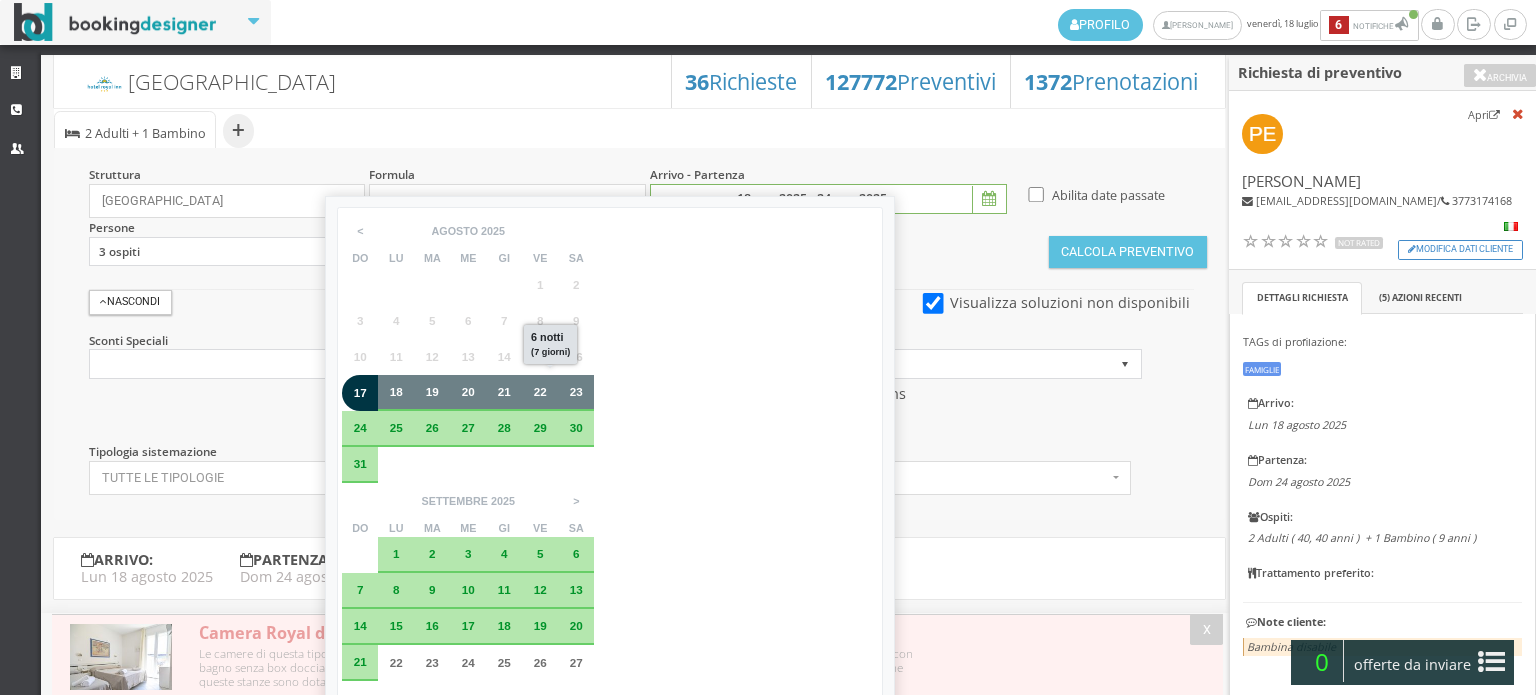 click on "23" at bounding box center [576, 393] 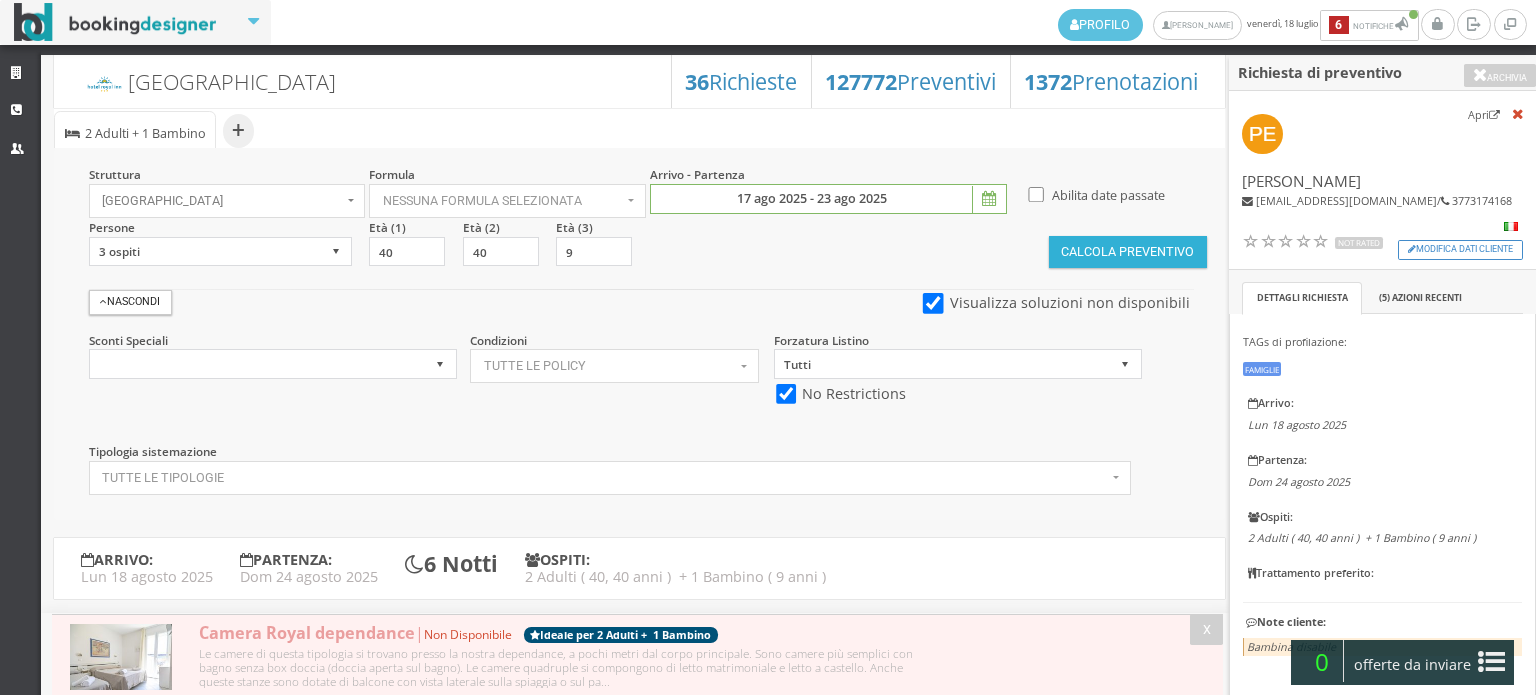 click on "Calcola Preventivo" at bounding box center [1128, 252] 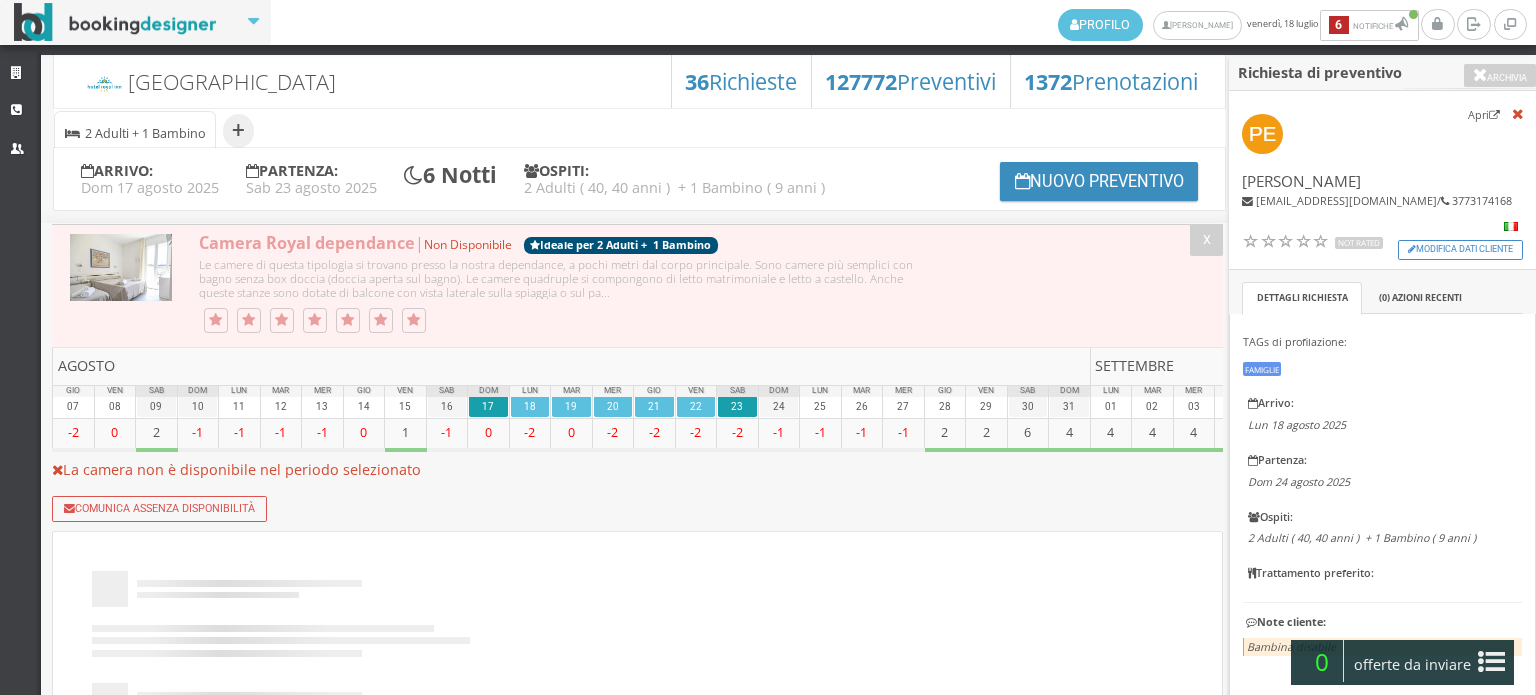 scroll, scrollTop: 0, scrollLeft: 0, axis: both 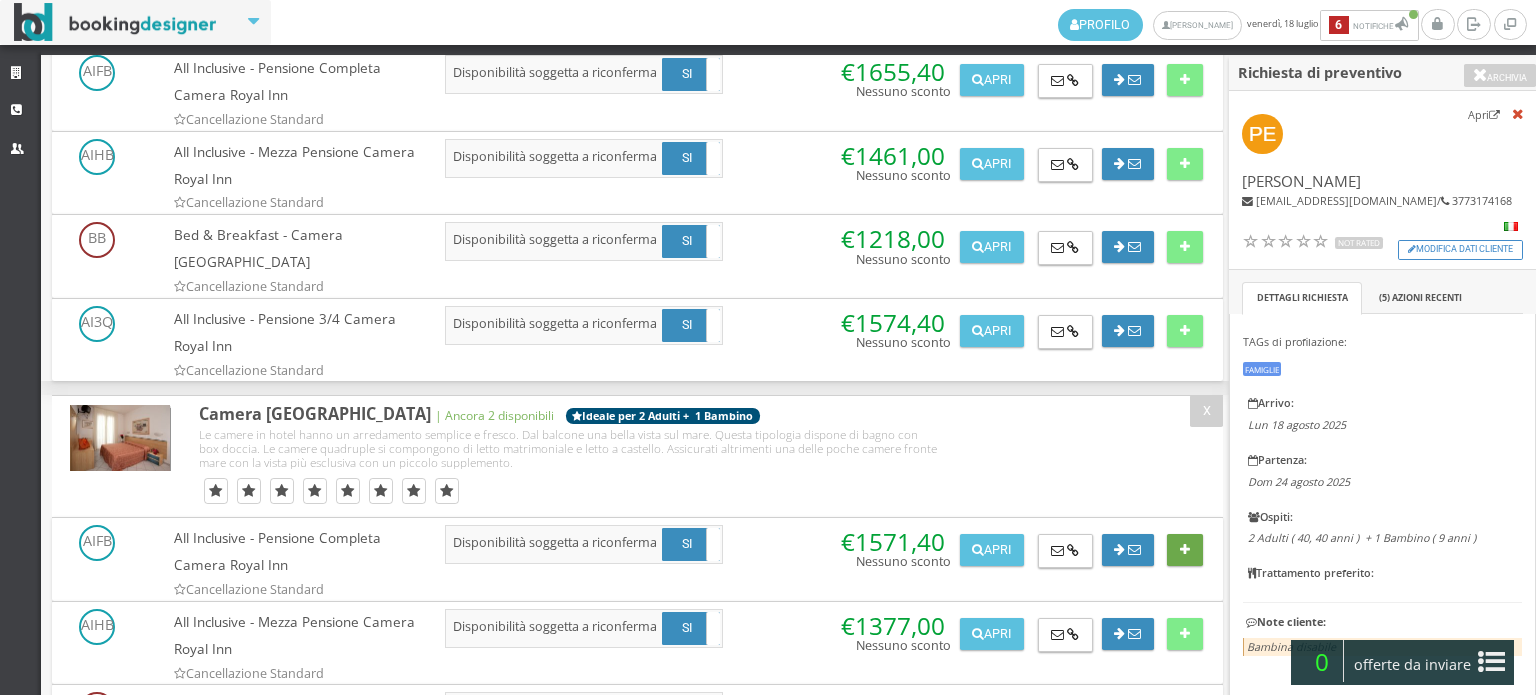 click at bounding box center (1184, 550) 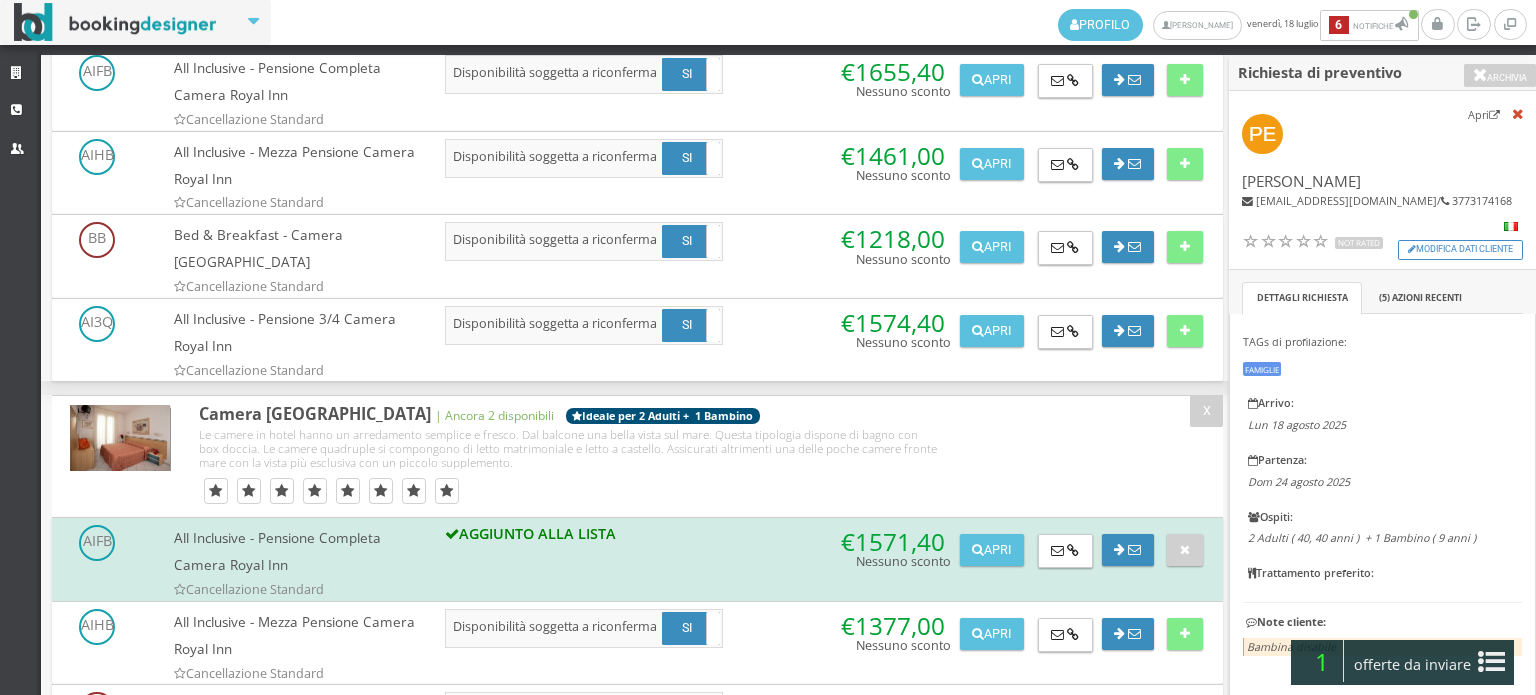 click at bounding box center (1491, 662) 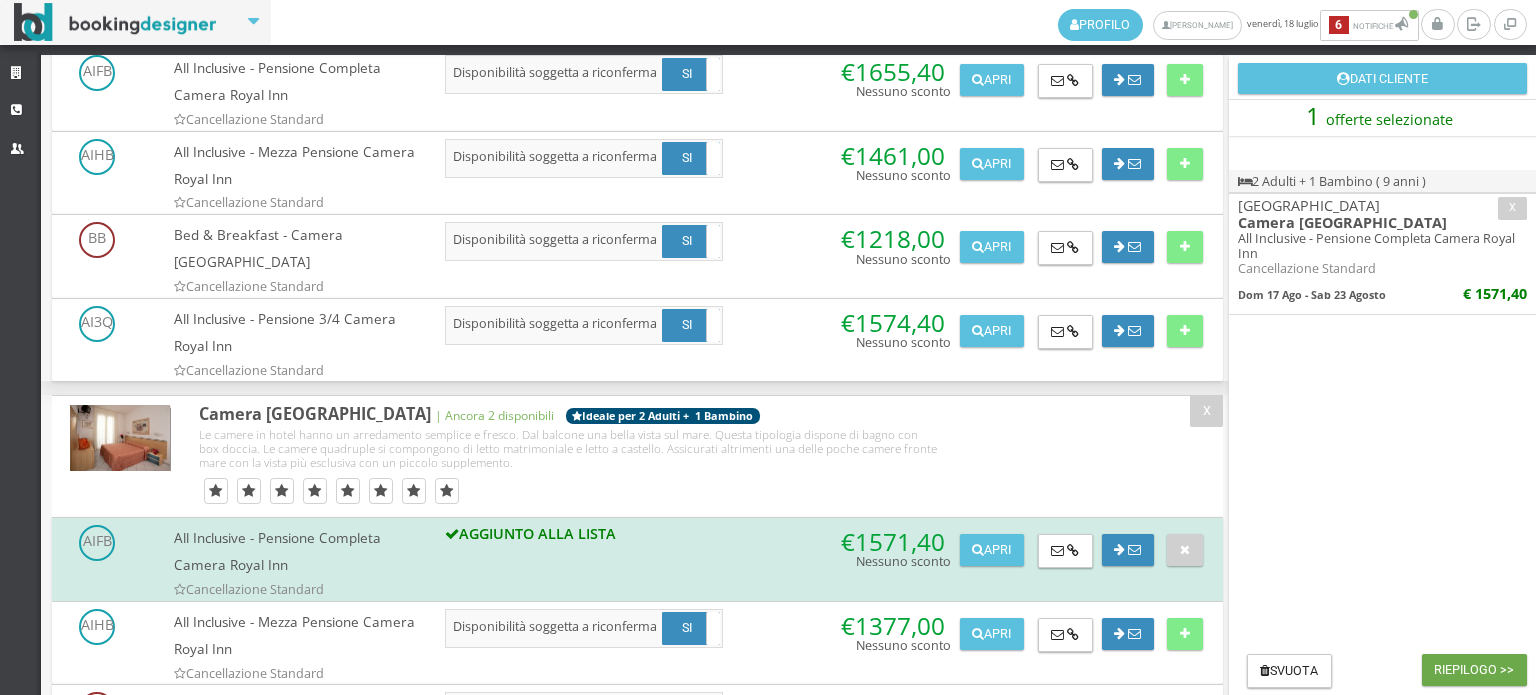 click on "Riepilogo >>" at bounding box center [1474, 670] 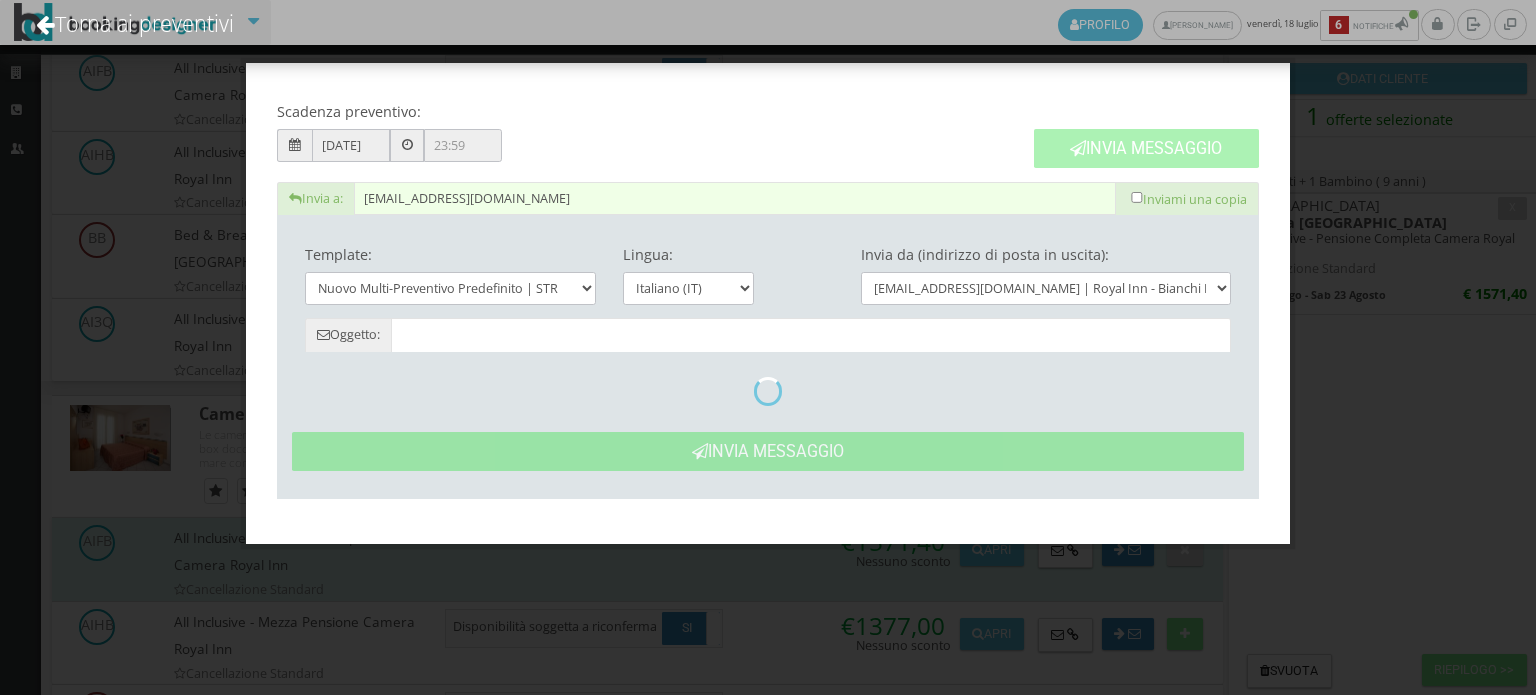 type on "Nuovo Preventivo - [PERSON_NAME] dal [DATE] al [DATE]" 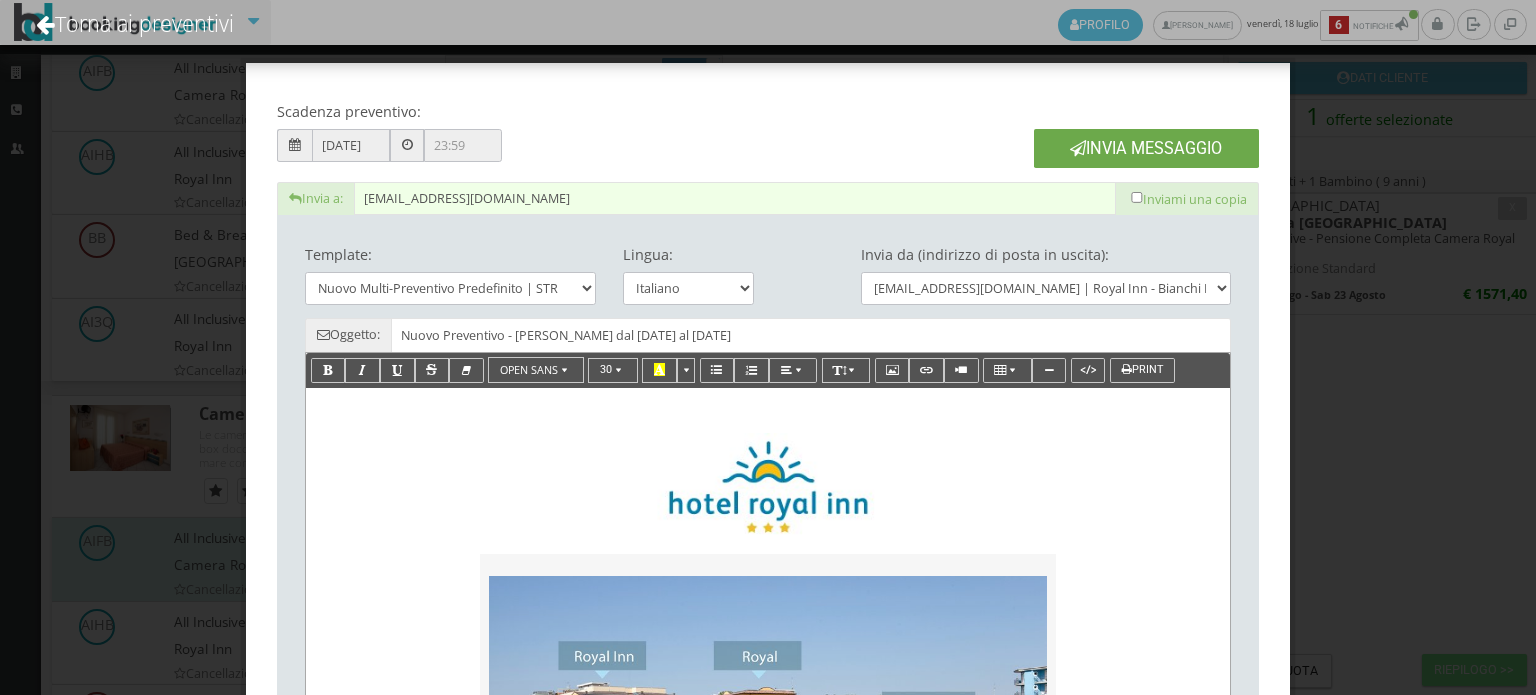 click on "Invia Messaggio" at bounding box center [1146, 148] 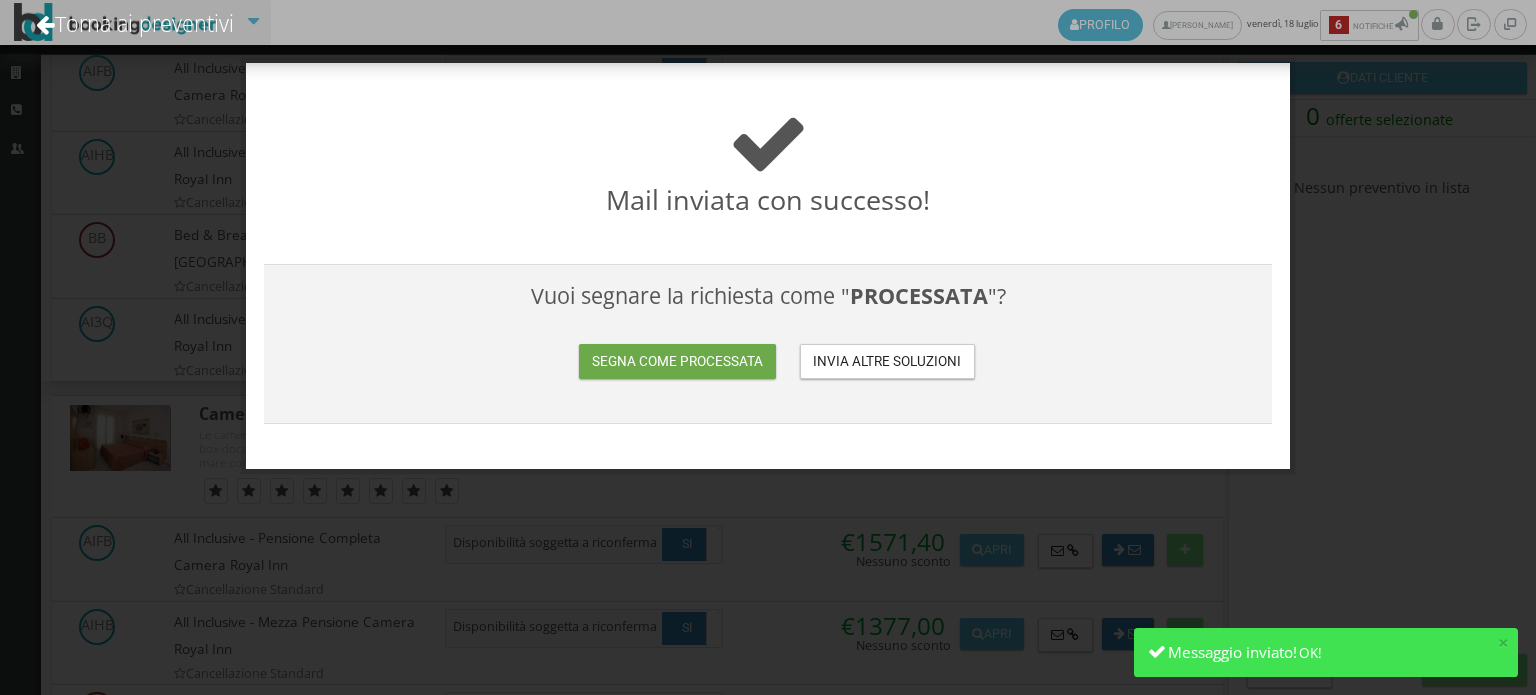 click on "Segna come processata" at bounding box center (677, 361) 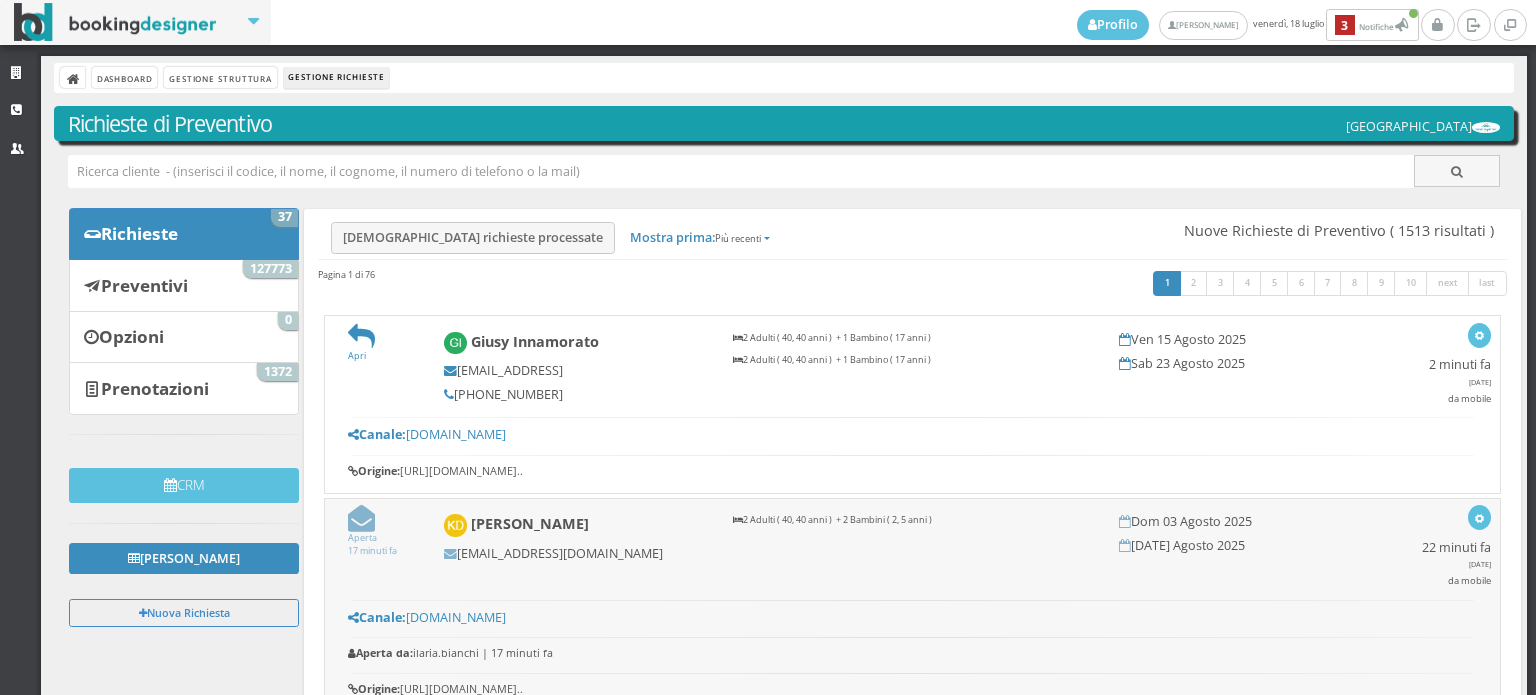 scroll, scrollTop: 0, scrollLeft: 0, axis: both 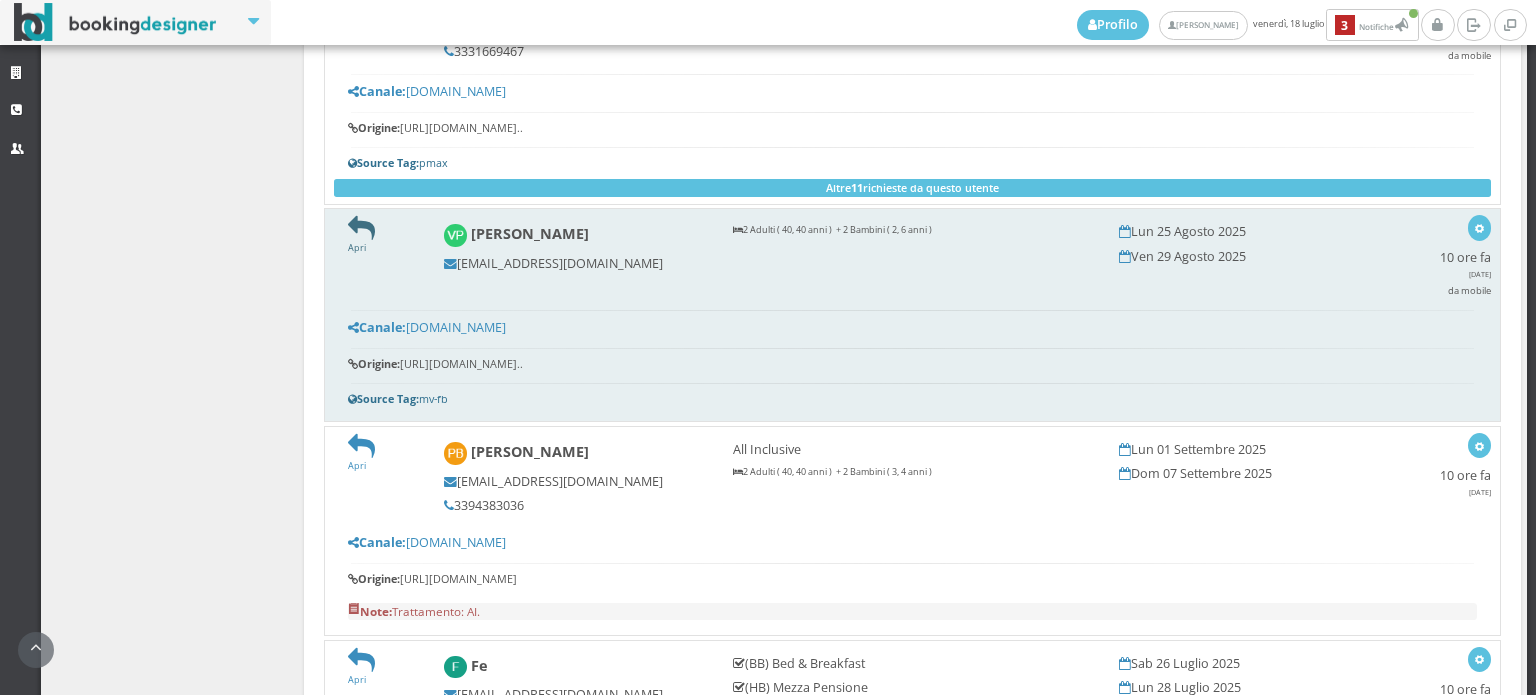 click at bounding box center (361, 228) 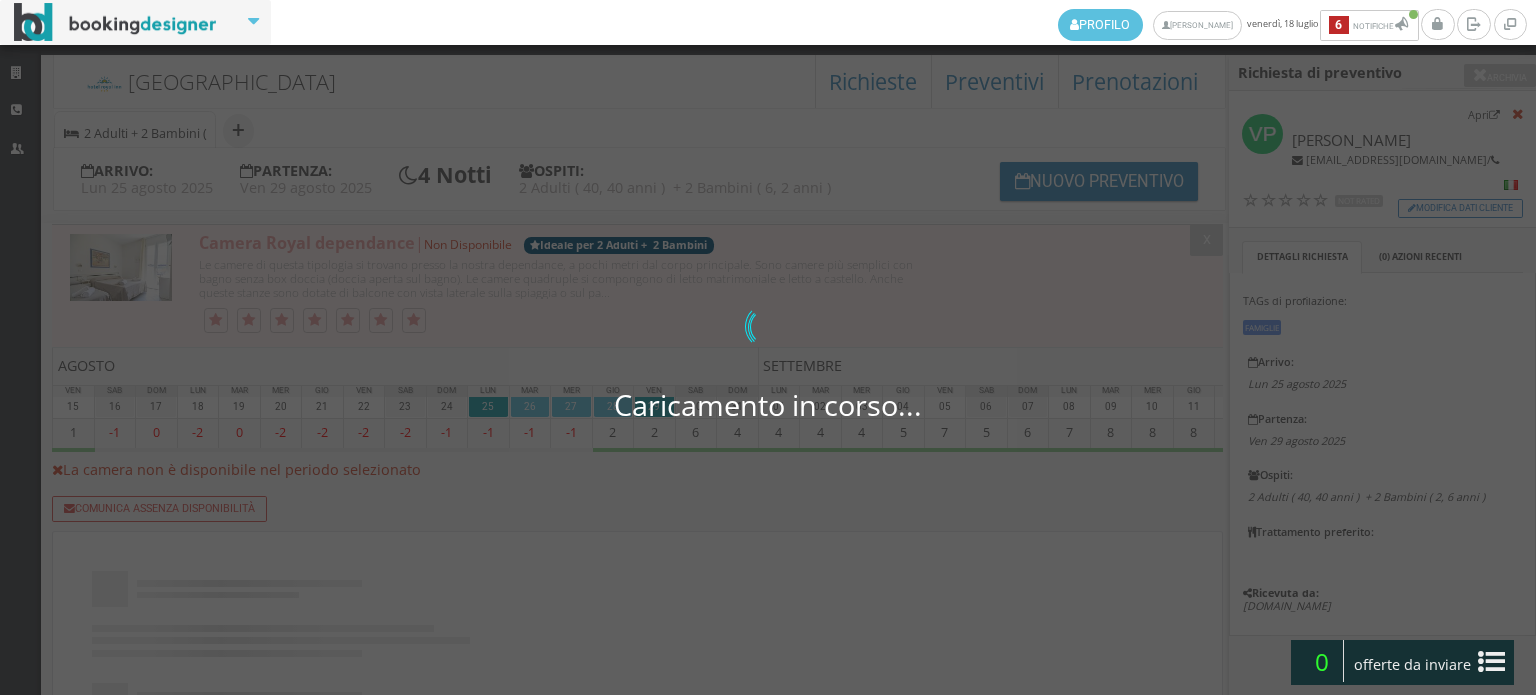 scroll, scrollTop: 0, scrollLeft: 0, axis: both 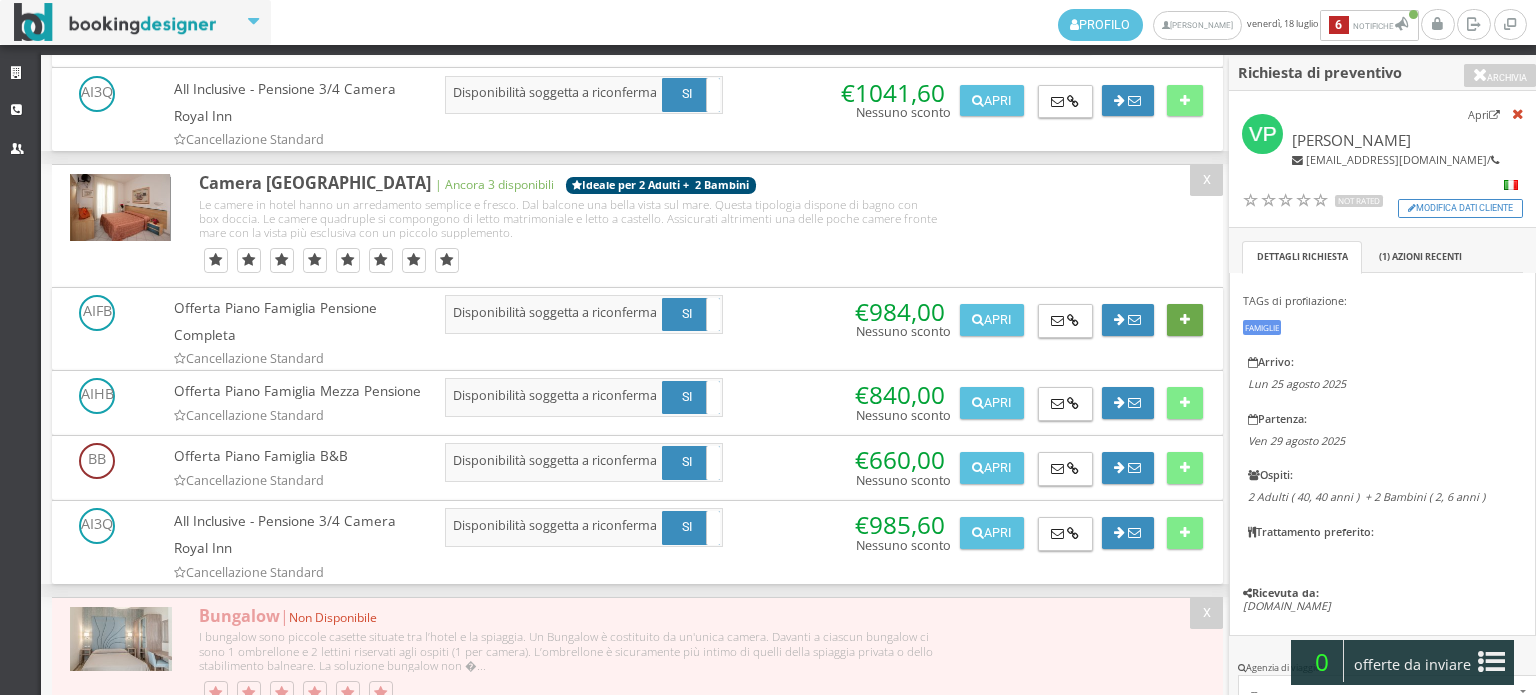 type 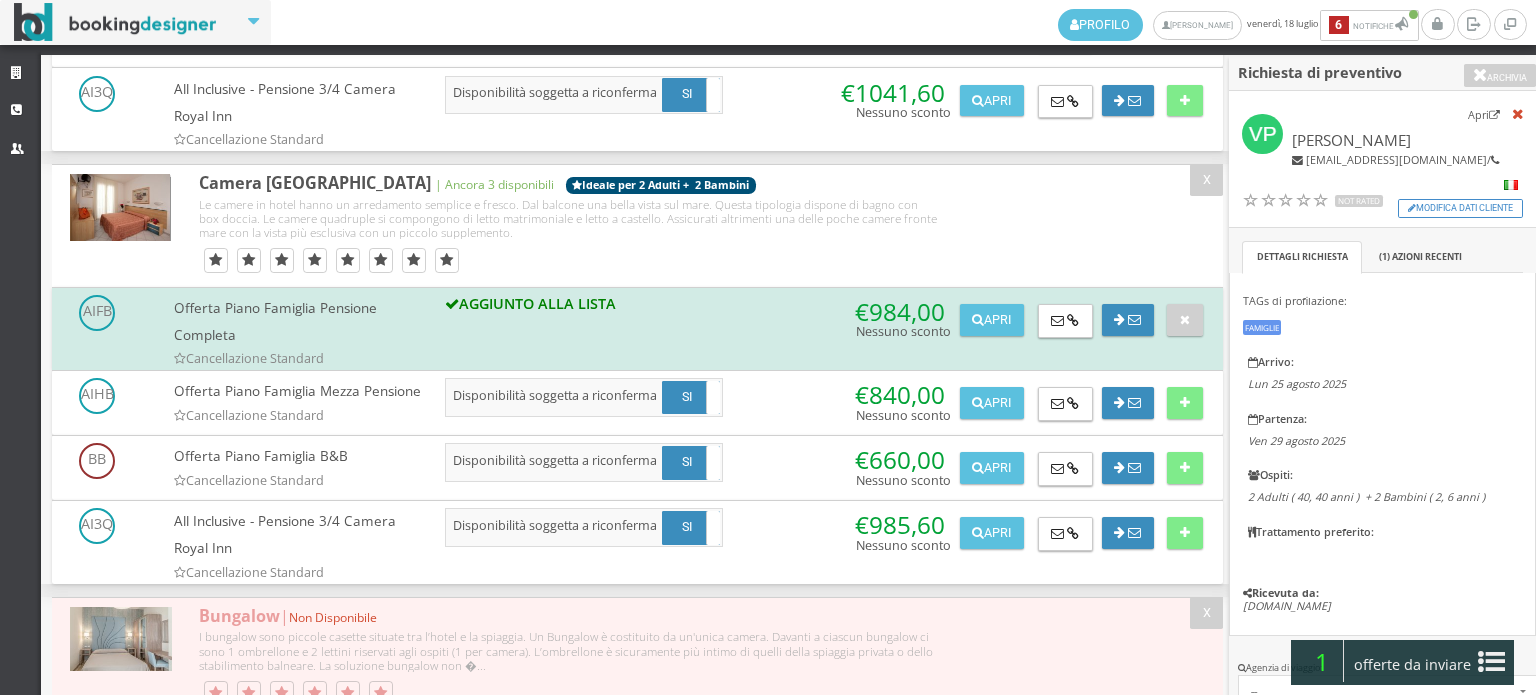 click on "offerte da inviare" at bounding box center (1413, 665) 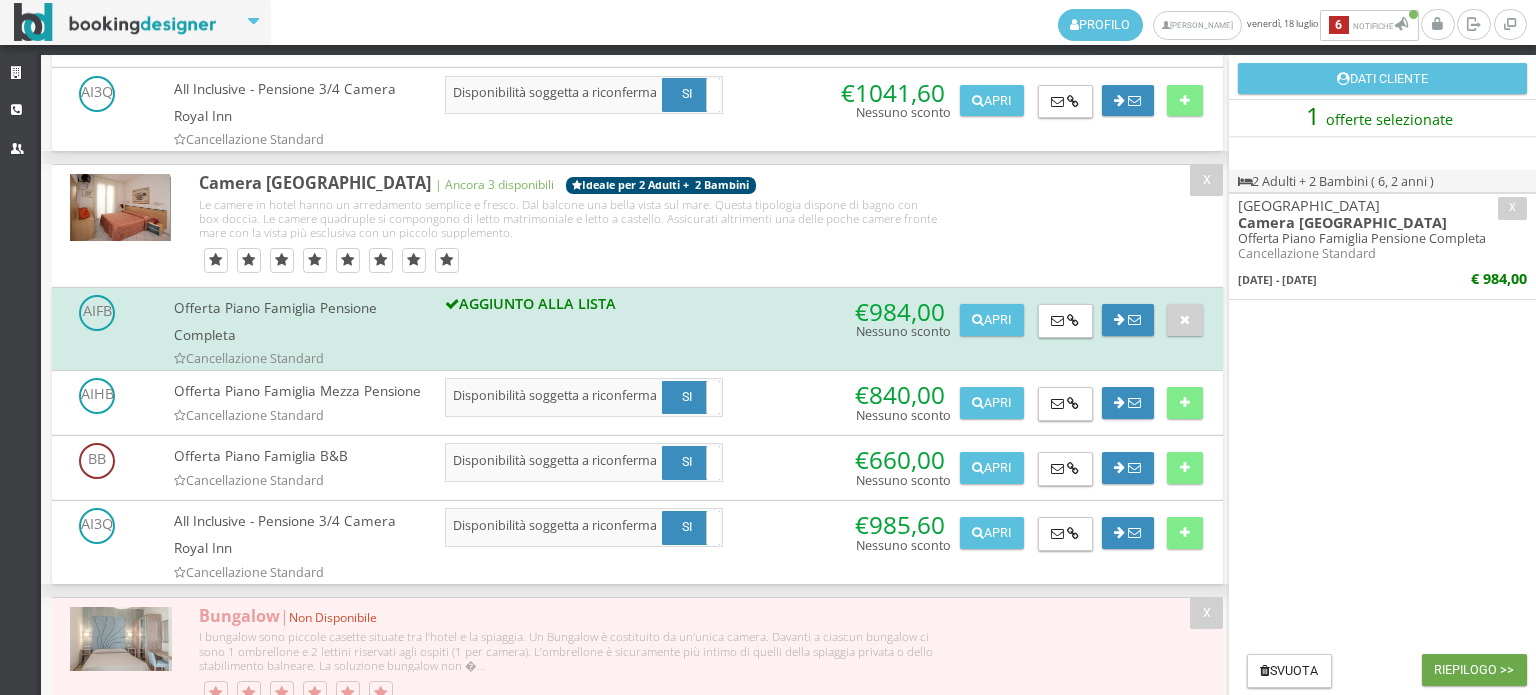 click on "Riepilogo >>" at bounding box center [1474, 670] 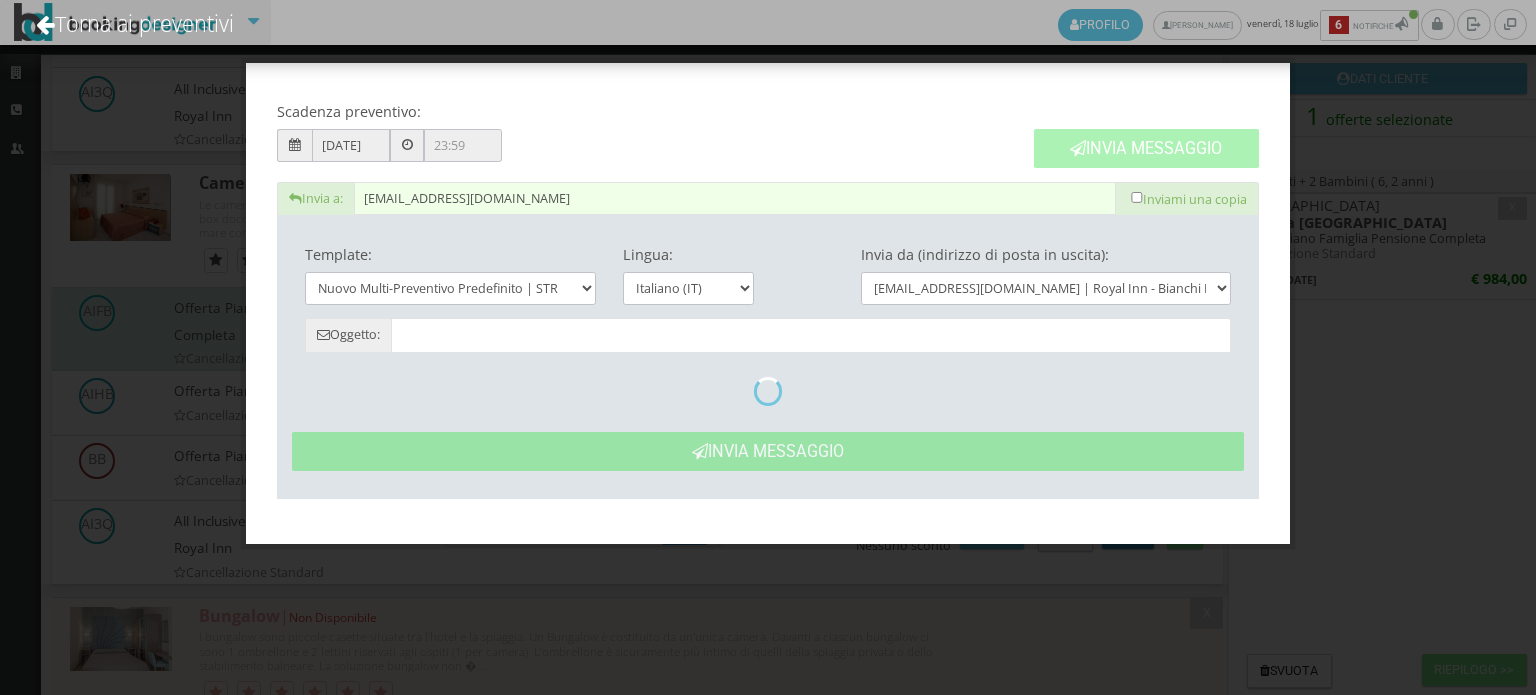 type on "Nuovo Preventivo - Vanessa Poscia dal 25/08/2025 al 29/08/2025" 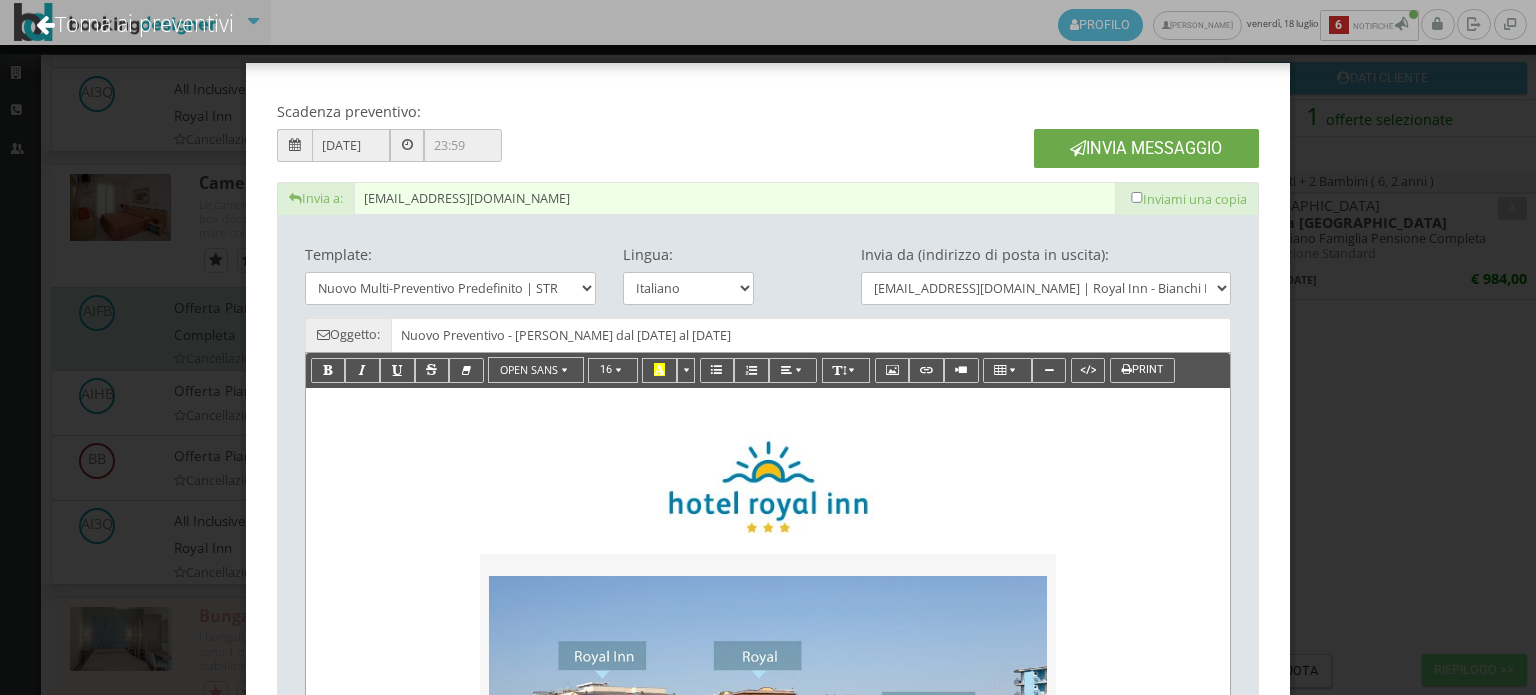click on "Invia Messaggio" at bounding box center [1146, 148] 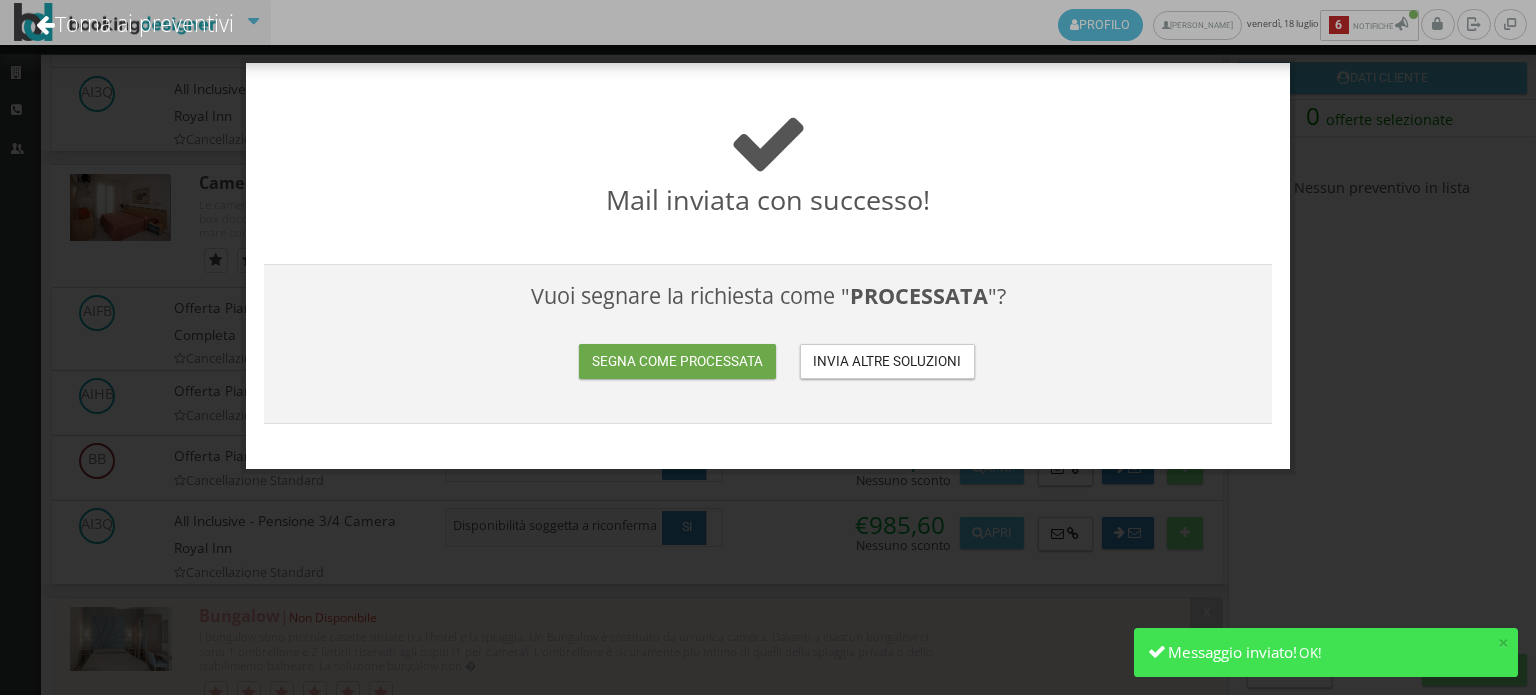 click on "Segna come processata" at bounding box center (677, 361) 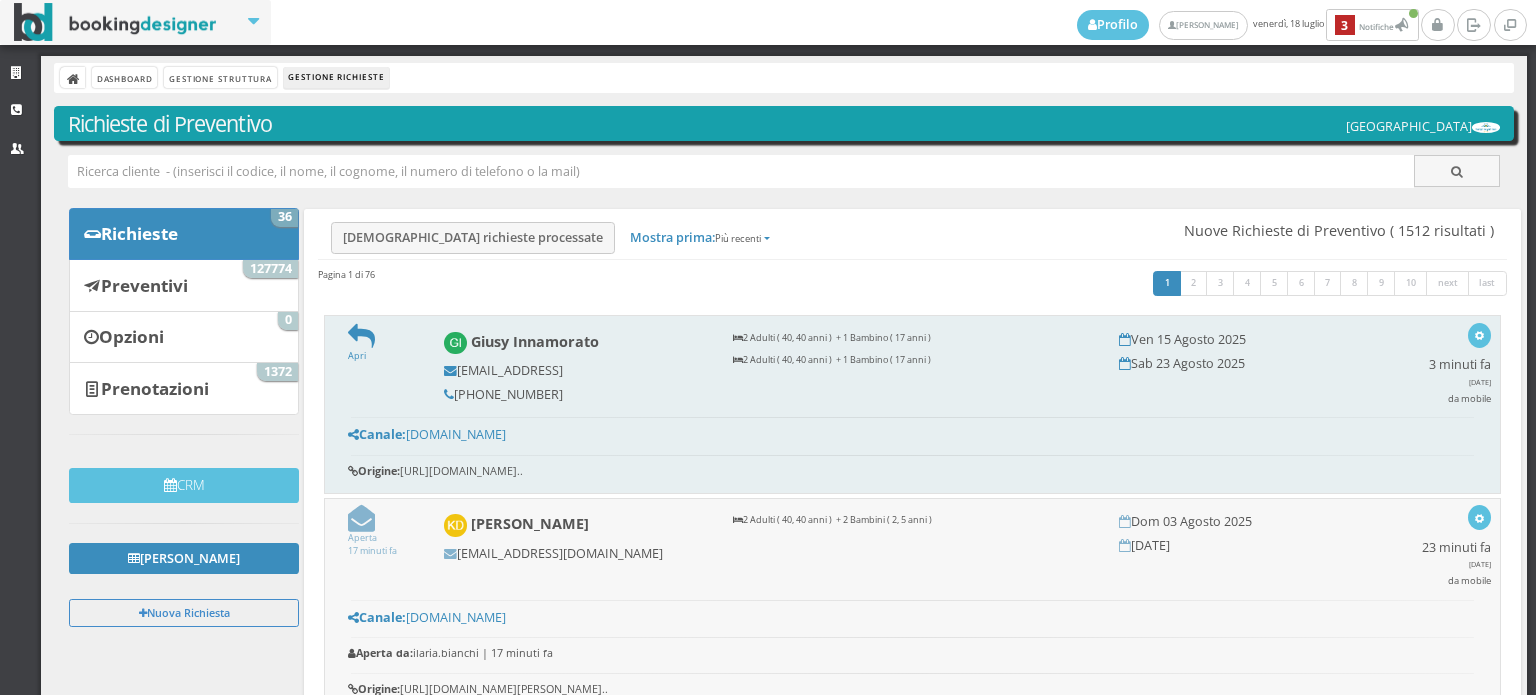 scroll, scrollTop: 0, scrollLeft: 0, axis: both 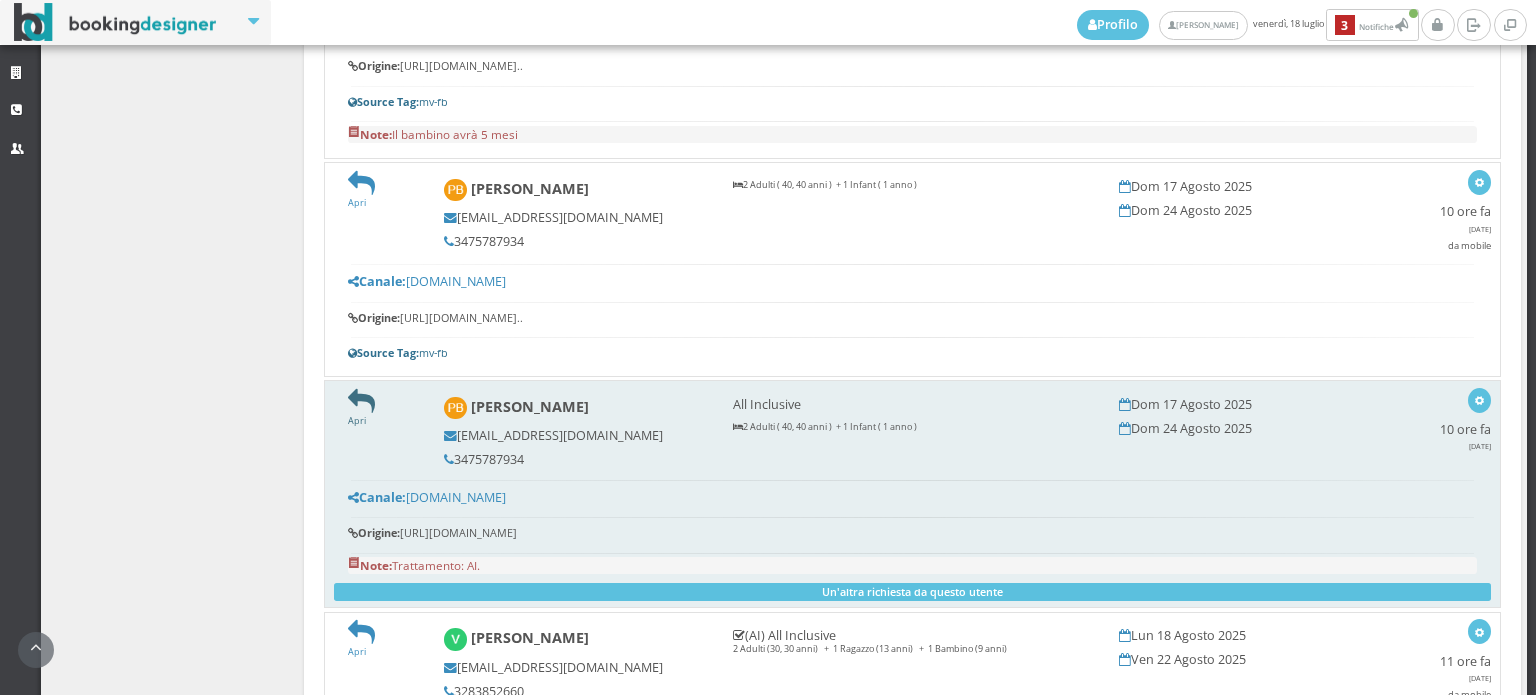 click at bounding box center (361, 401) 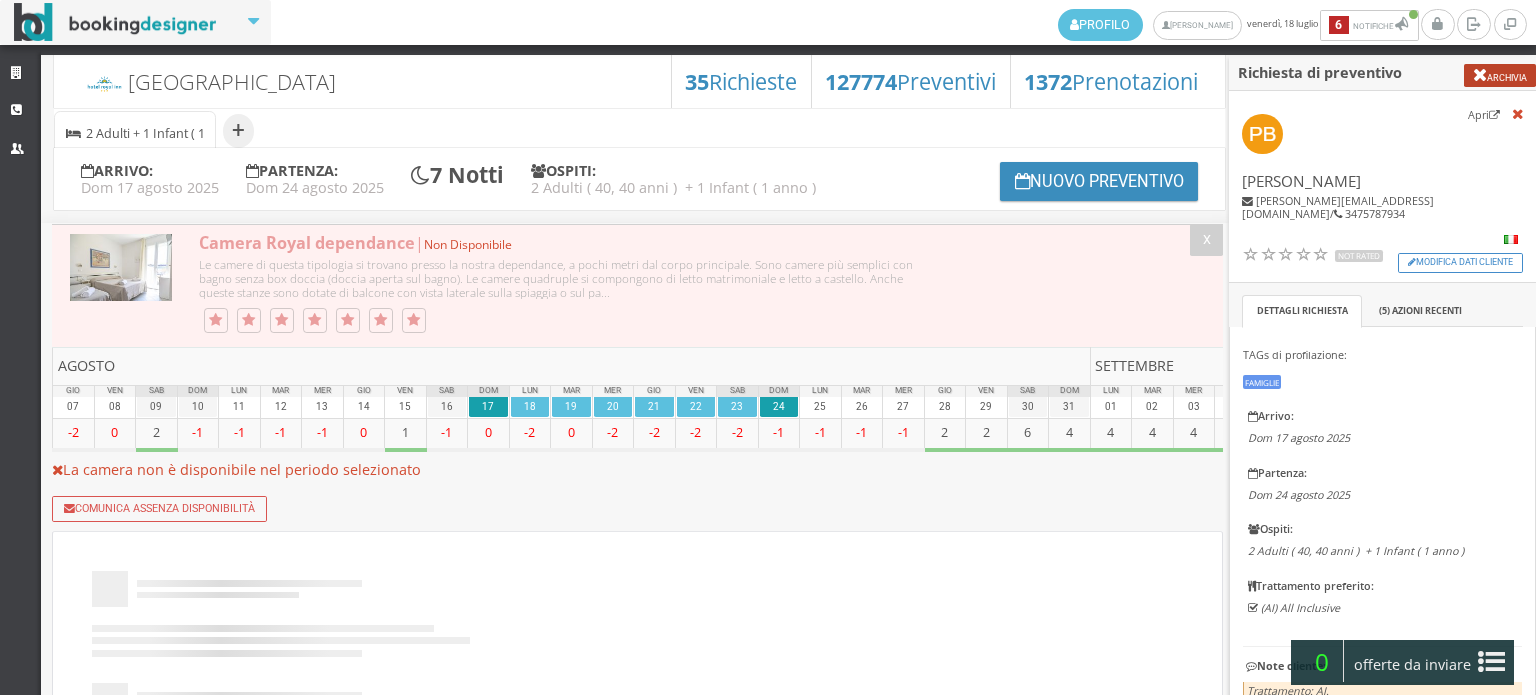 scroll, scrollTop: 0, scrollLeft: 0, axis: both 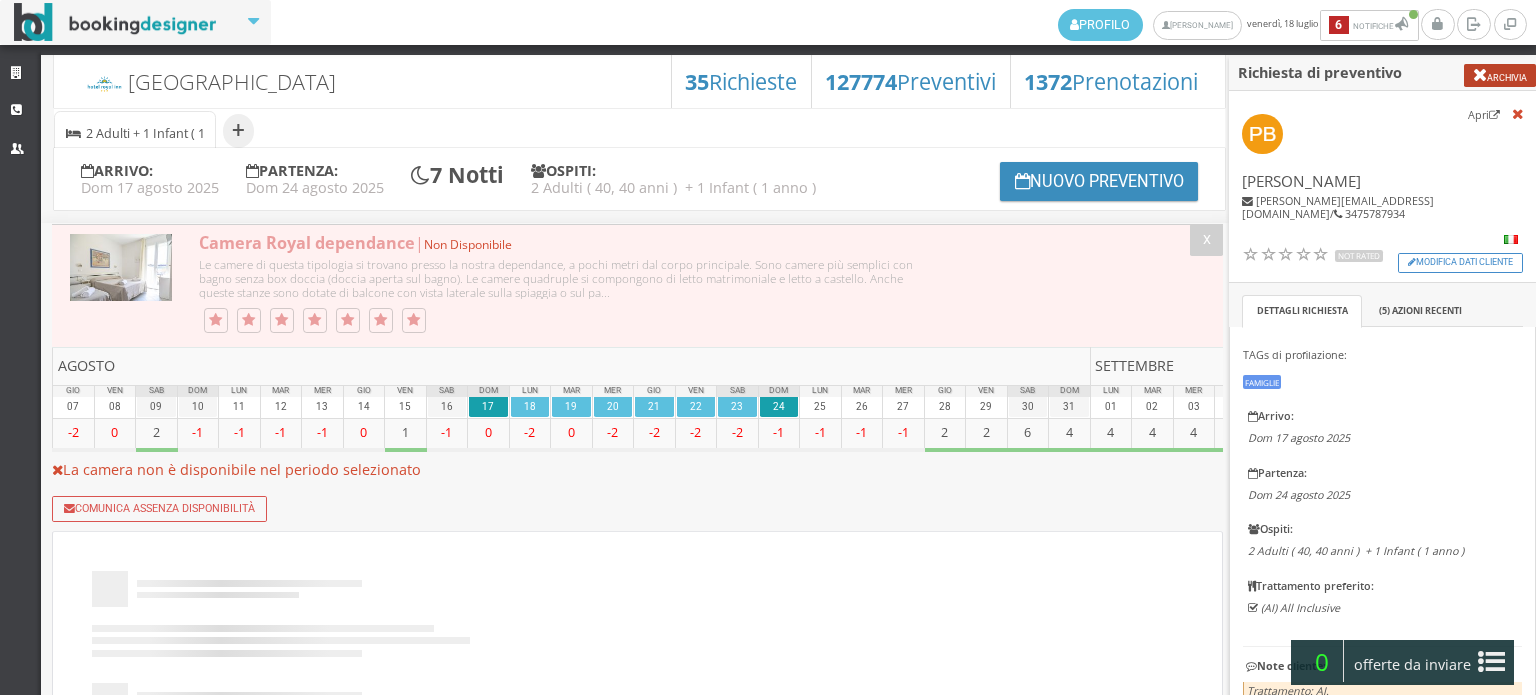 click on "Archivia" at bounding box center (1500, 75) 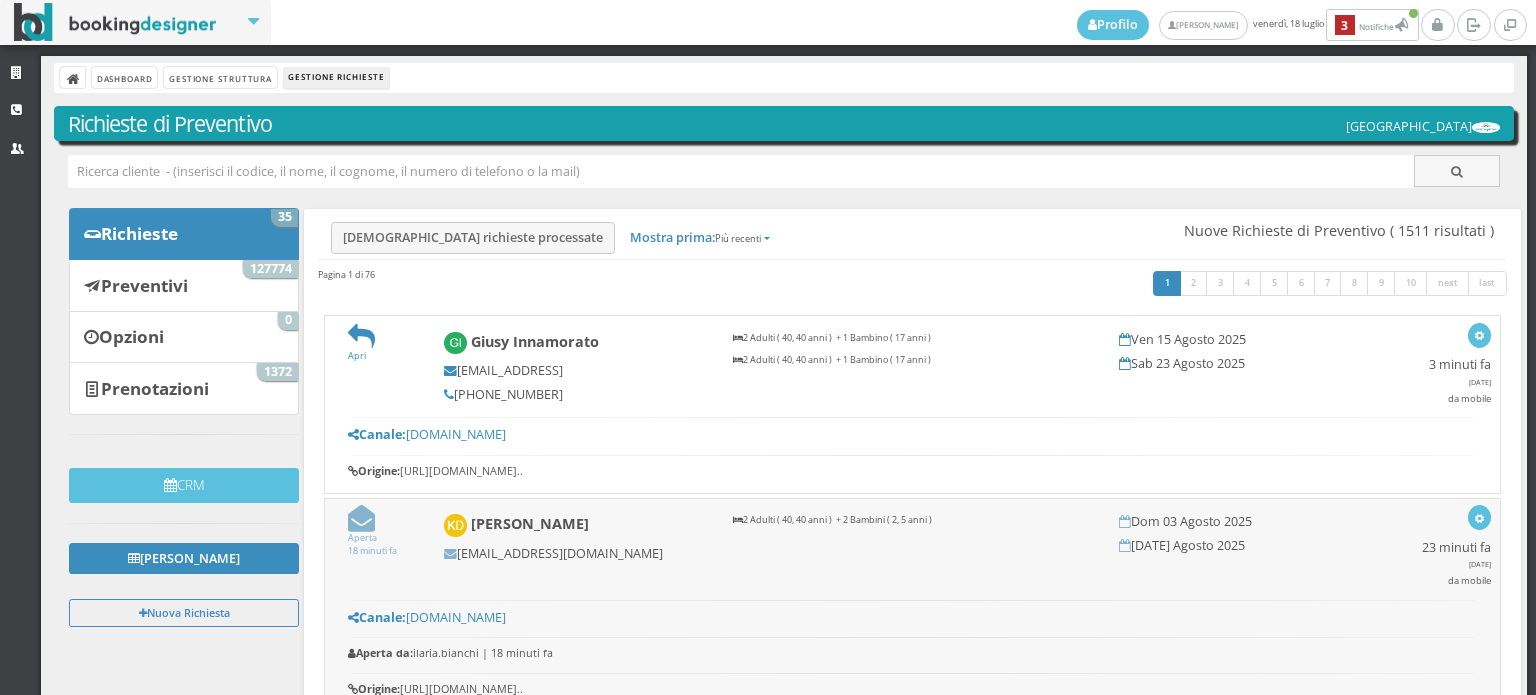 scroll, scrollTop: 0, scrollLeft: 0, axis: both 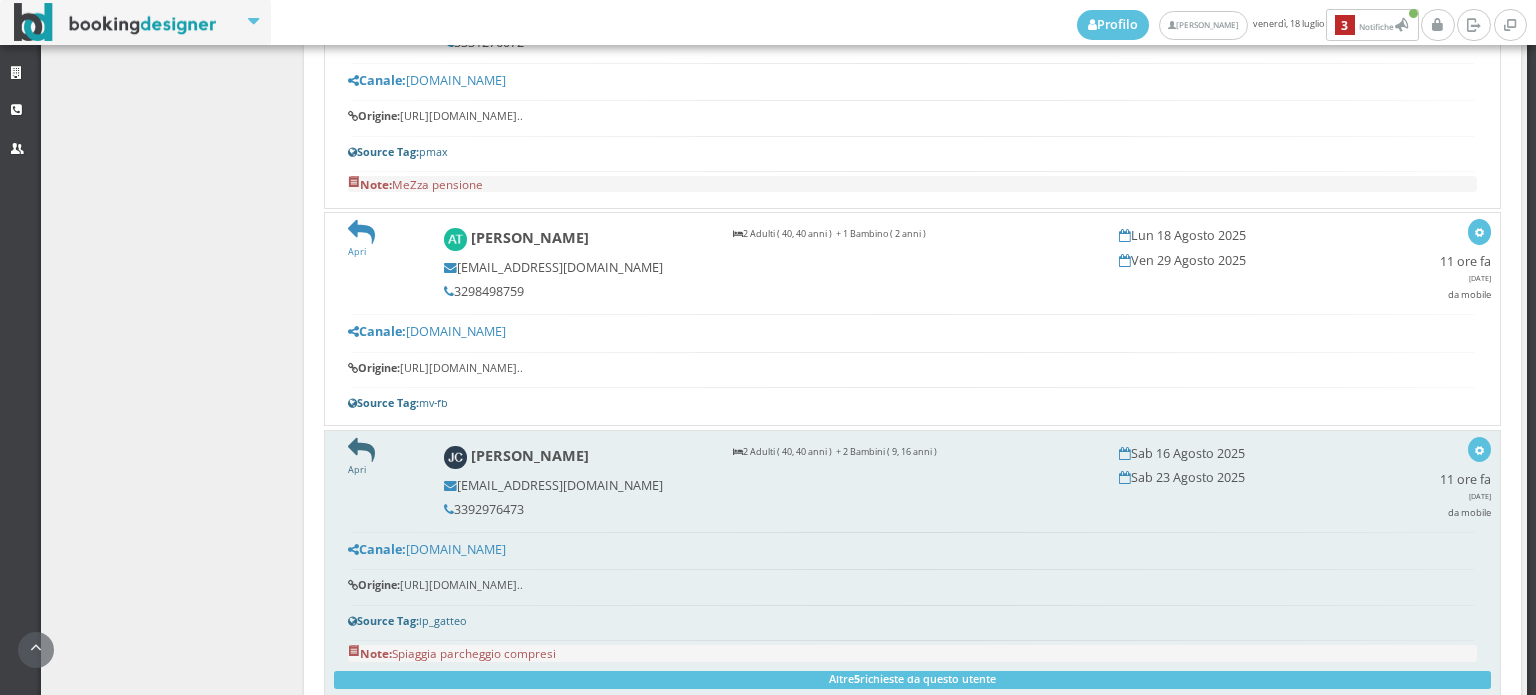 click at bounding box center (361, 450) 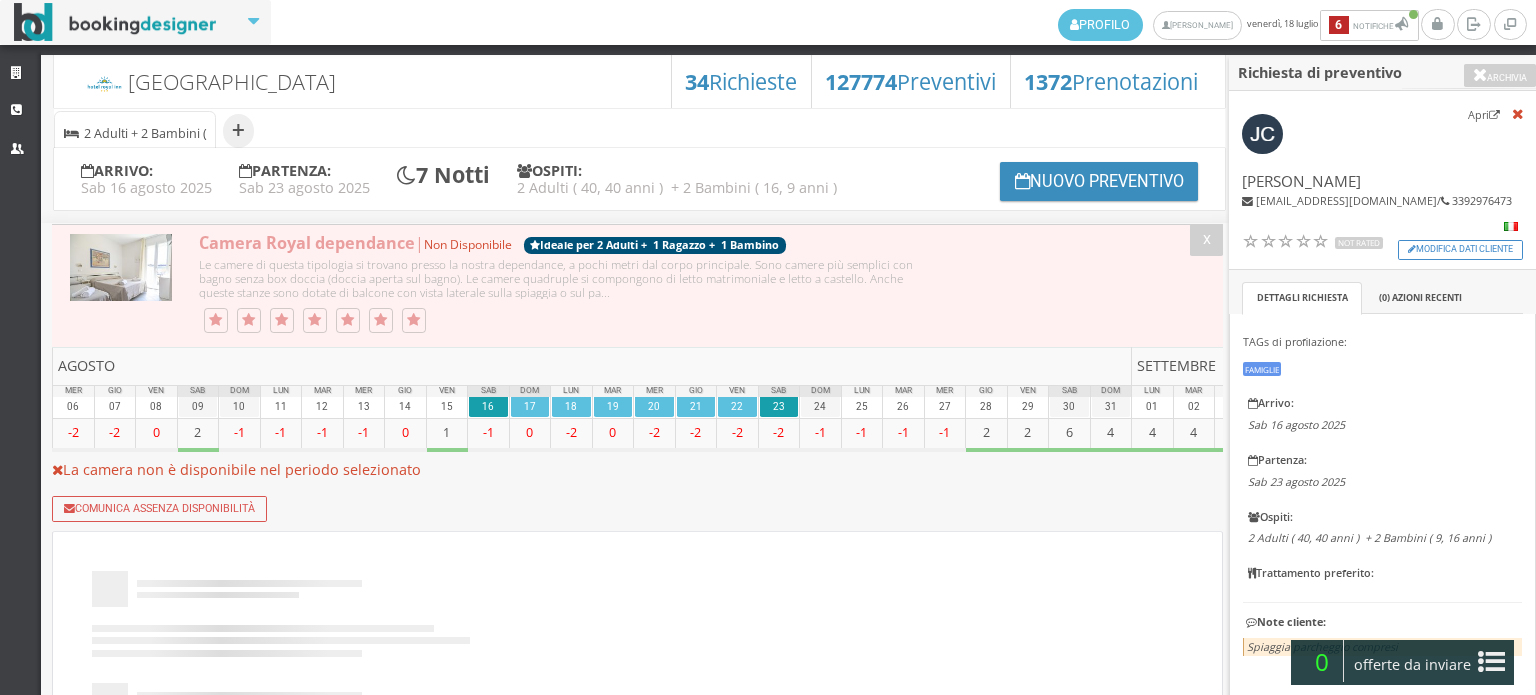 select 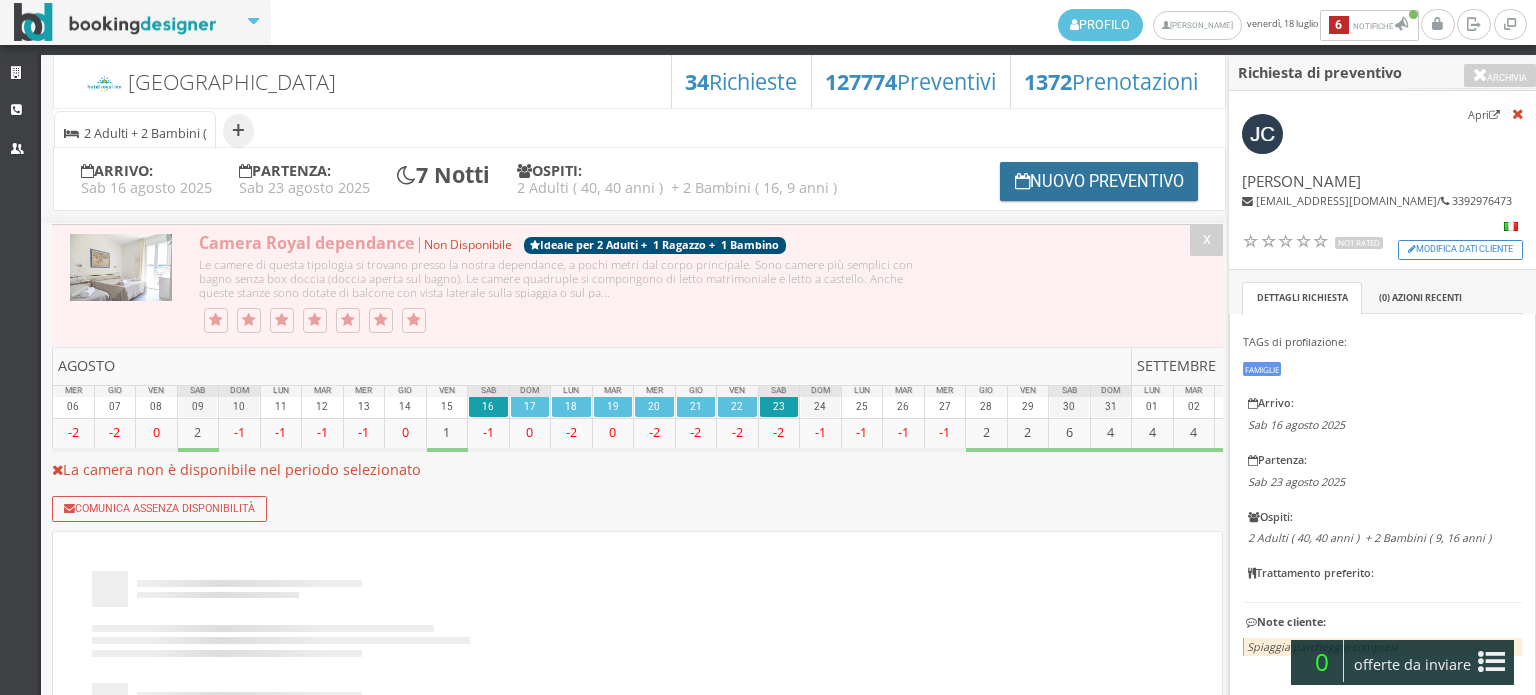 scroll, scrollTop: 0, scrollLeft: 0, axis: both 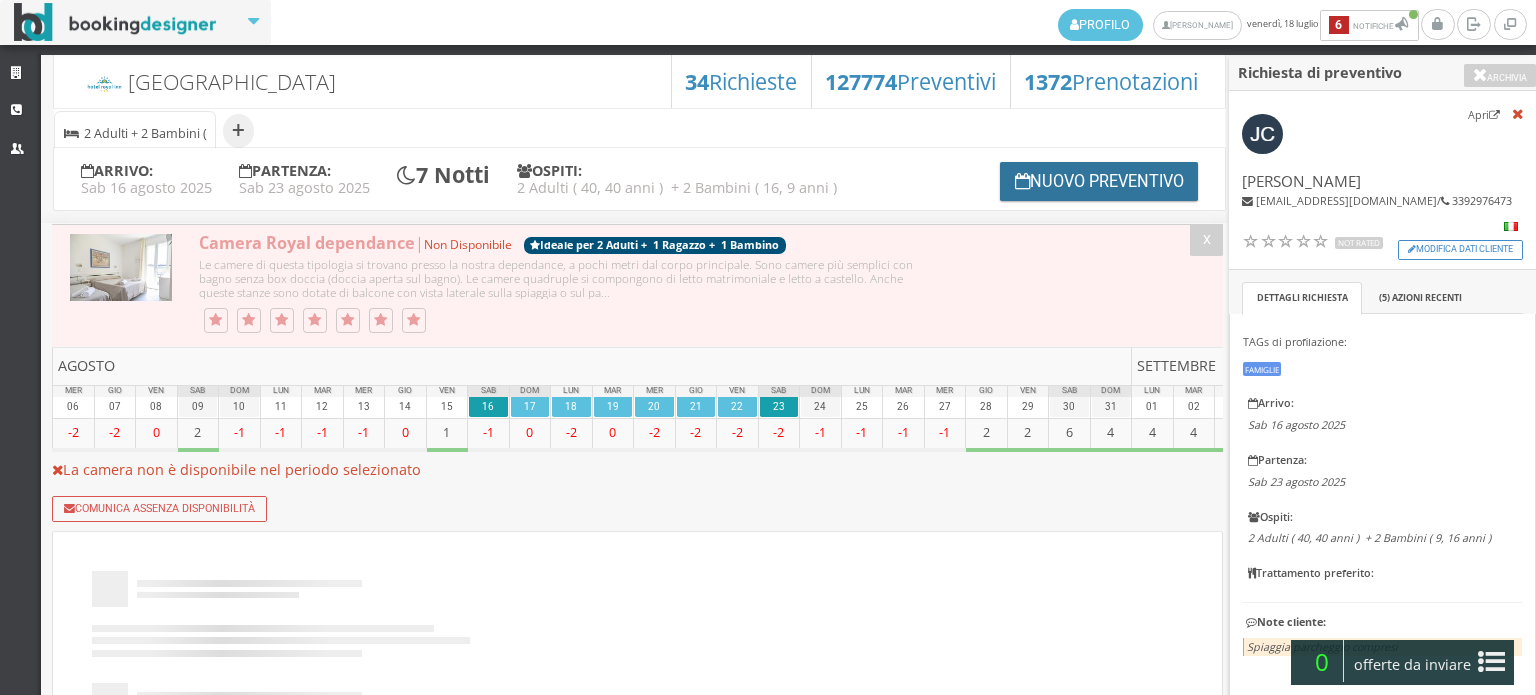 click on "Nuovo Preventivo" at bounding box center [1099, 181] 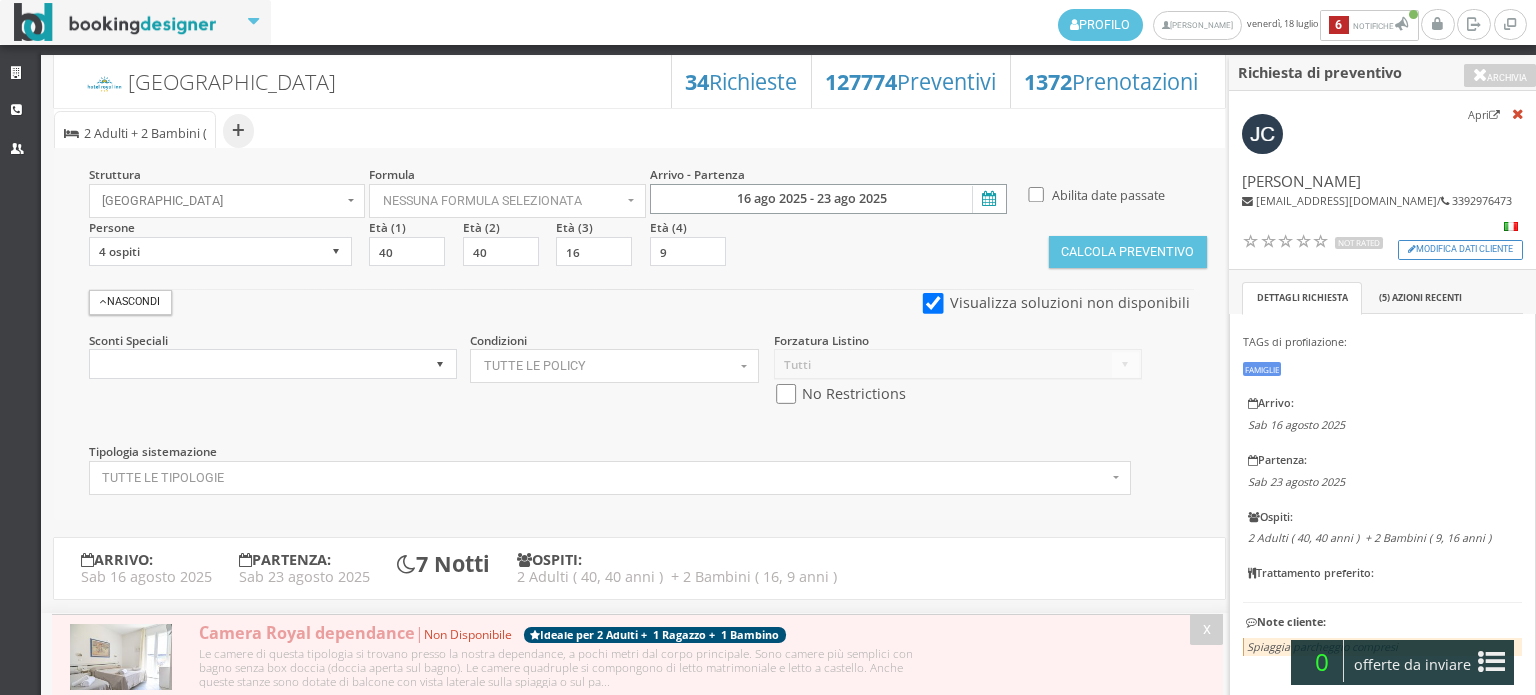click on "16 ago 2025 - 23 ago 2025" at bounding box center (828, 199) 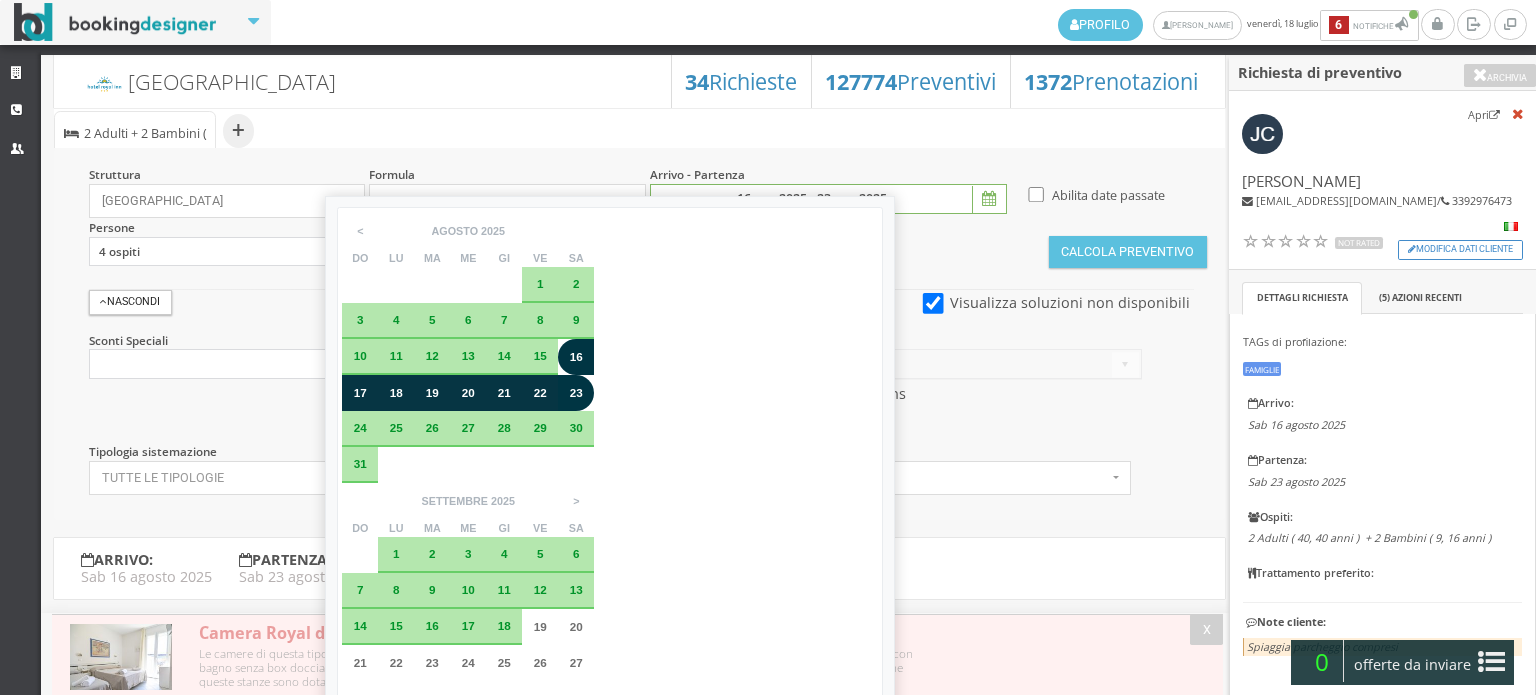 click on "17" at bounding box center (360, 393) 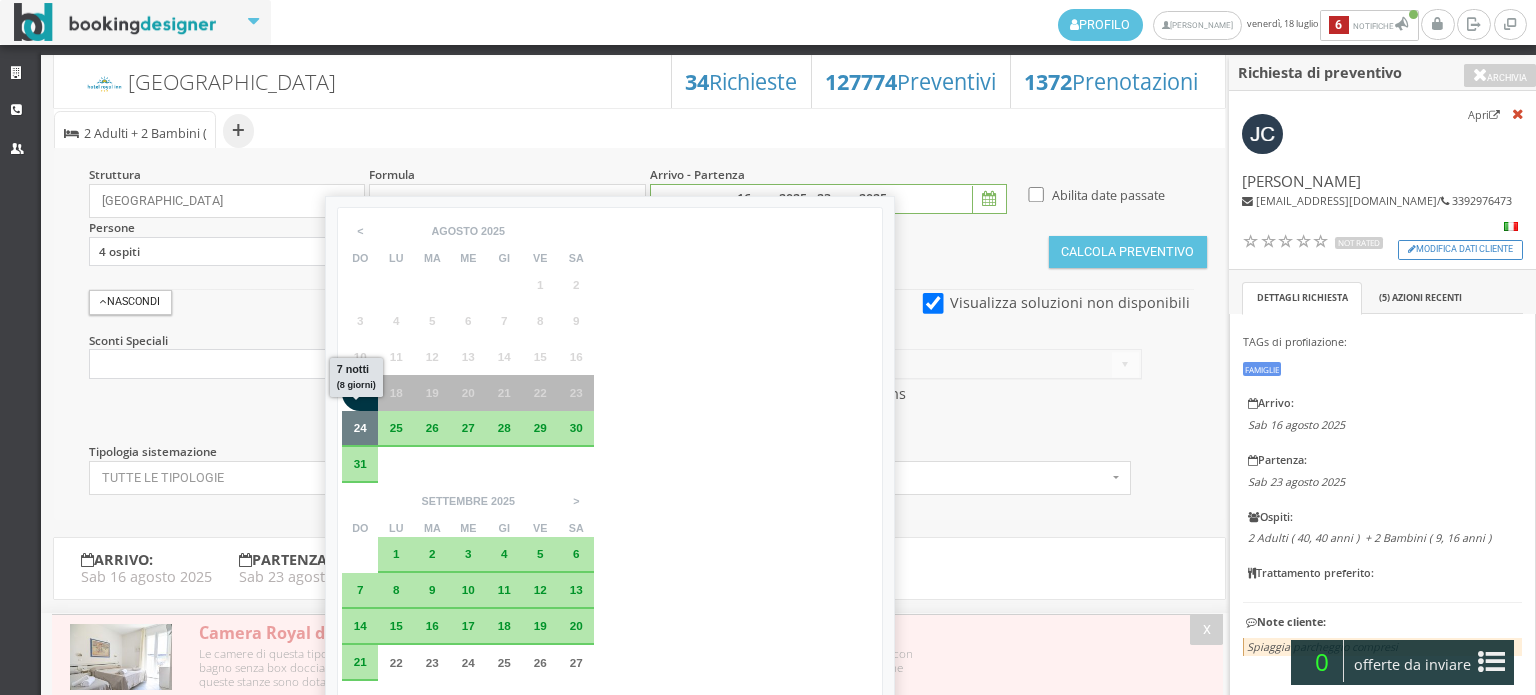 click on "24" at bounding box center (360, 427) 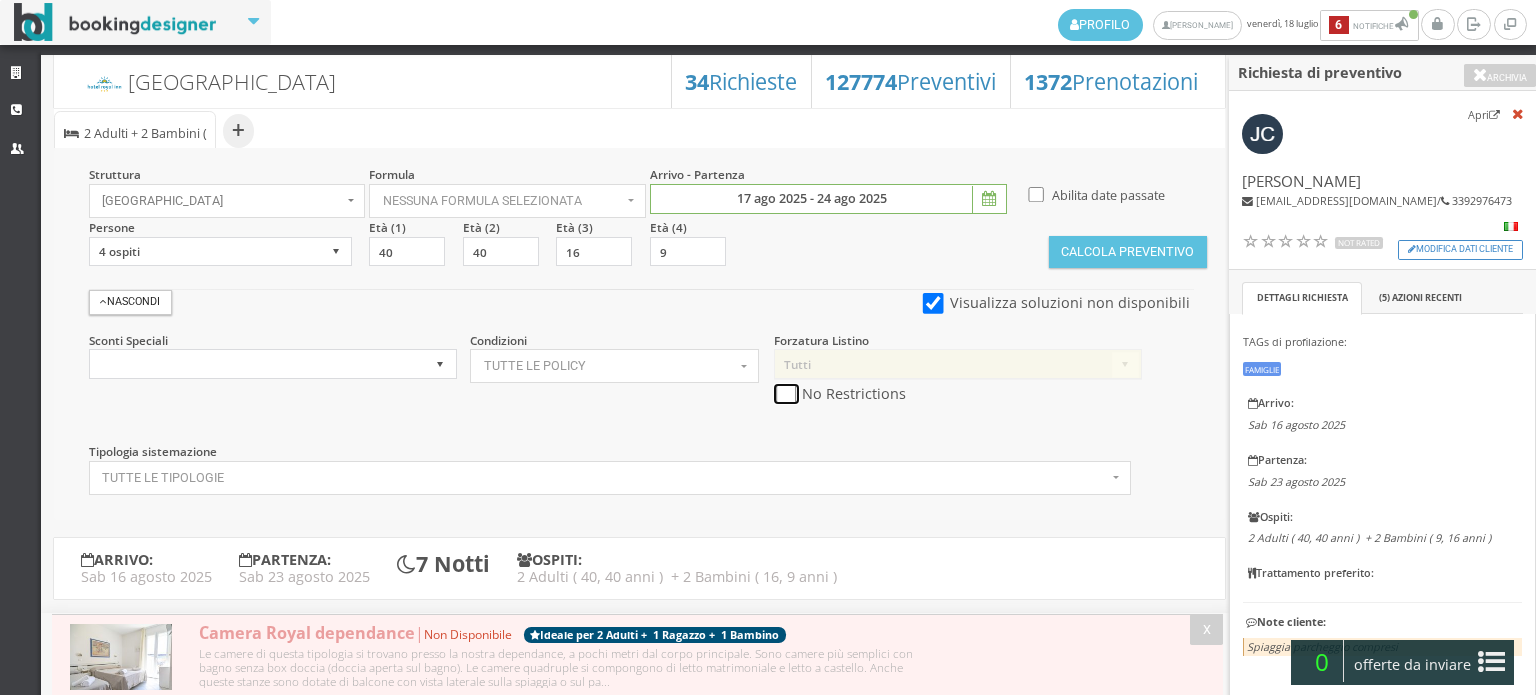 drag, startPoint x: 774, startPoint y: 387, endPoint x: 892, endPoint y: 351, distance: 123.36936 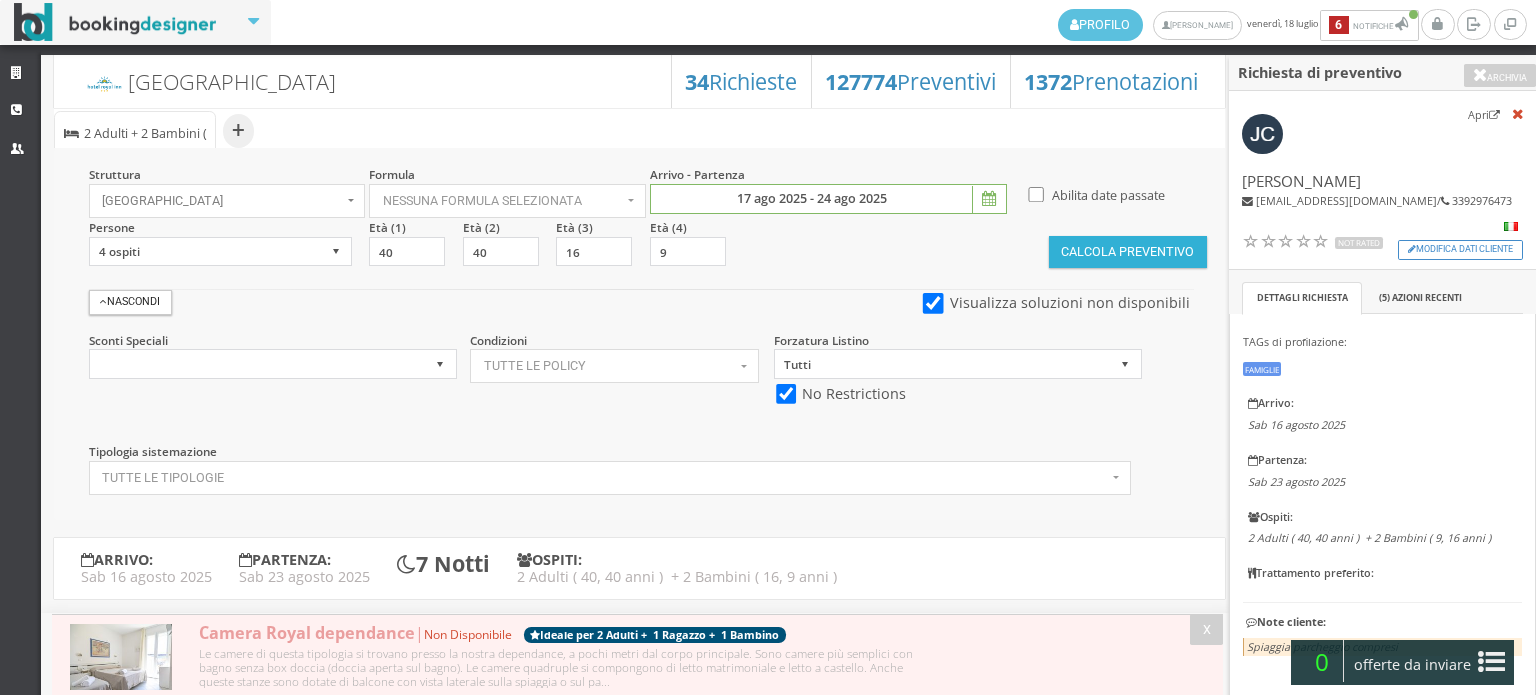 click on "Calcola Preventivo" at bounding box center (1128, 252) 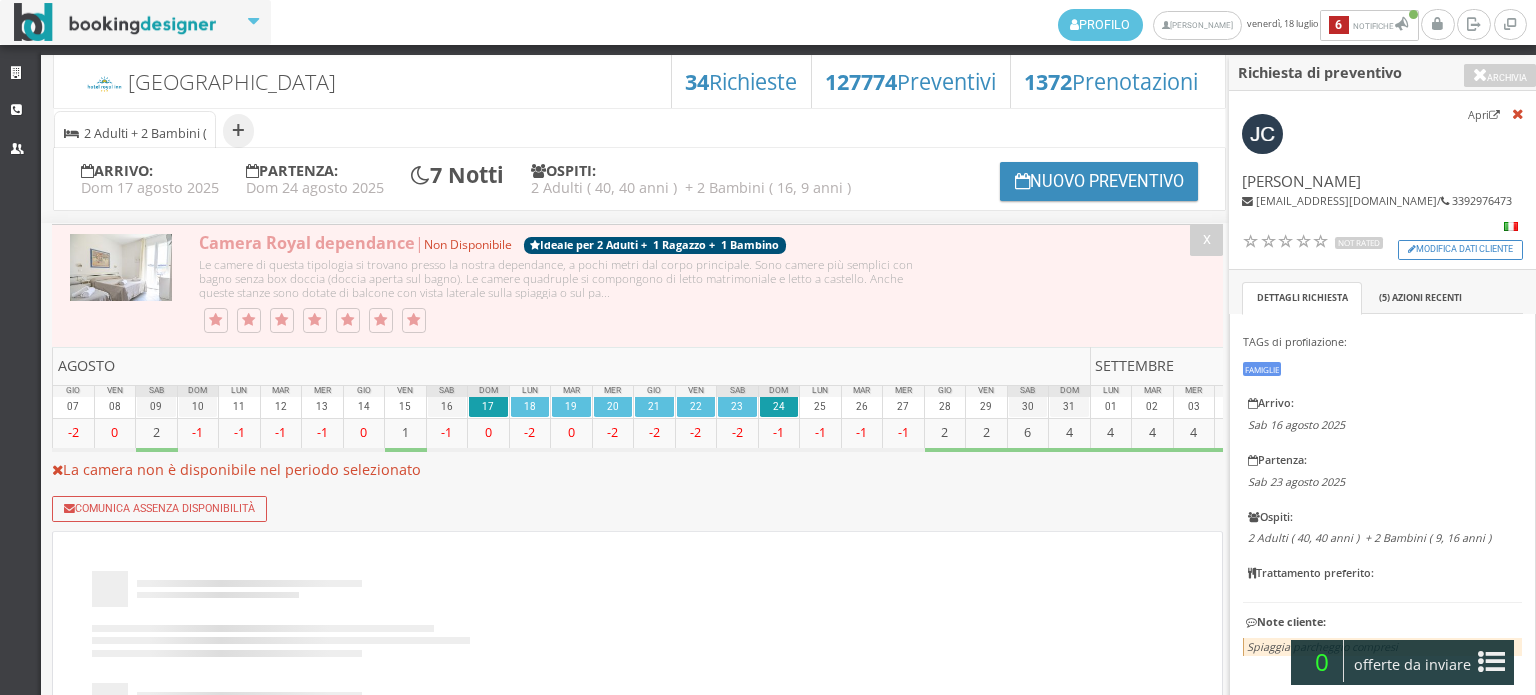 scroll, scrollTop: 0, scrollLeft: 0, axis: both 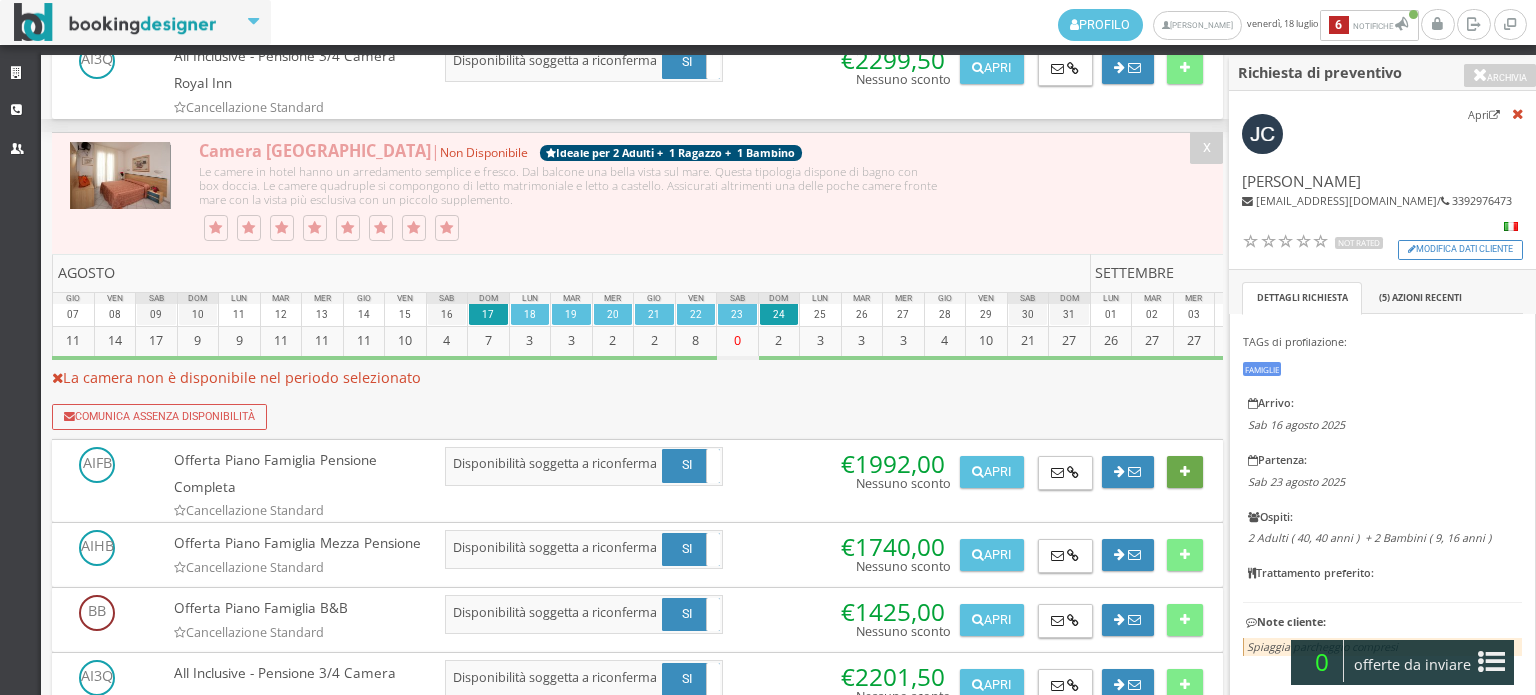 drag, startPoint x: 1187, startPoint y: 455, endPoint x: 1218, endPoint y: 491, distance: 47.507893 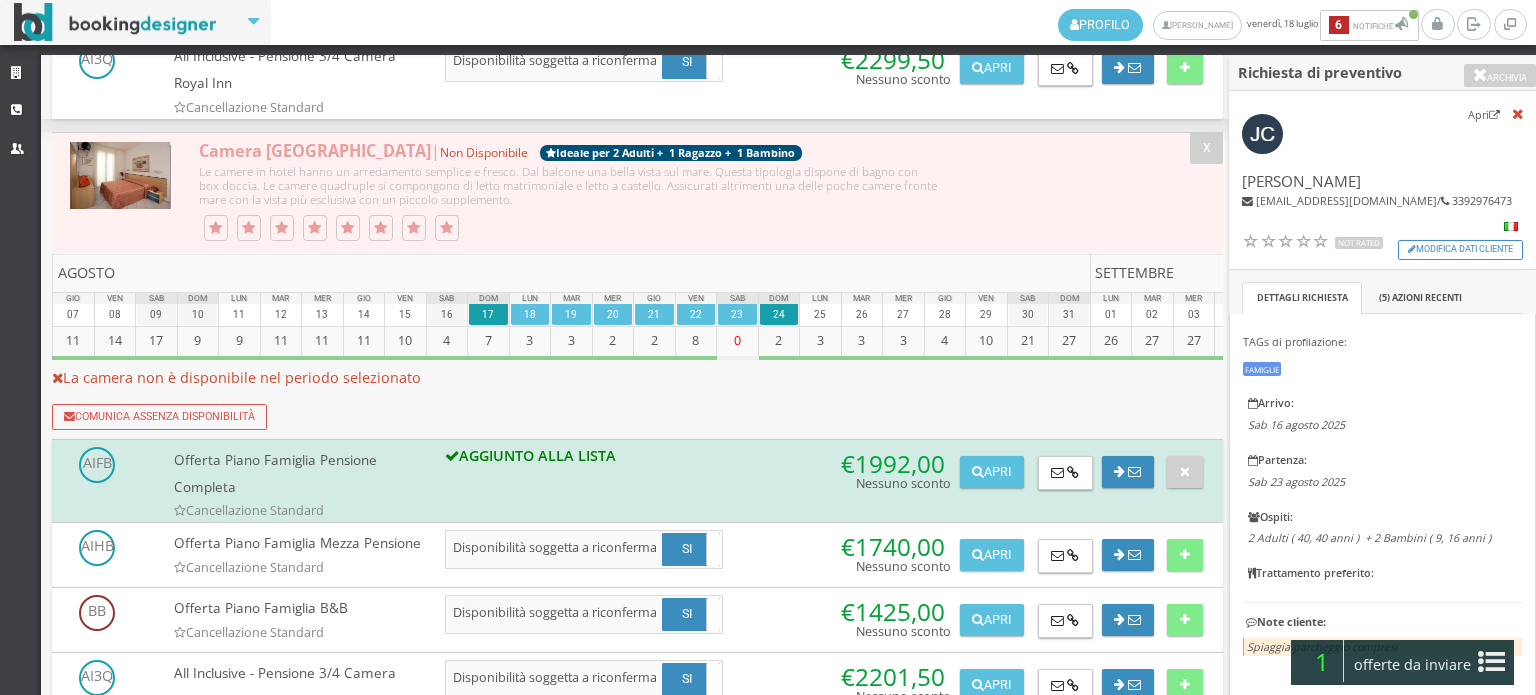 click on "offerte da inviare" at bounding box center [1413, 665] 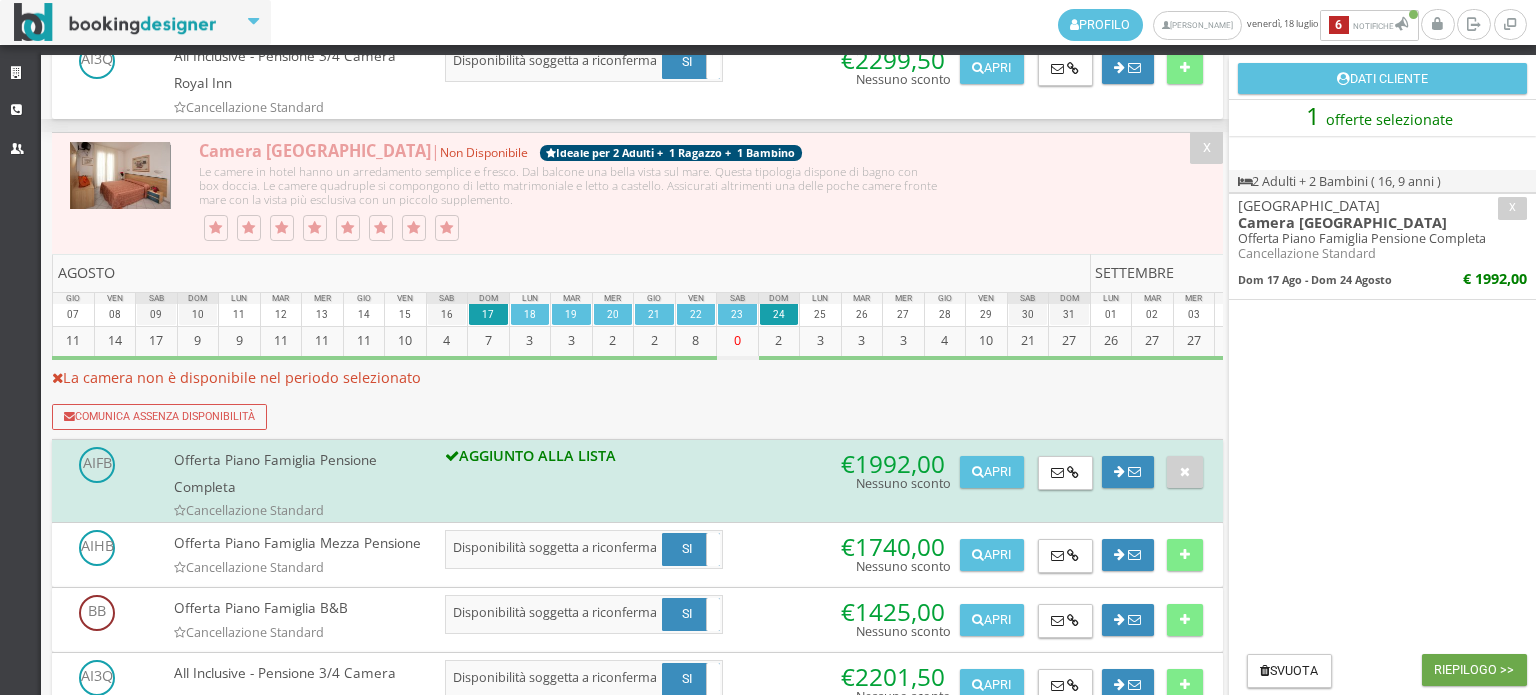 click on "Riepilogo >>" at bounding box center (1474, 670) 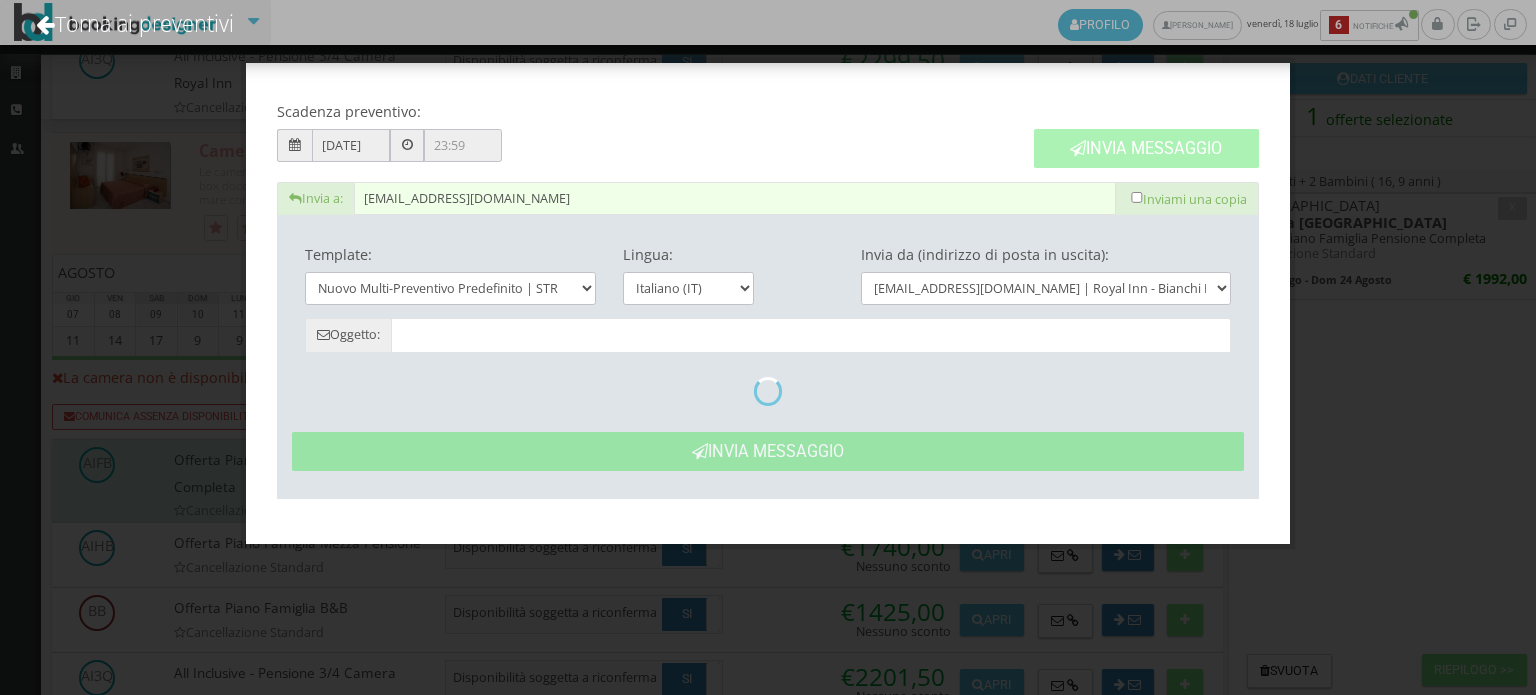 type on "Nuovo Preventivo - Jessica Critelli dal 17/08/2025 al 24/08/2025" 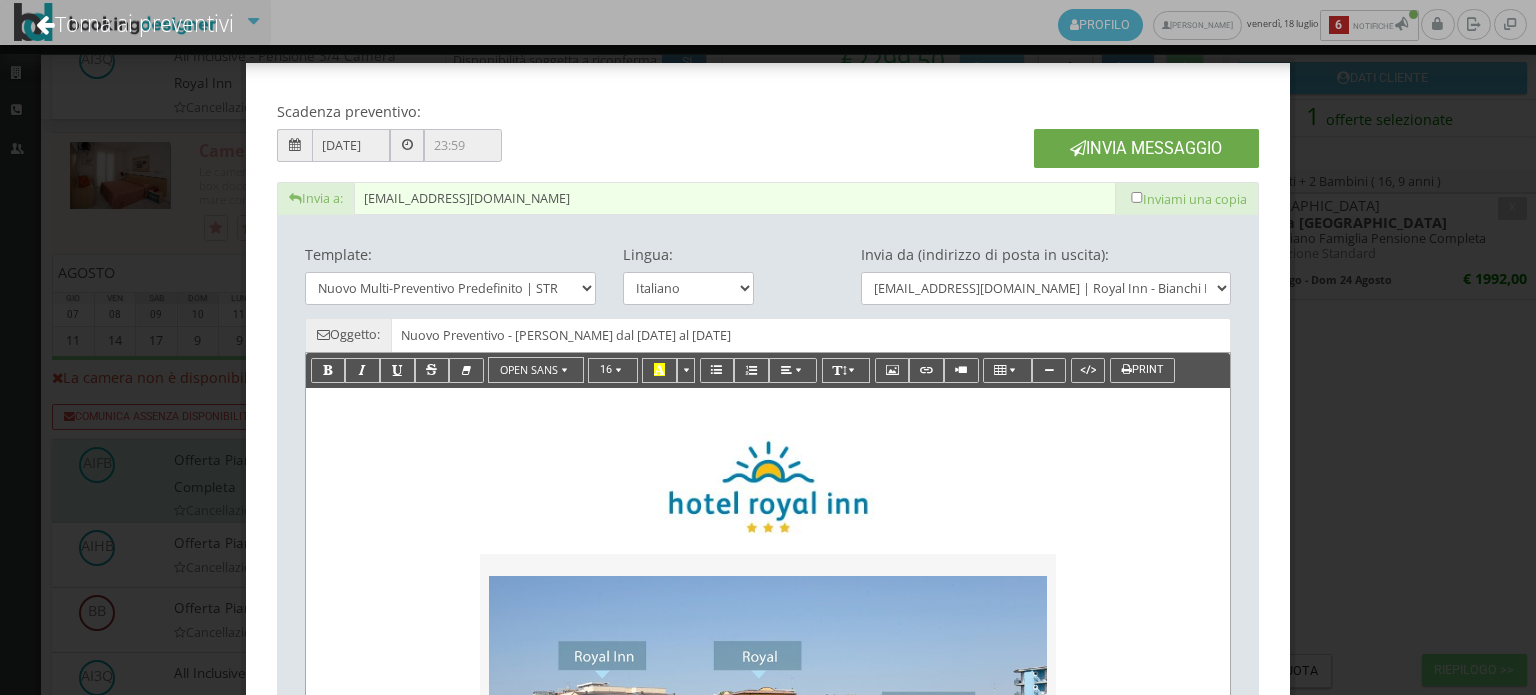 click on "Invia Messaggio" at bounding box center [1146, 148] 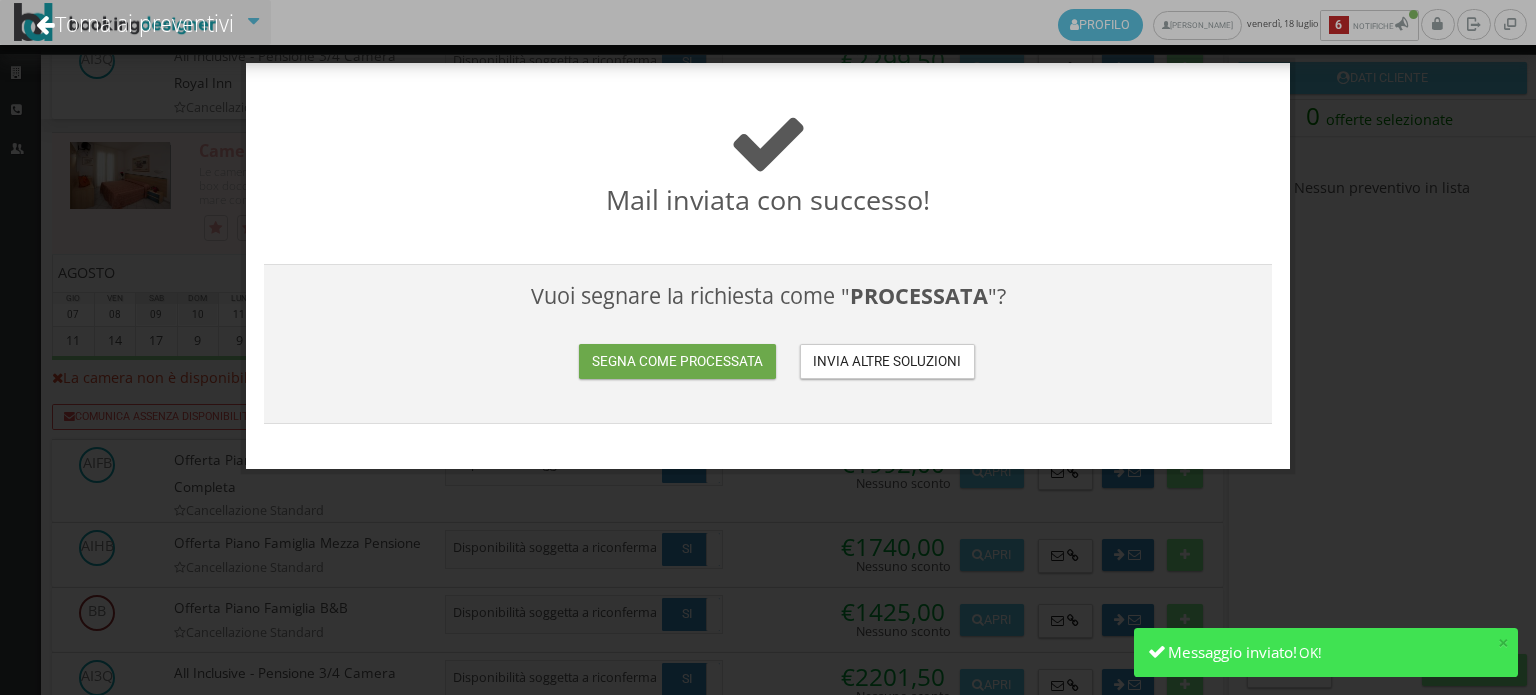 click on "Segna come processata" at bounding box center (677, 361) 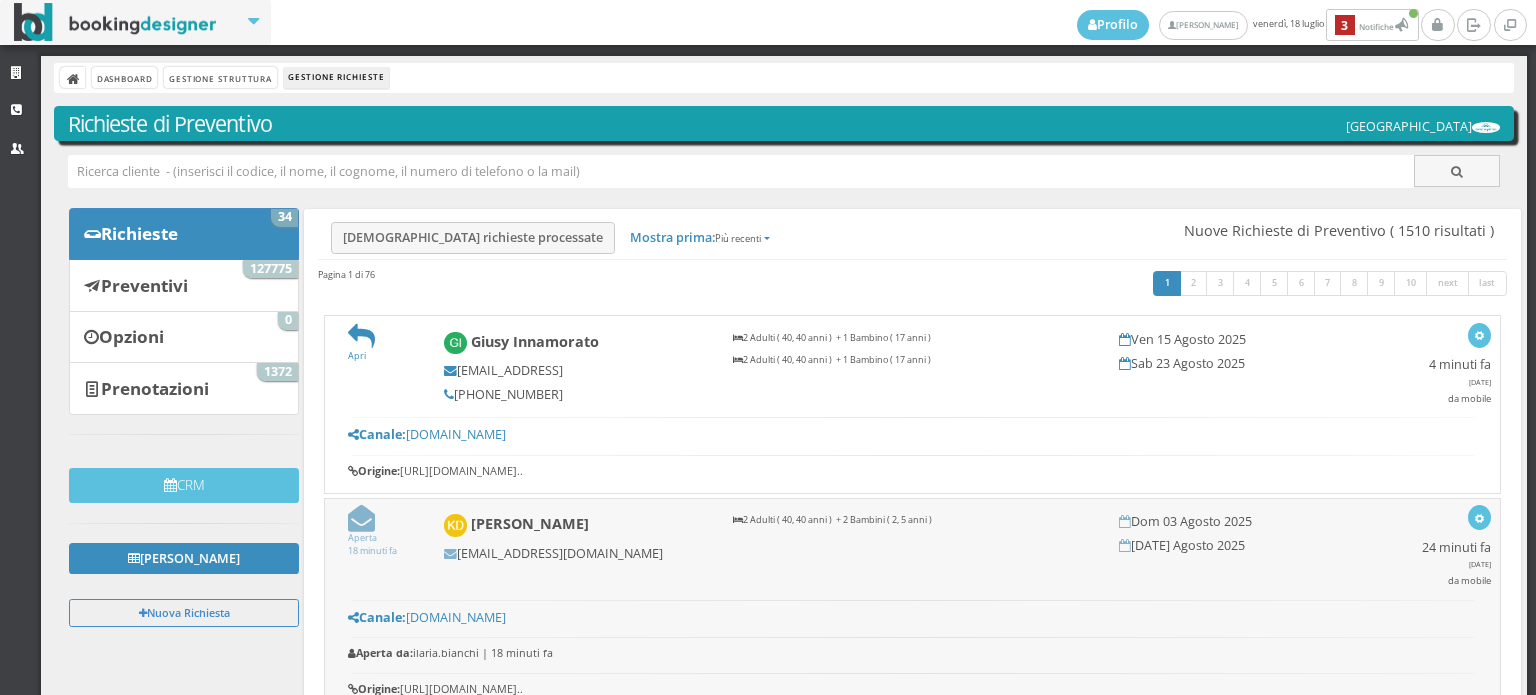 scroll, scrollTop: 0, scrollLeft: 0, axis: both 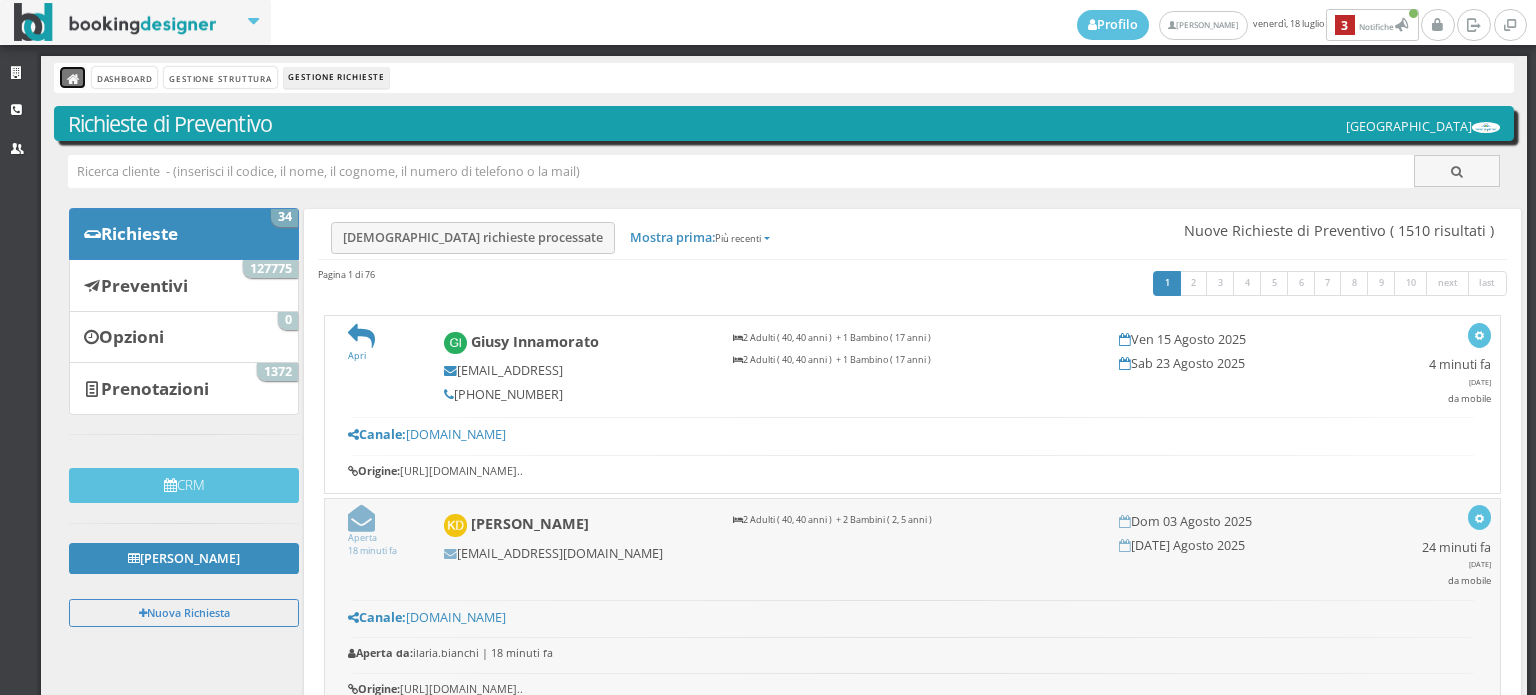 click at bounding box center (74, 80) 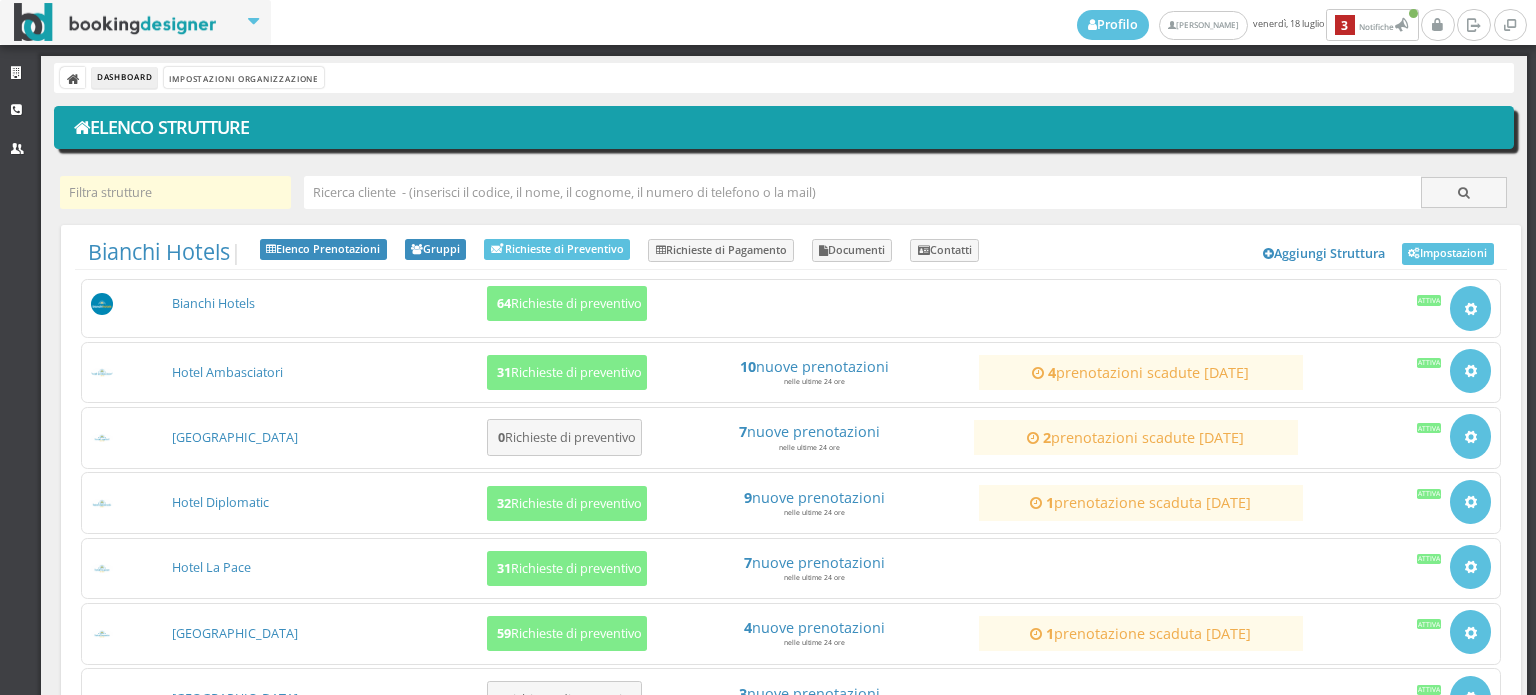 scroll, scrollTop: 0, scrollLeft: 0, axis: both 